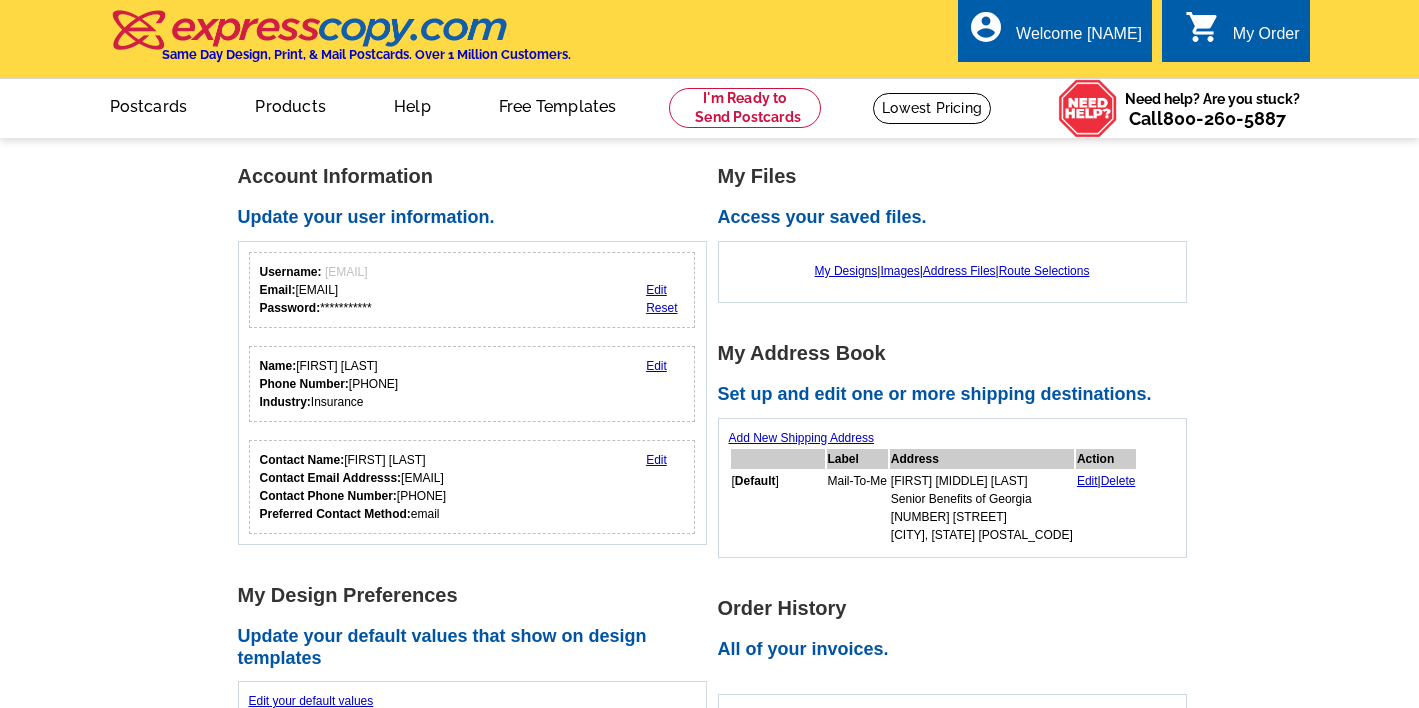 scroll, scrollTop: 0, scrollLeft: 0, axis: both 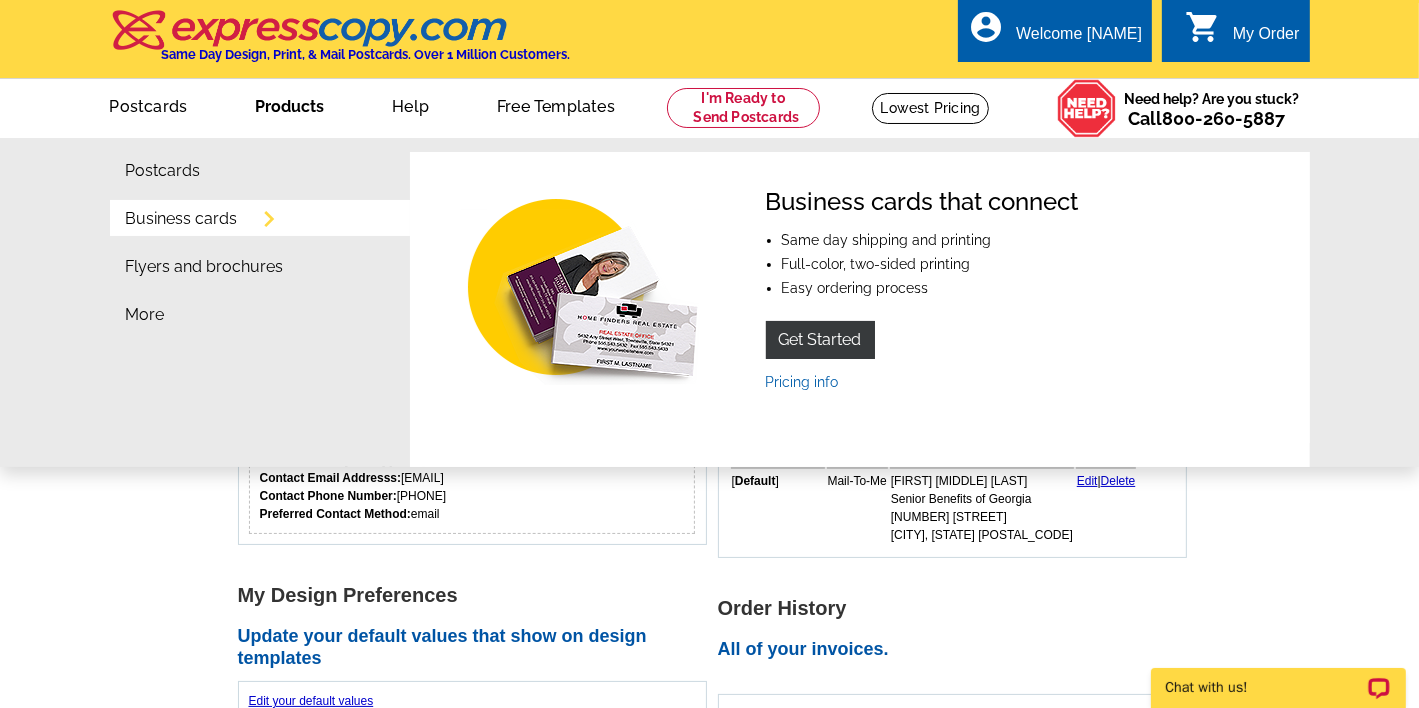 click on "Business cards" at bounding box center (182, 219) 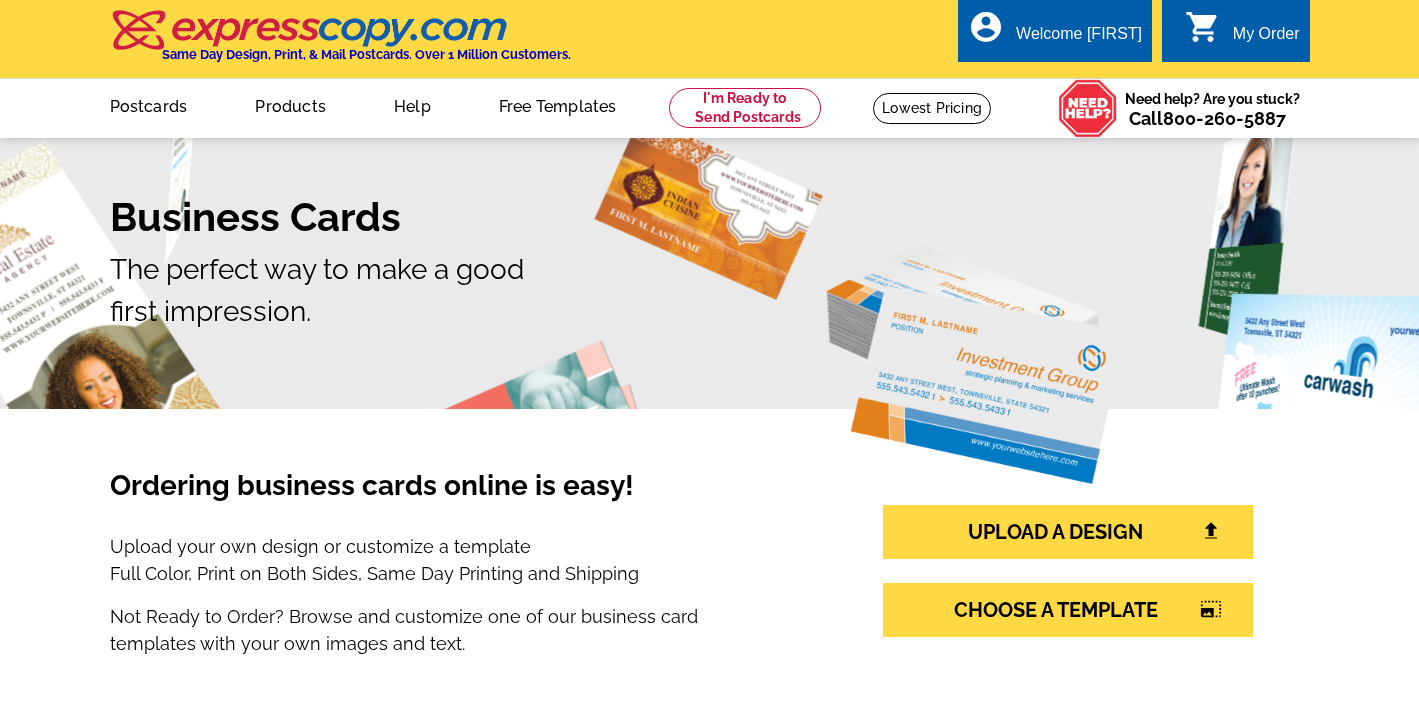 scroll, scrollTop: 0, scrollLeft: 0, axis: both 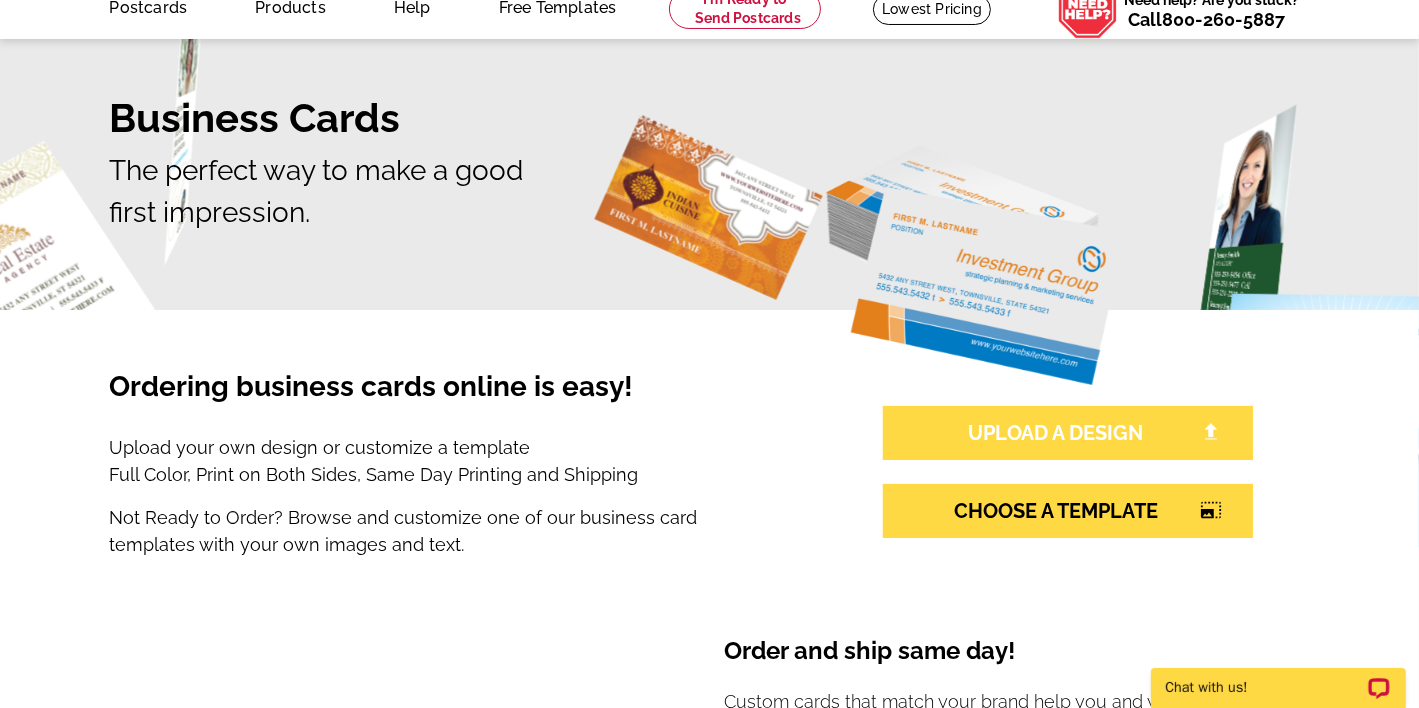 click on "UPLOAD A DESIGN" at bounding box center [1068, 433] 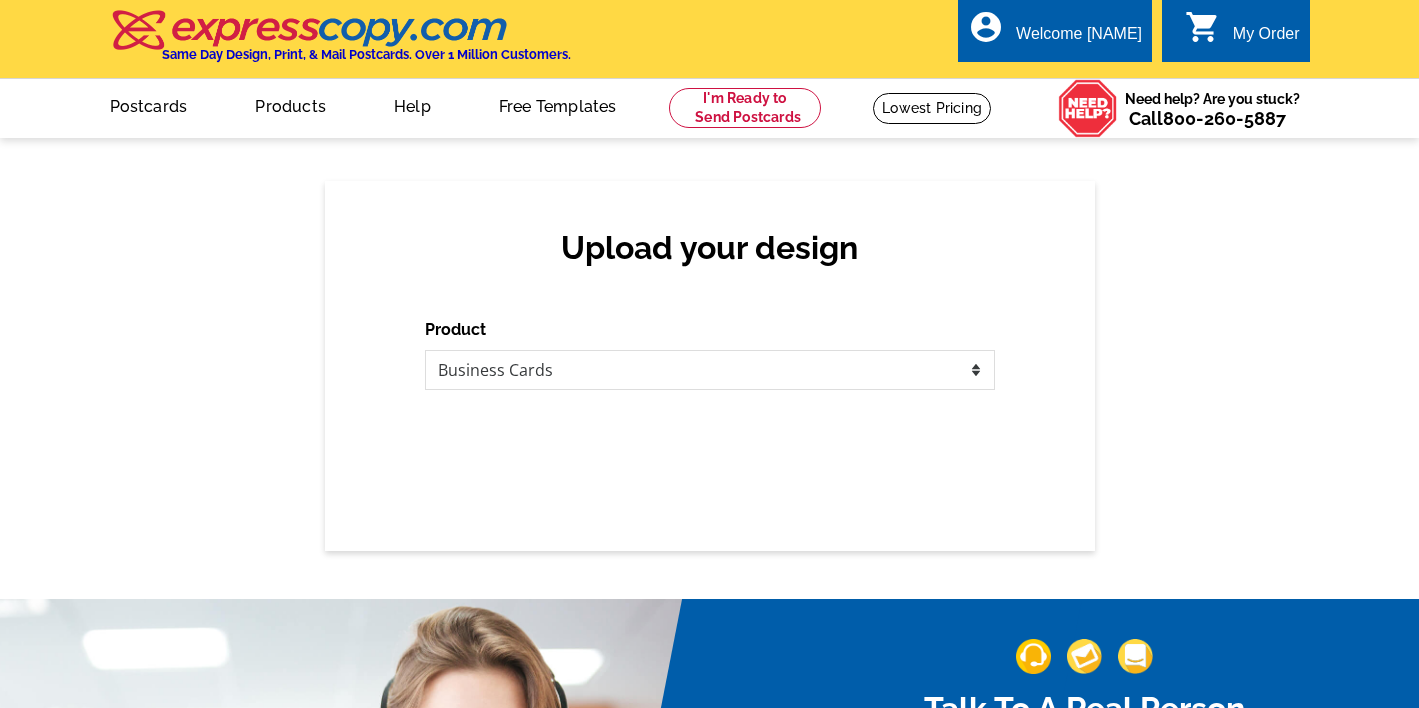 scroll, scrollTop: 0, scrollLeft: 0, axis: both 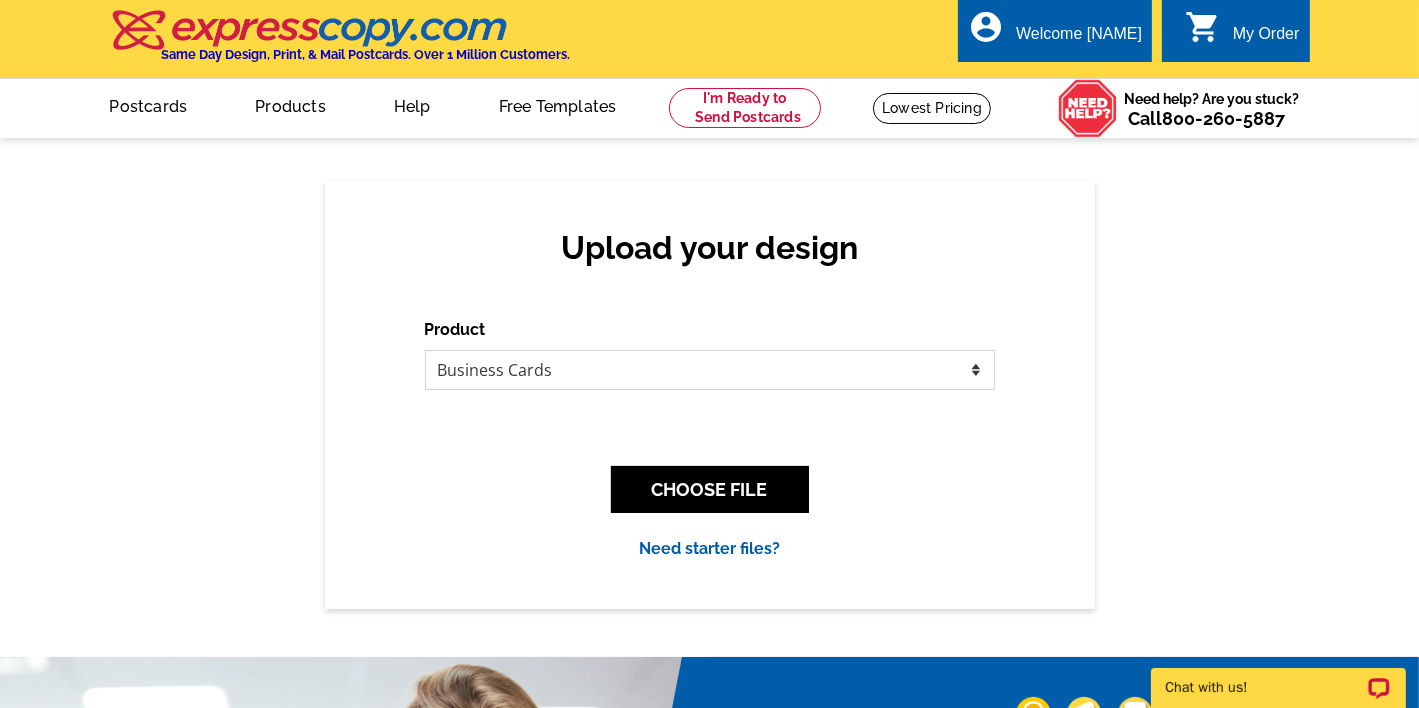 click on "Please select the type of file...
Postcards
Business Cards
Letters and flyers
Greeting Cards
Door Hangers" at bounding box center [710, 370] 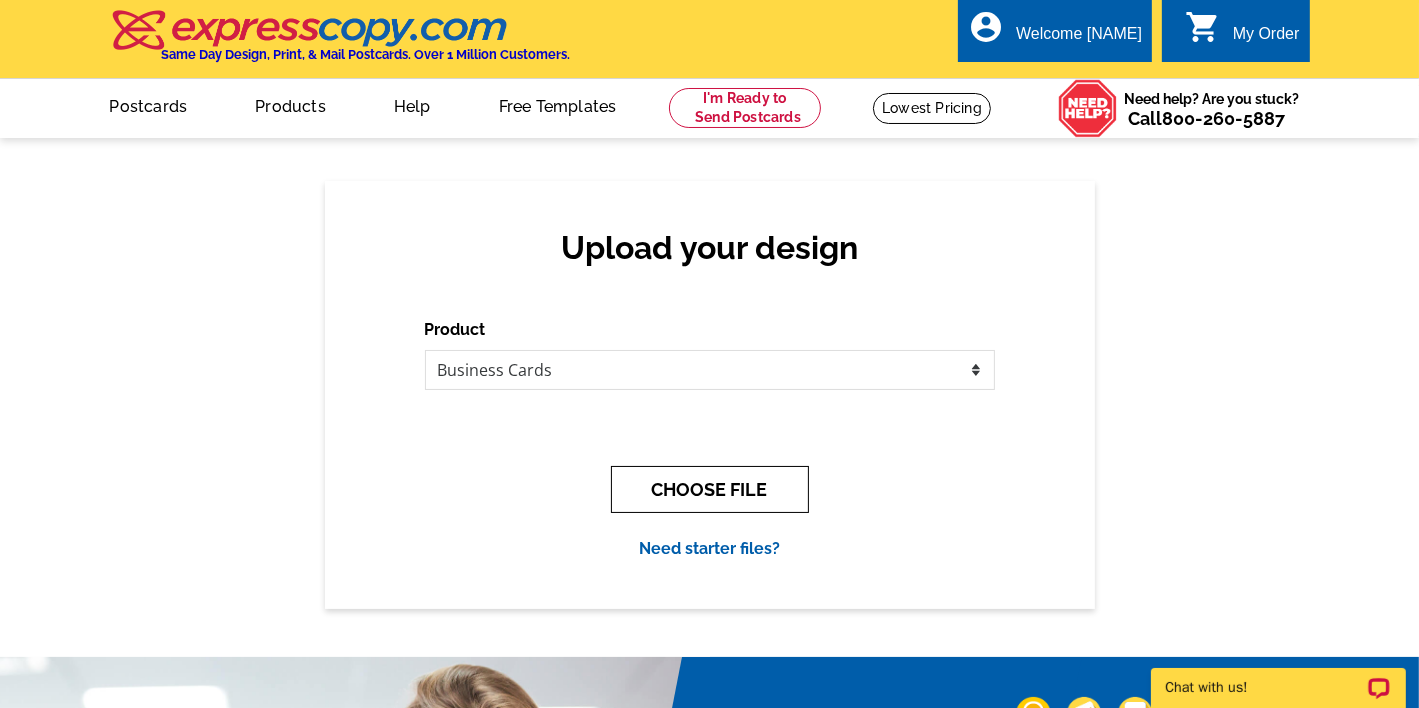 click on "CHOOSE FILE" at bounding box center [710, 489] 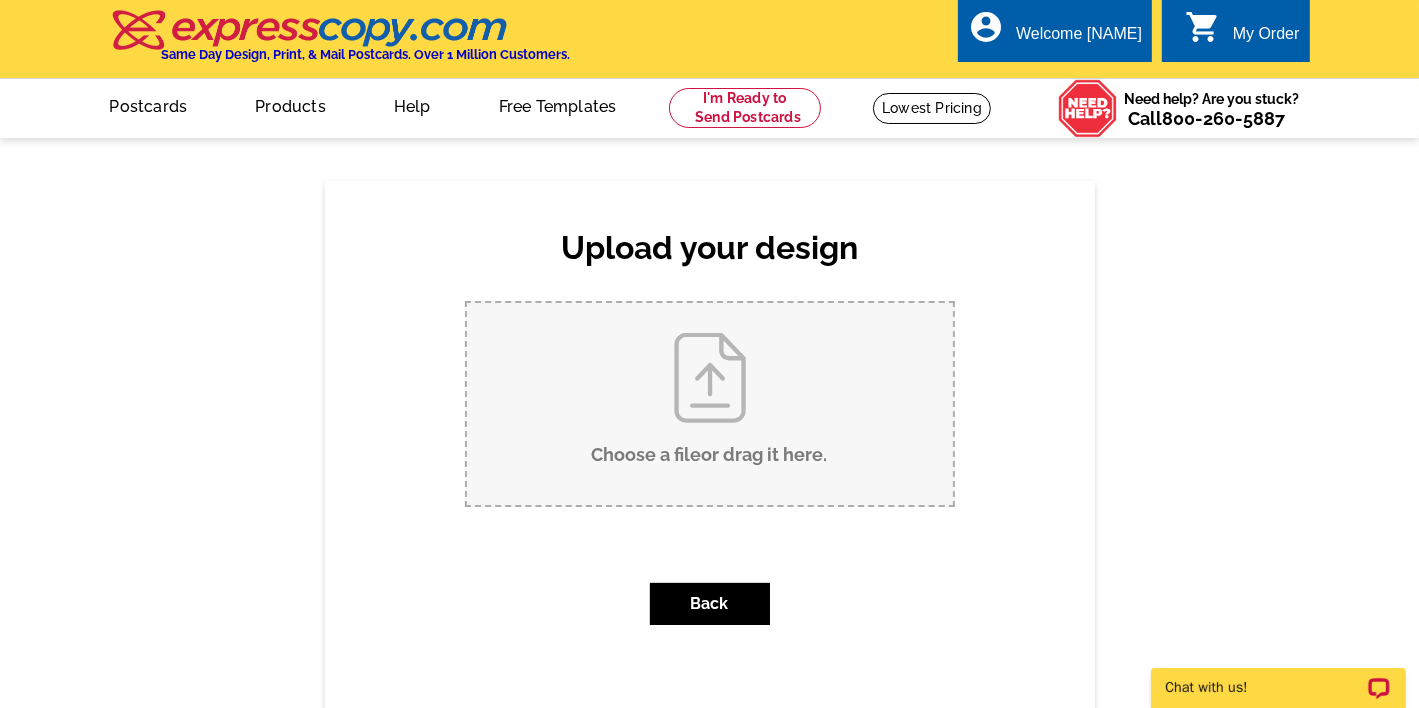 click on "Choose a file  or drag it here ." at bounding box center (710, 404) 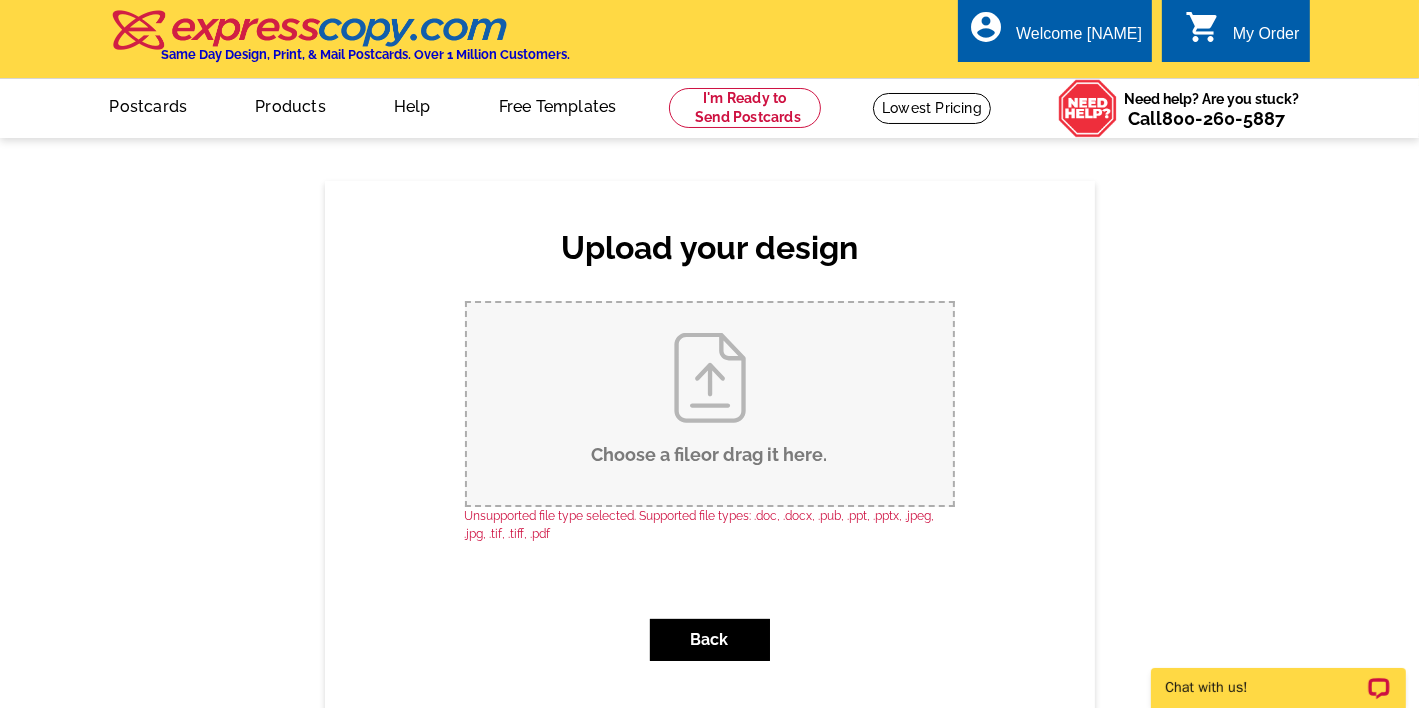 scroll, scrollTop: 0, scrollLeft: 0, axis: both 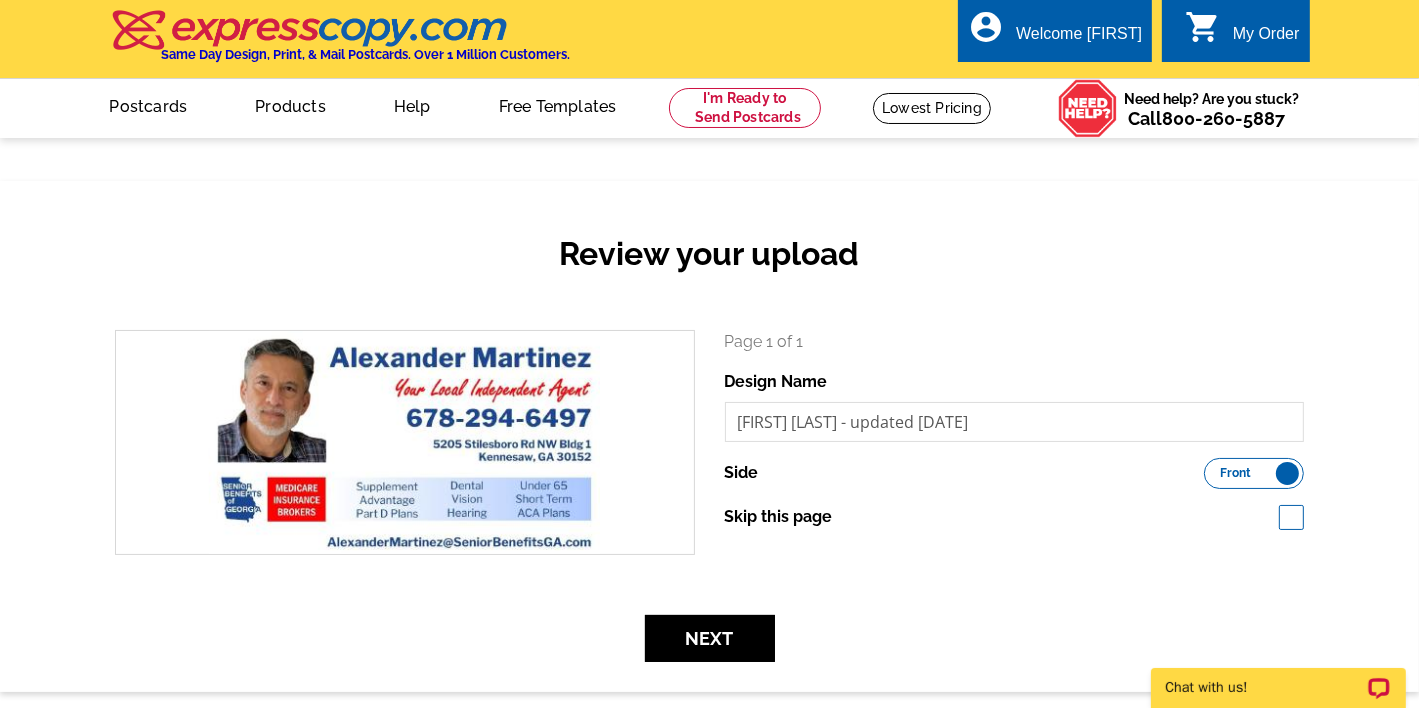 click on "Review your upload" at bounding box center (709, 270) 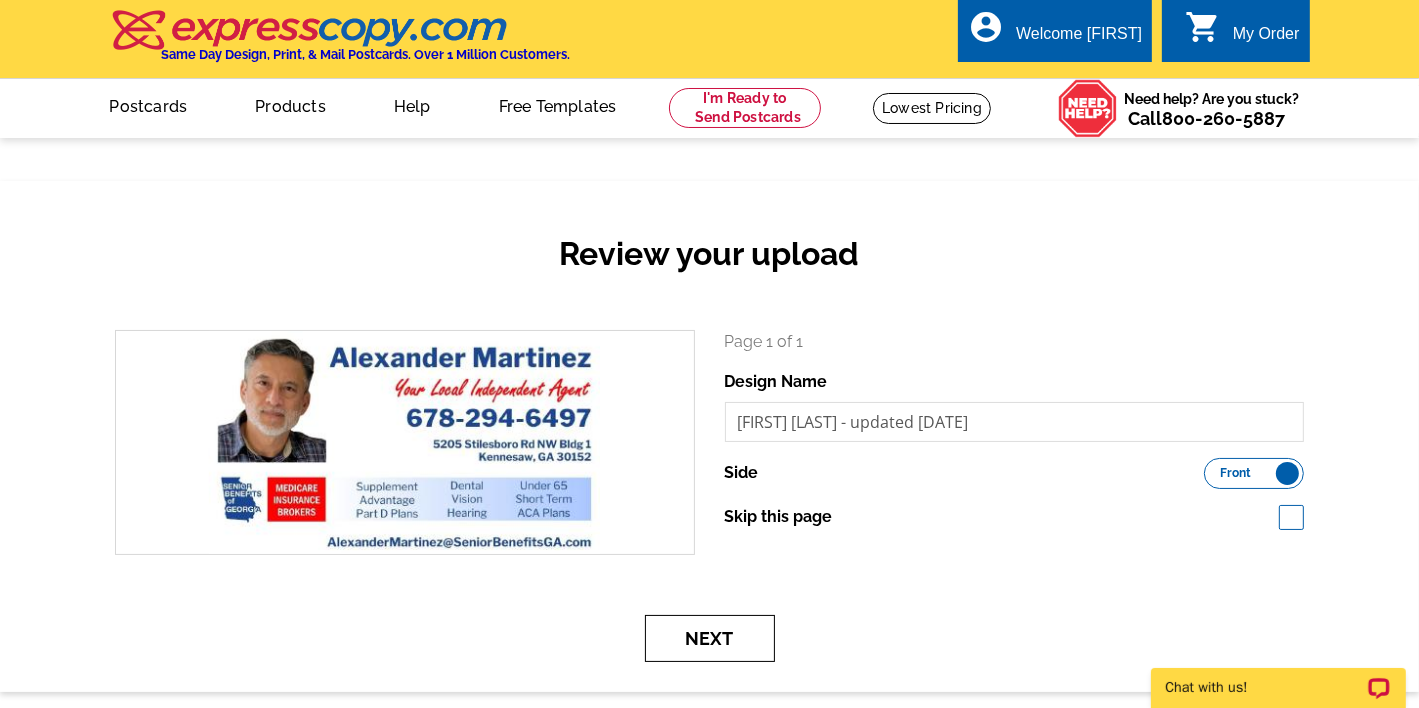 click on "Next" at bounding box center [710, 638] 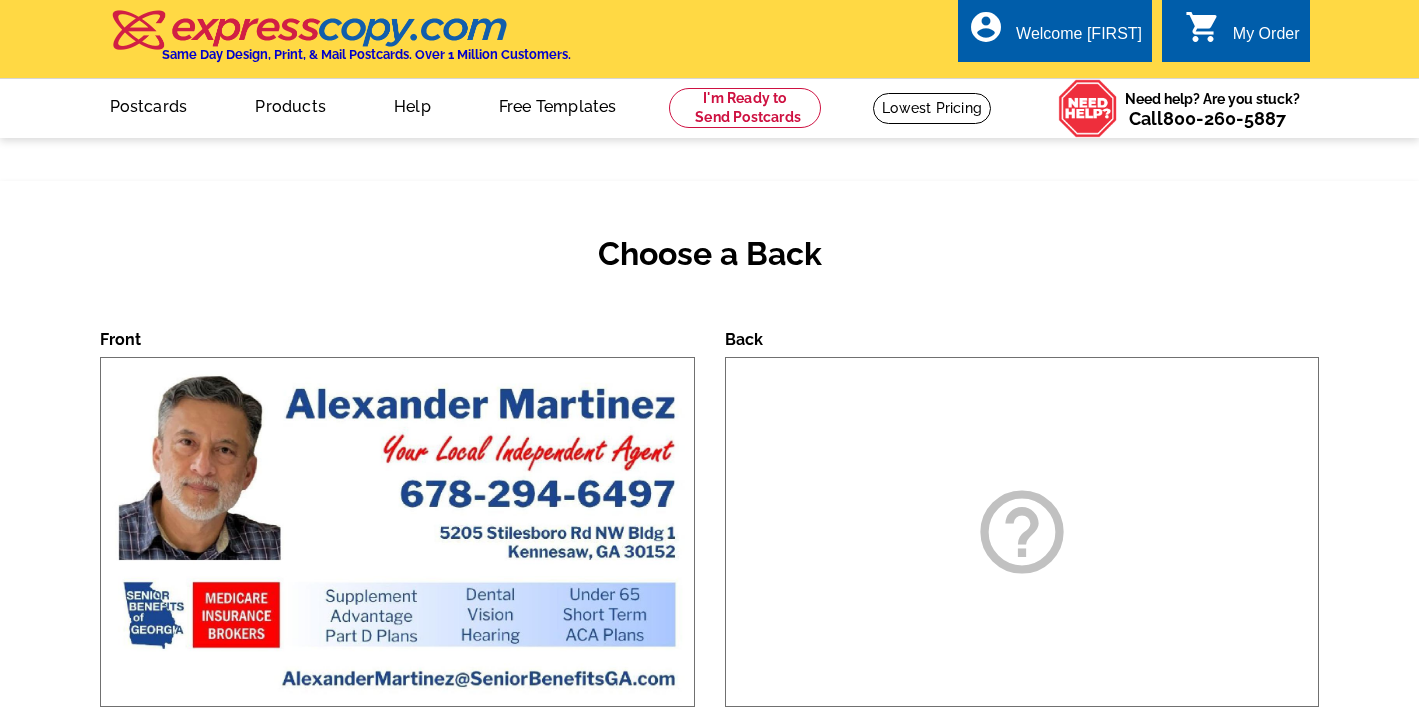 scroll, scrollTop: 0, scrollLeft: 0, axis: both 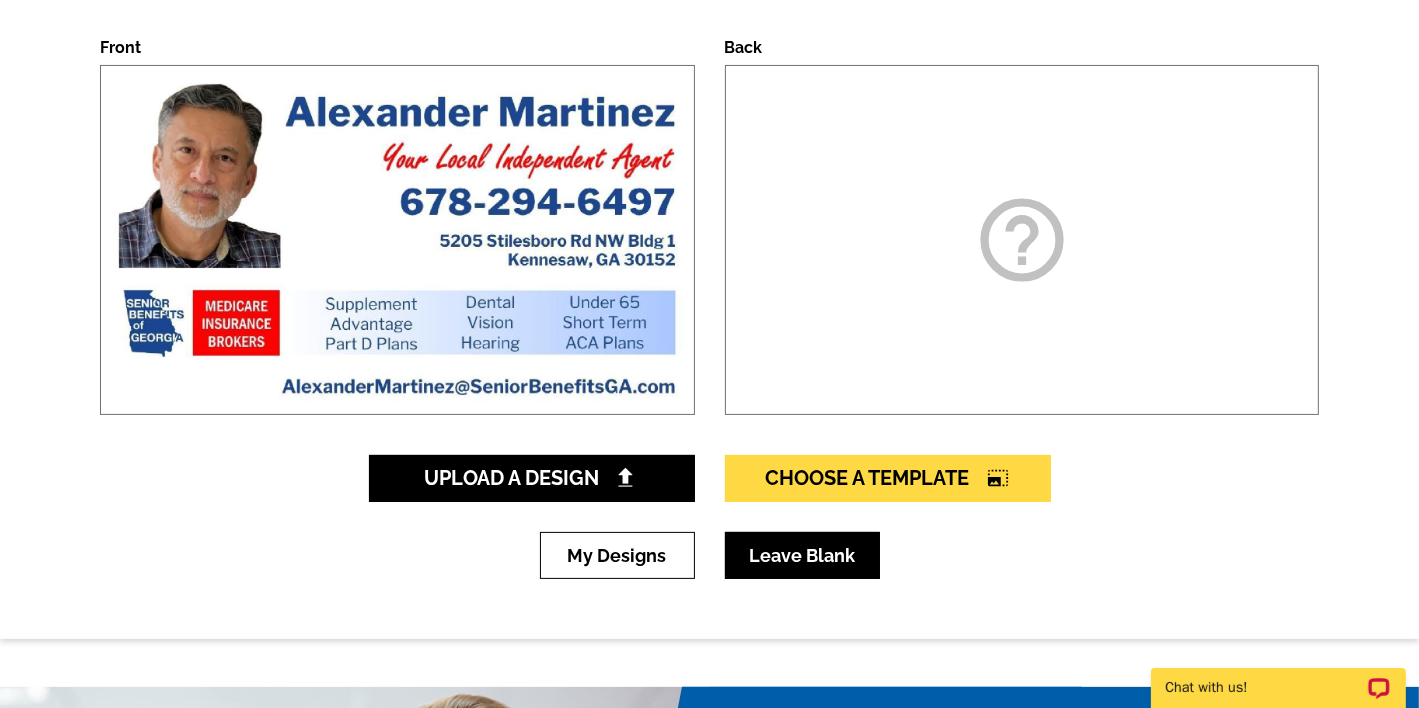 click on "Leave Blank" at bounding box center [802, 555] 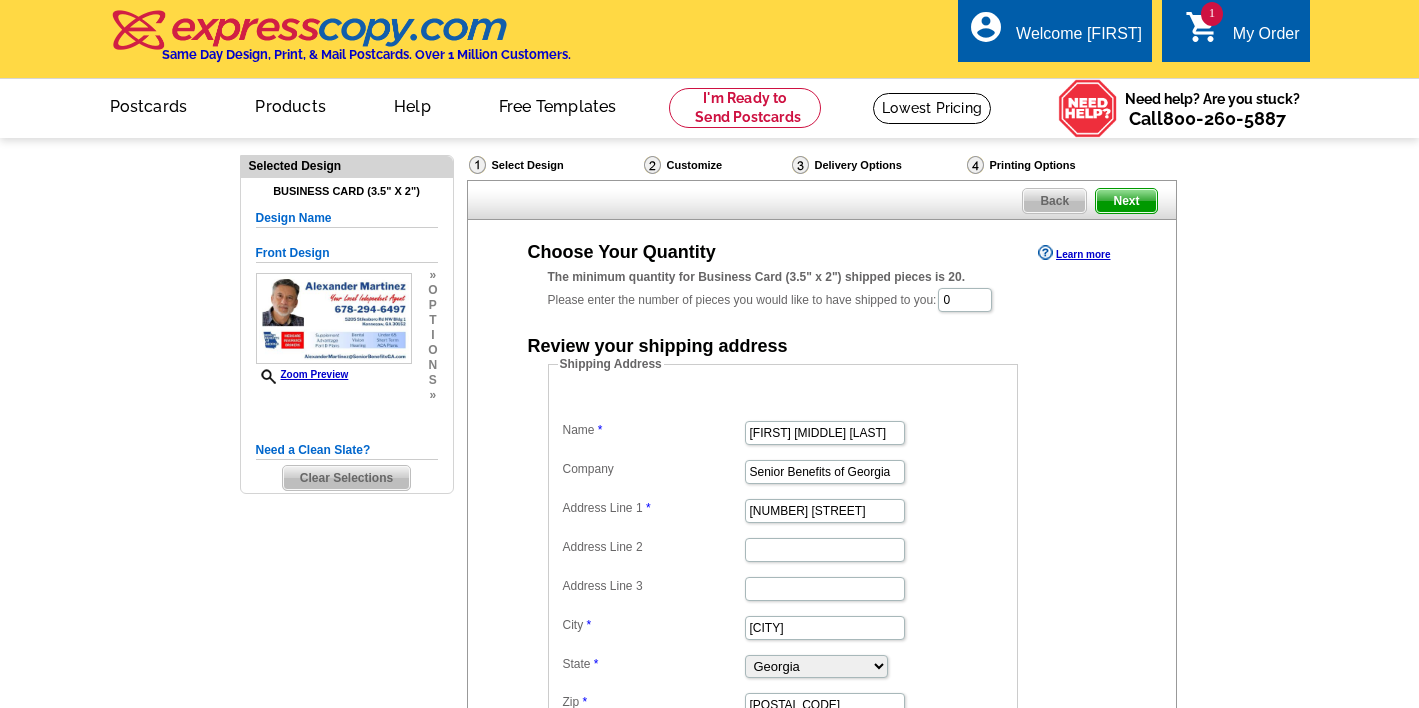 scroll, scrollTop: 0, scrollLeft: 0, axis: both 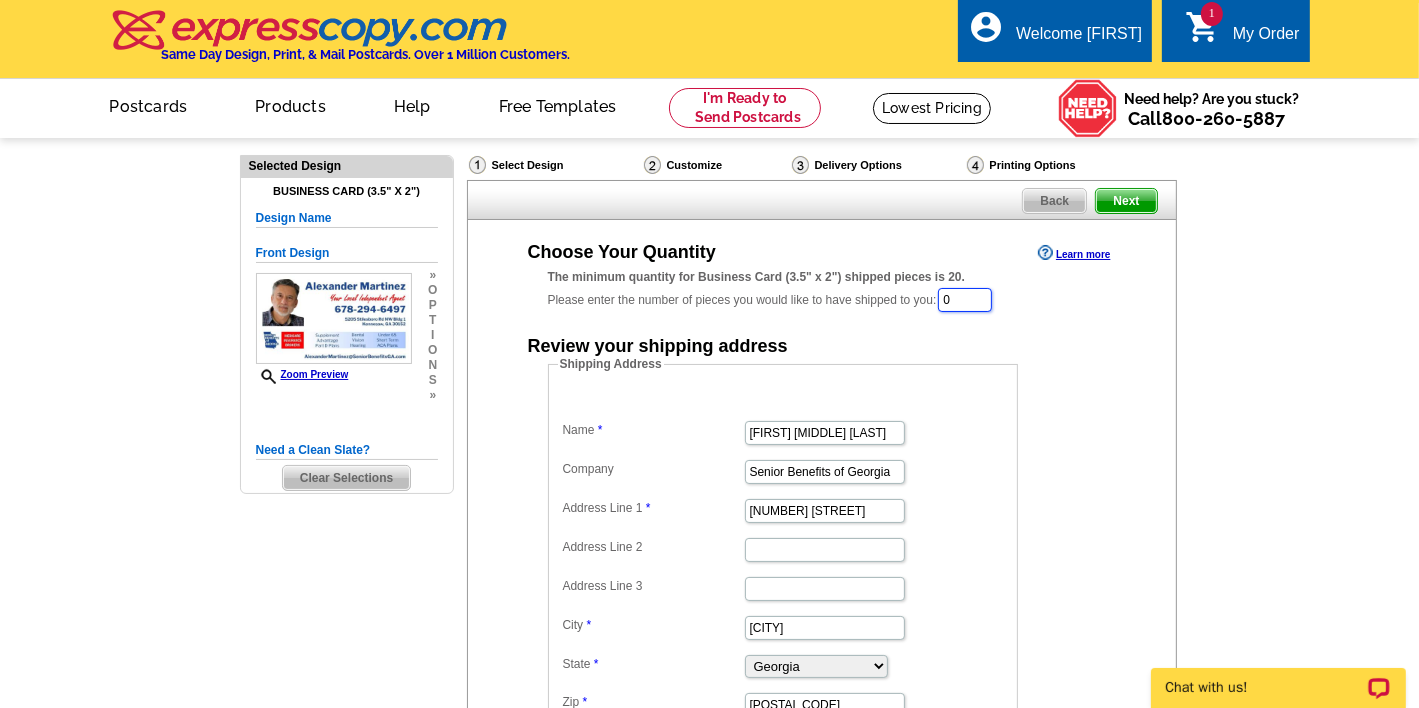 drag, startPoint x: 976, startPoint y: 303, endPoint x: 780, endPoint y: 319, distance: 196.65198 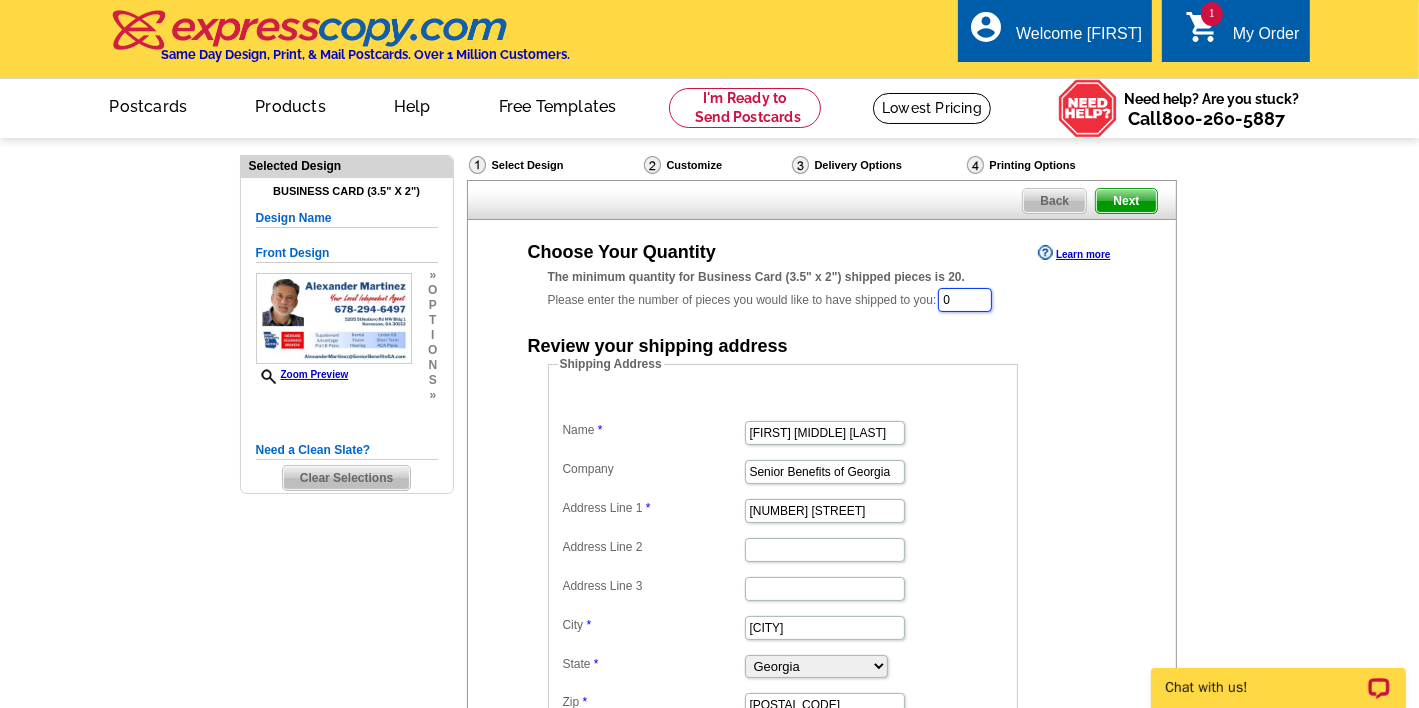 click on "The minimum quantity for Business Card (3.5" x 2") shipped pieces is 20. Please enter the number of pieces you would like to have shipped to you:   0 Review your shipping address   Shipping Address   Name   [FIRST] [MIDDLE] [LAST]   Company   Senior Benefits of Georgia   Address Line 1   [NUMBER] [STREET]   Address Line 2     Address Line 3     City   [CITY]   State         [STATE]   Alaska   Arizona   Arkansas   California   Colorado   Connecticut   District of Columbia   Delaware   Florida   Georgia   Hawaii   Idaho" at bounding box center (822, 492) 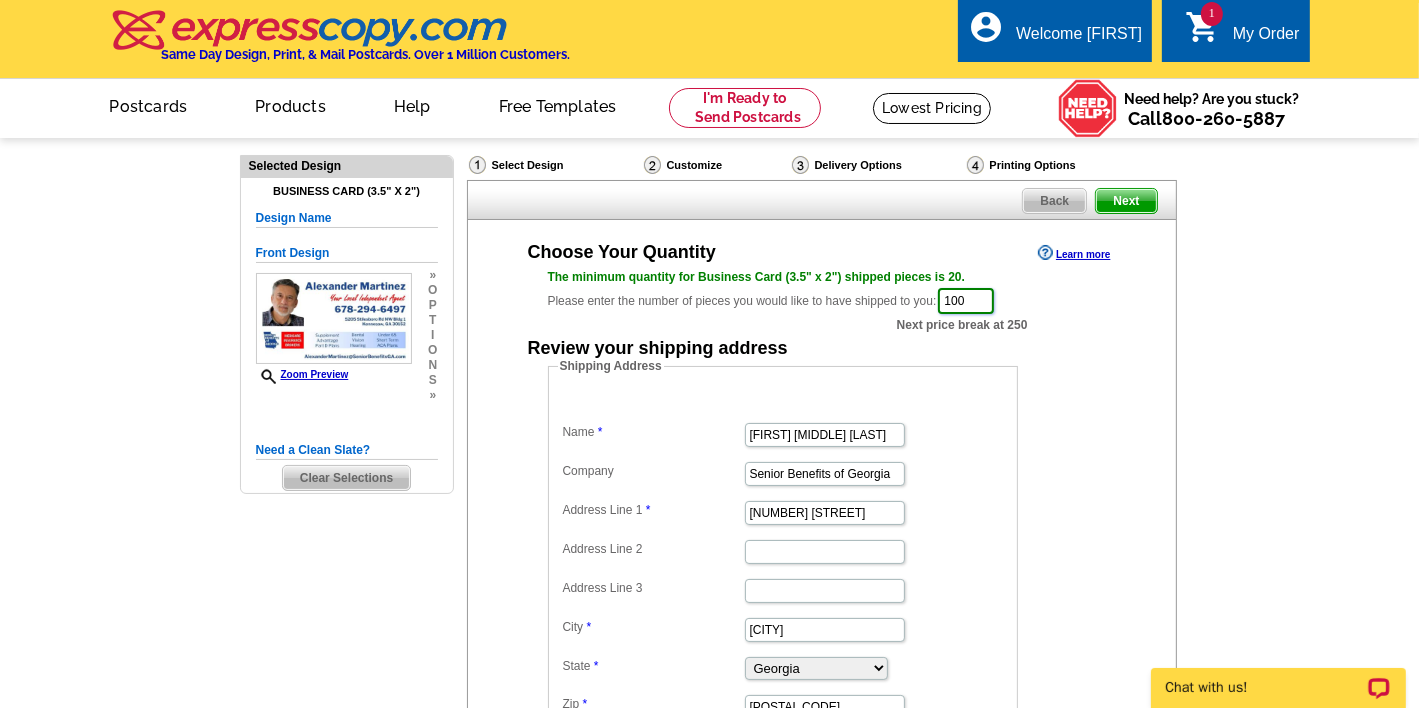 type on "100" 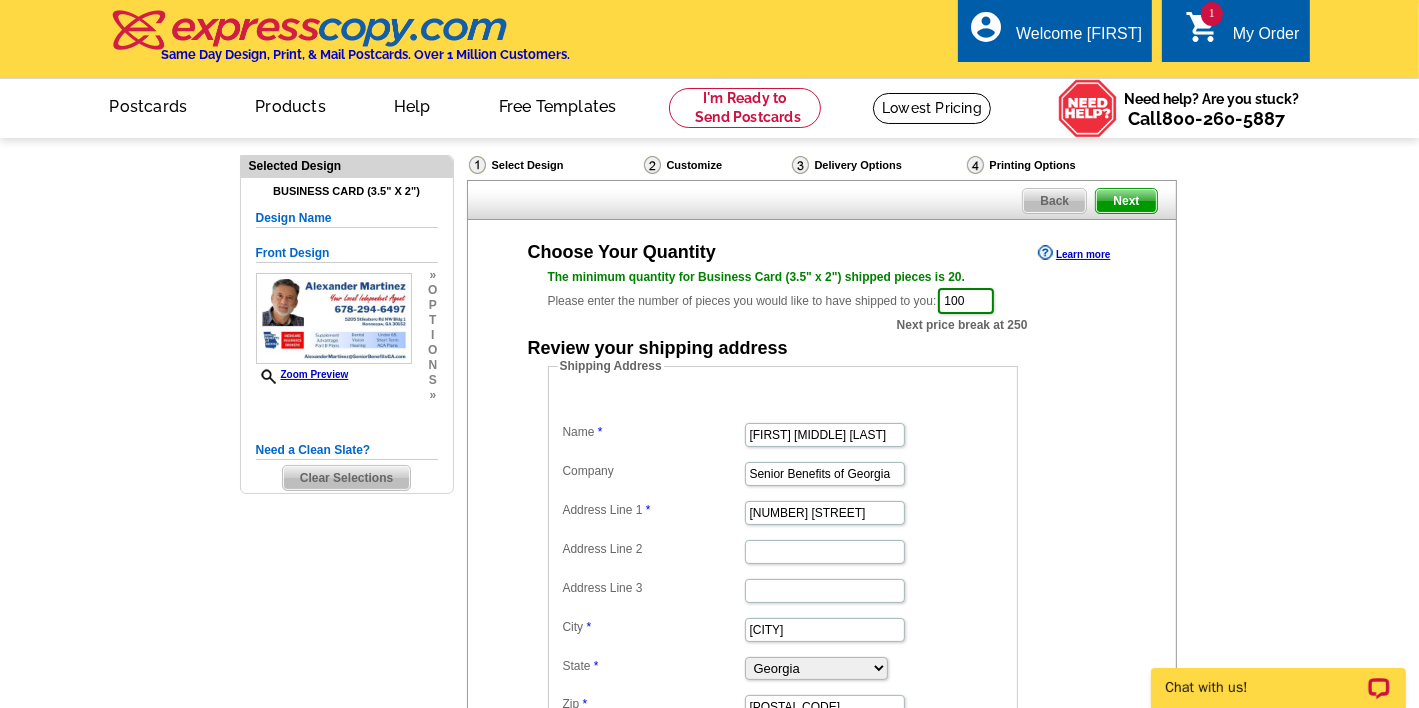 click on "Shipping Address
Name
Alexis M La Salle
Company
Senior Benefits of Georgia
Address Line 1
4312 Robinson St
Address Line 2
Address Line 3
City
Acworth
State
Alabama
Alaska
Arizona
Arkansas
California
Colorado
Connecticut
District of Columbia
Delaware
Florida
Georgia
Hawaii
Idaho
Illinois
Indiana
Iowa
Kansas
Kentucky
Louisiana
Maine
Maryland
Massachusetts
Michigan
Minnesota
Mississippi
Missouri
Montana
Nebraska
Nevada
New Hampshire
New Jersey
New Mexico
New York
North Carolina
North Dakota
Ohio
Oklahoma
Oregon
Pennsylvania
Rhode Island
South Carolina
South Dakota
Tennessee
Texas
Utah
Vermont
Virginia
Washington
West Virginia
Wisconsin" at bounding box center [822, 552] 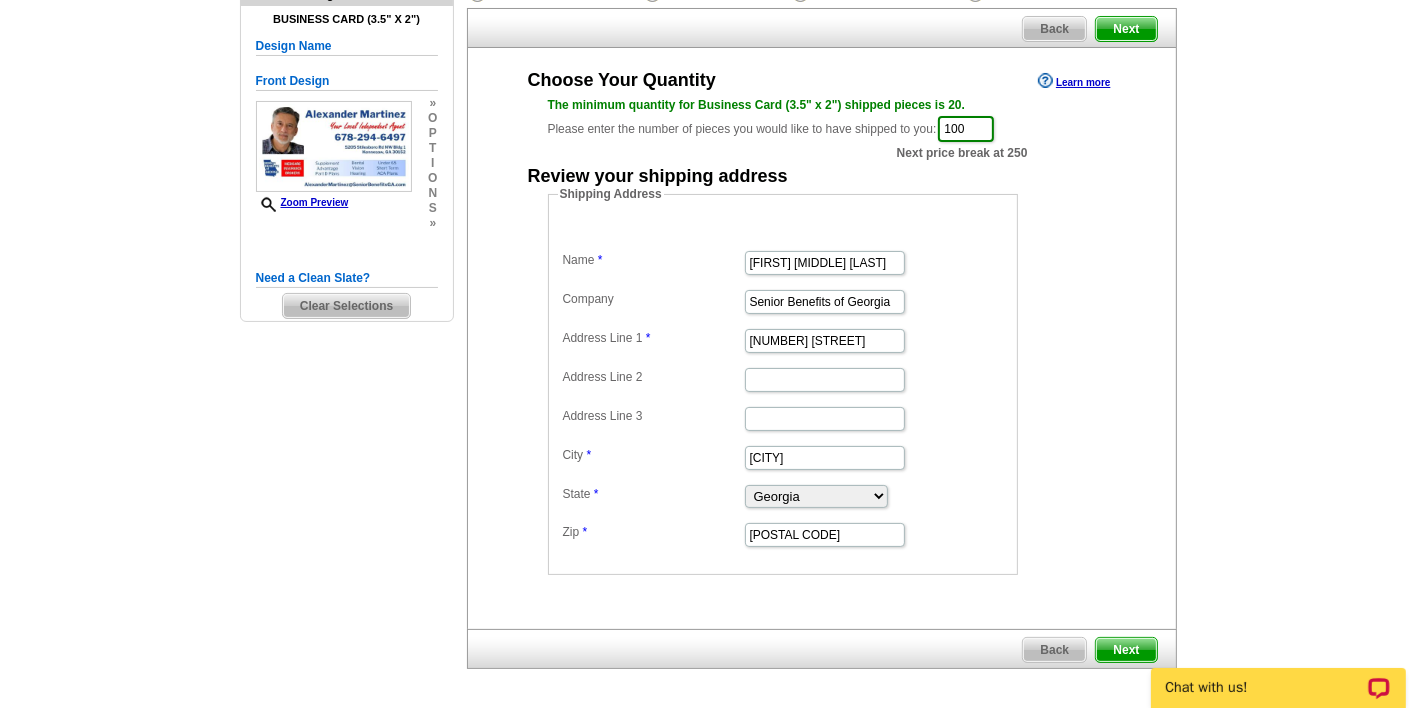 scroll, scrollTop: 168, scrollLeft: 0, axis: vertical 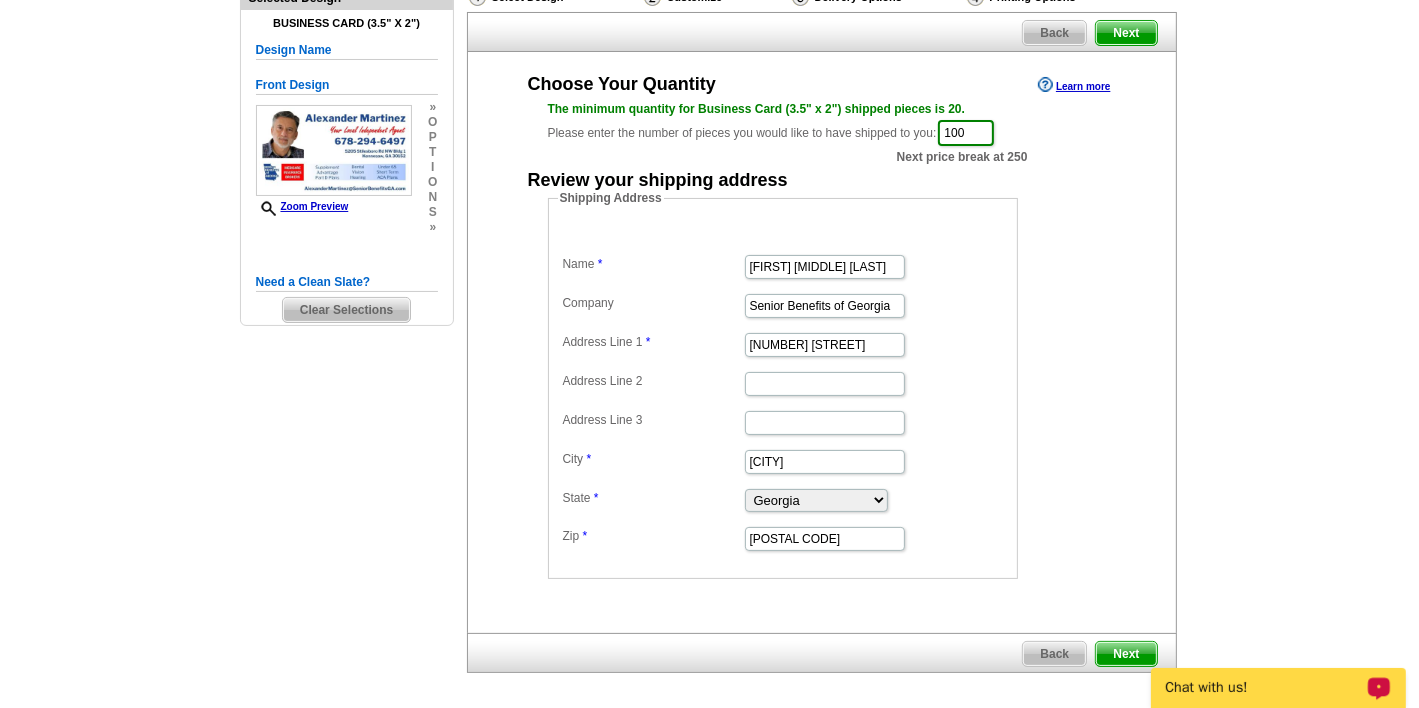 click on "Next" at bounding box center (1126, 654) 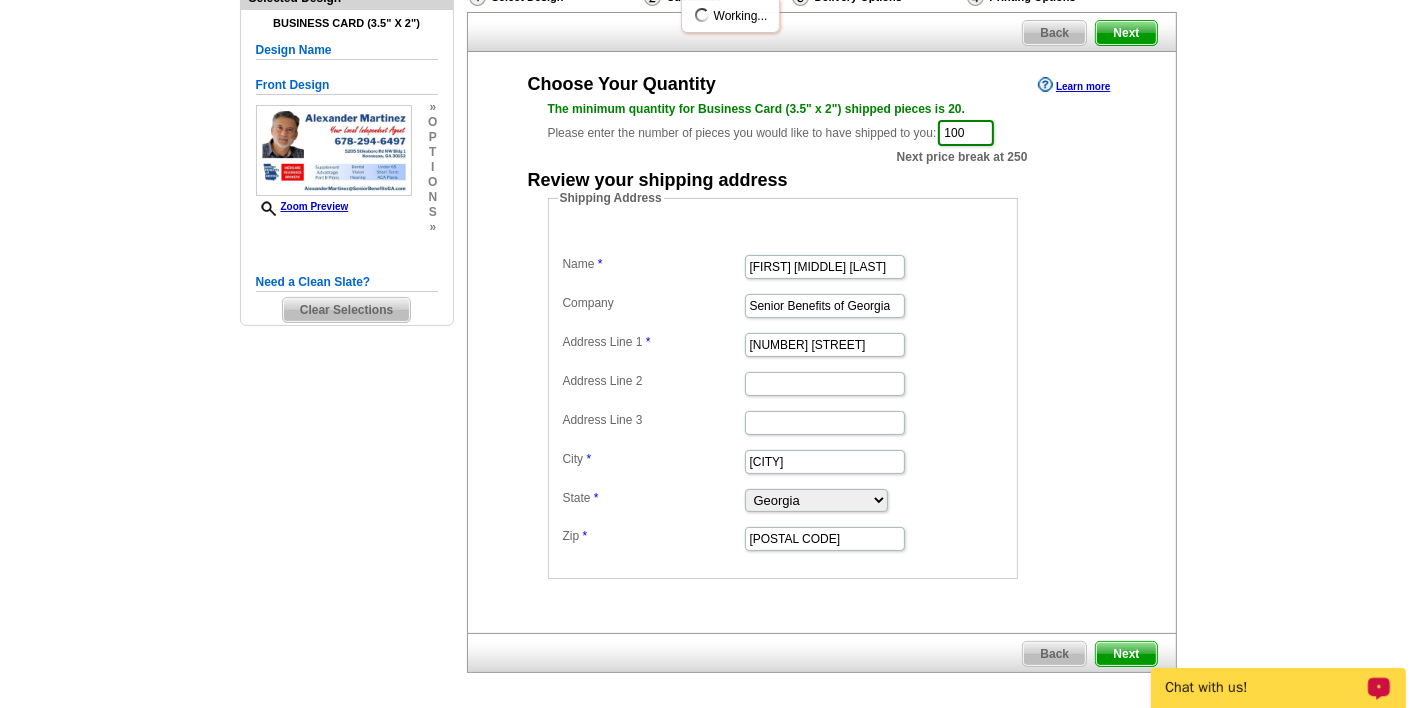 scroll, scrollTop: 0, scrollLeft: 0, axis: both 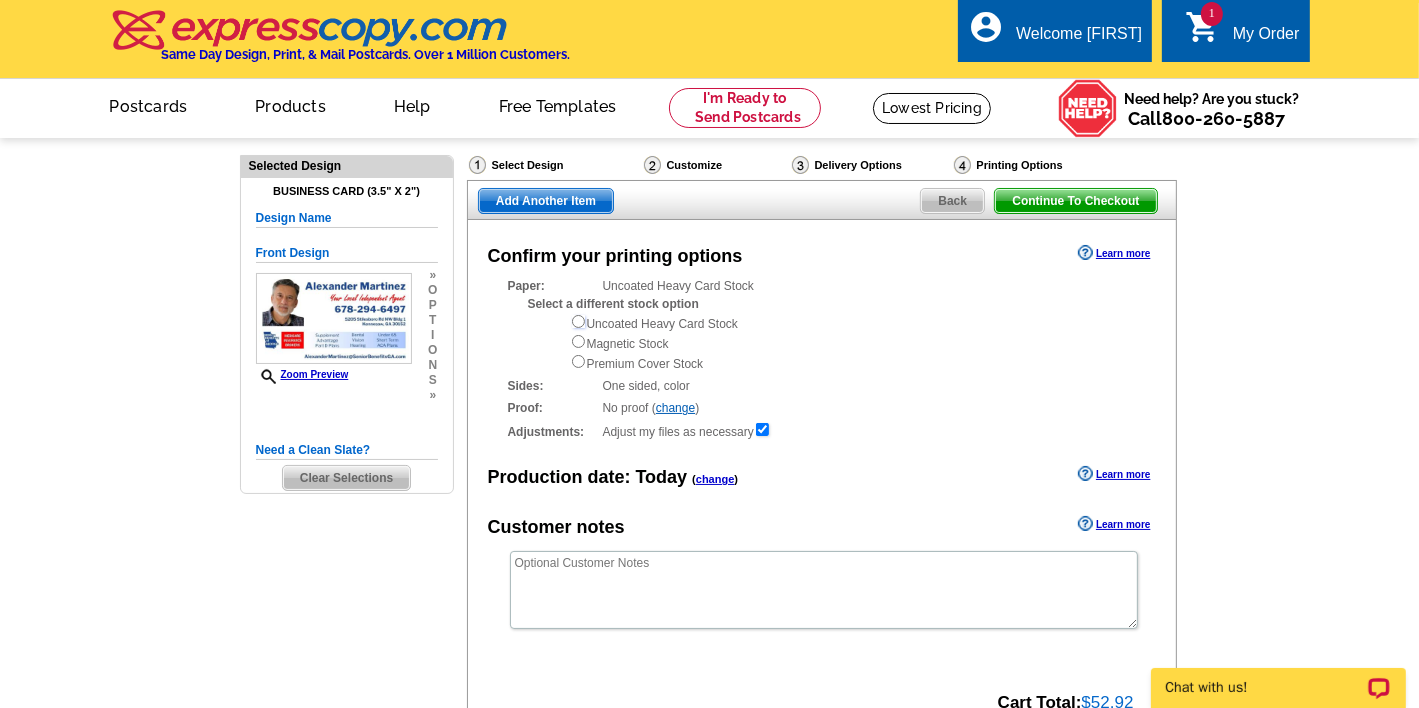 click at bounding box center [578, 321] 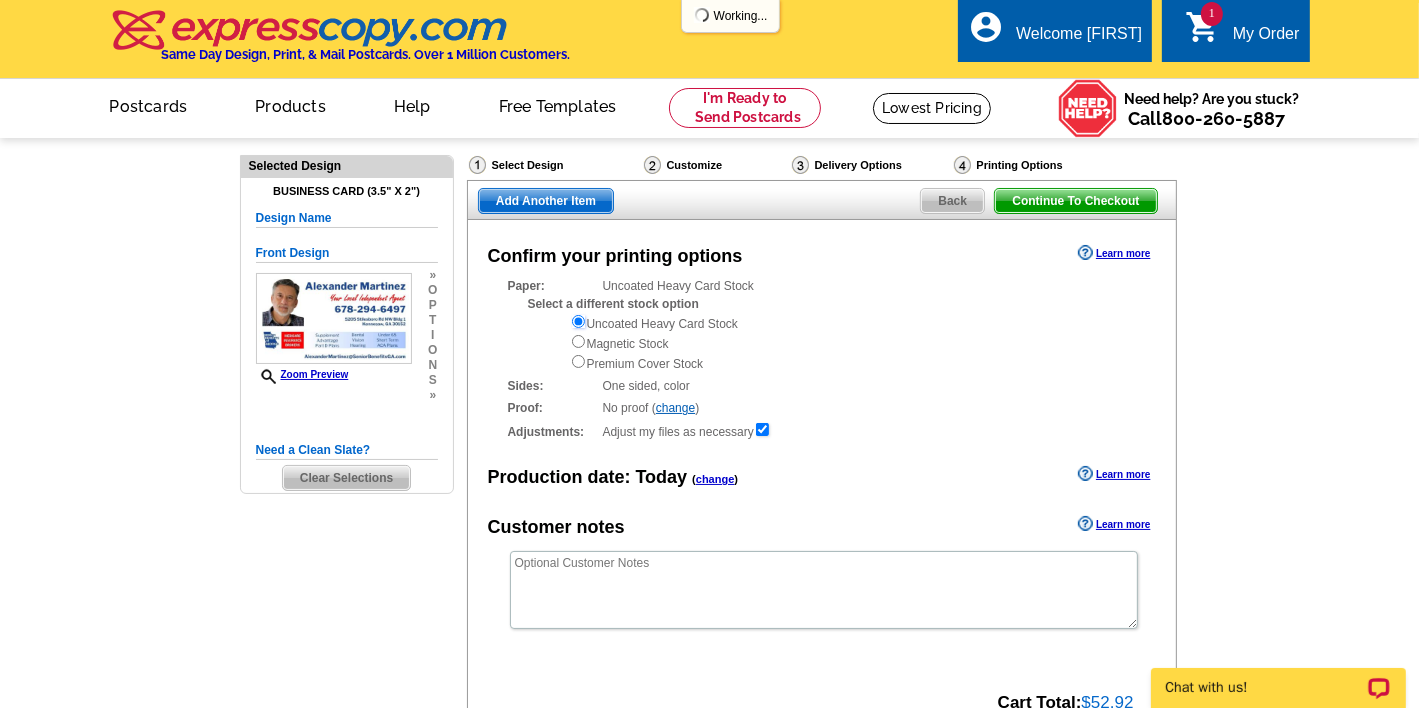 scroll, scrollTop: 0, scrollLeft: 0, axis: both 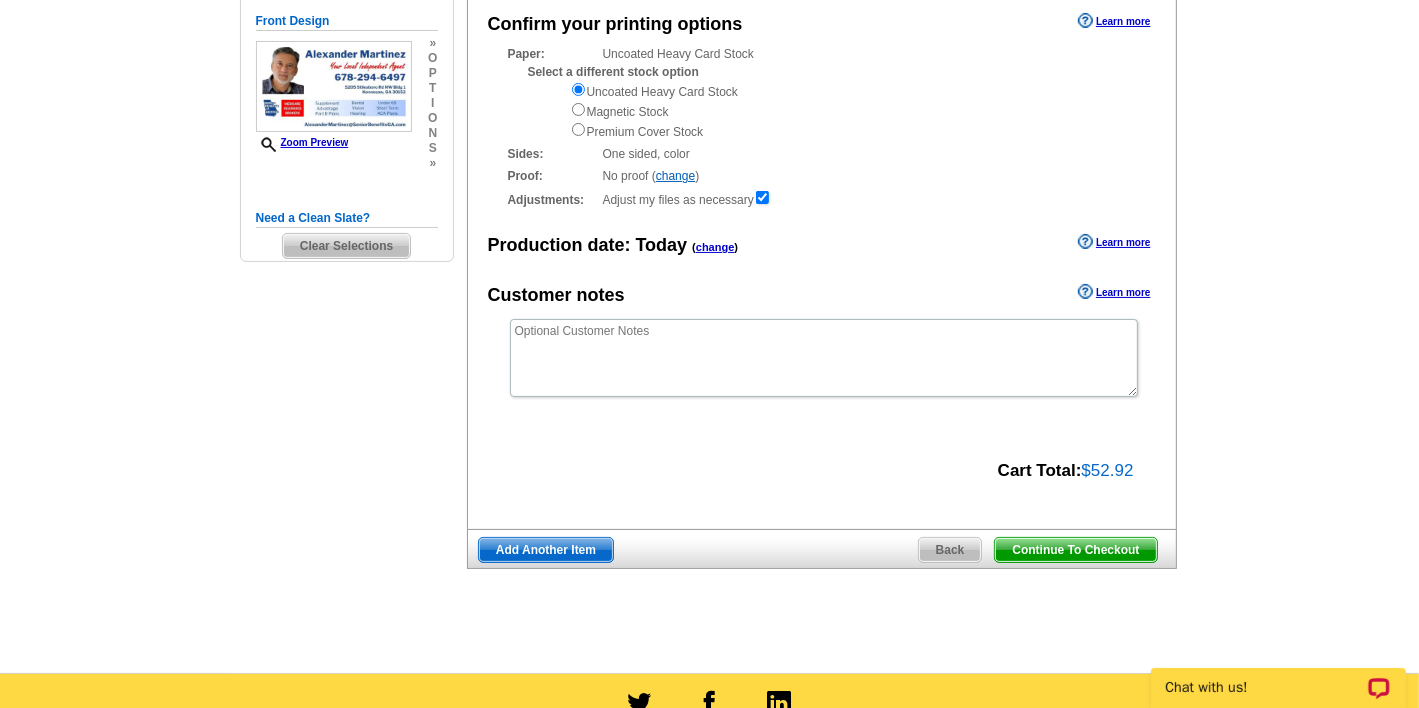 click on "Add Another Item" at bounding box center (546, 550) 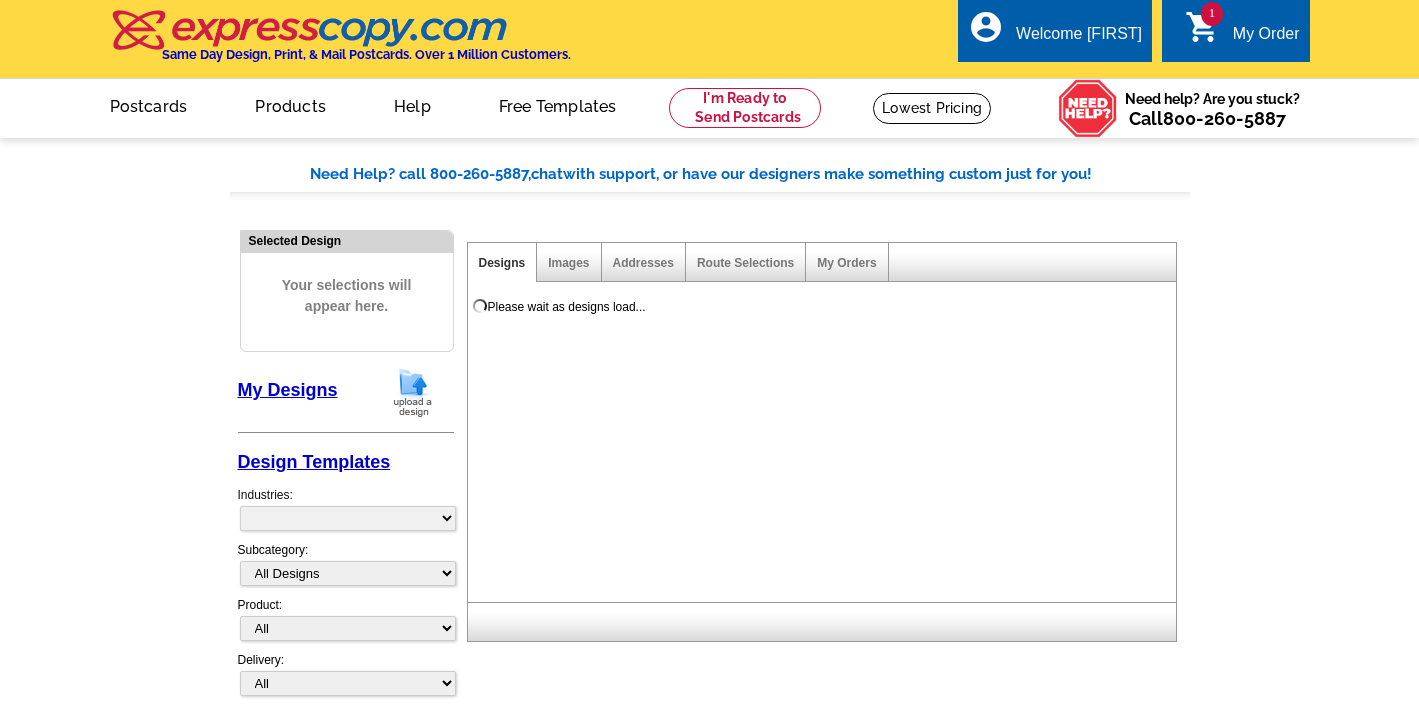 scroll, scrollTop: 0, scrollLeft: 0, axis: both 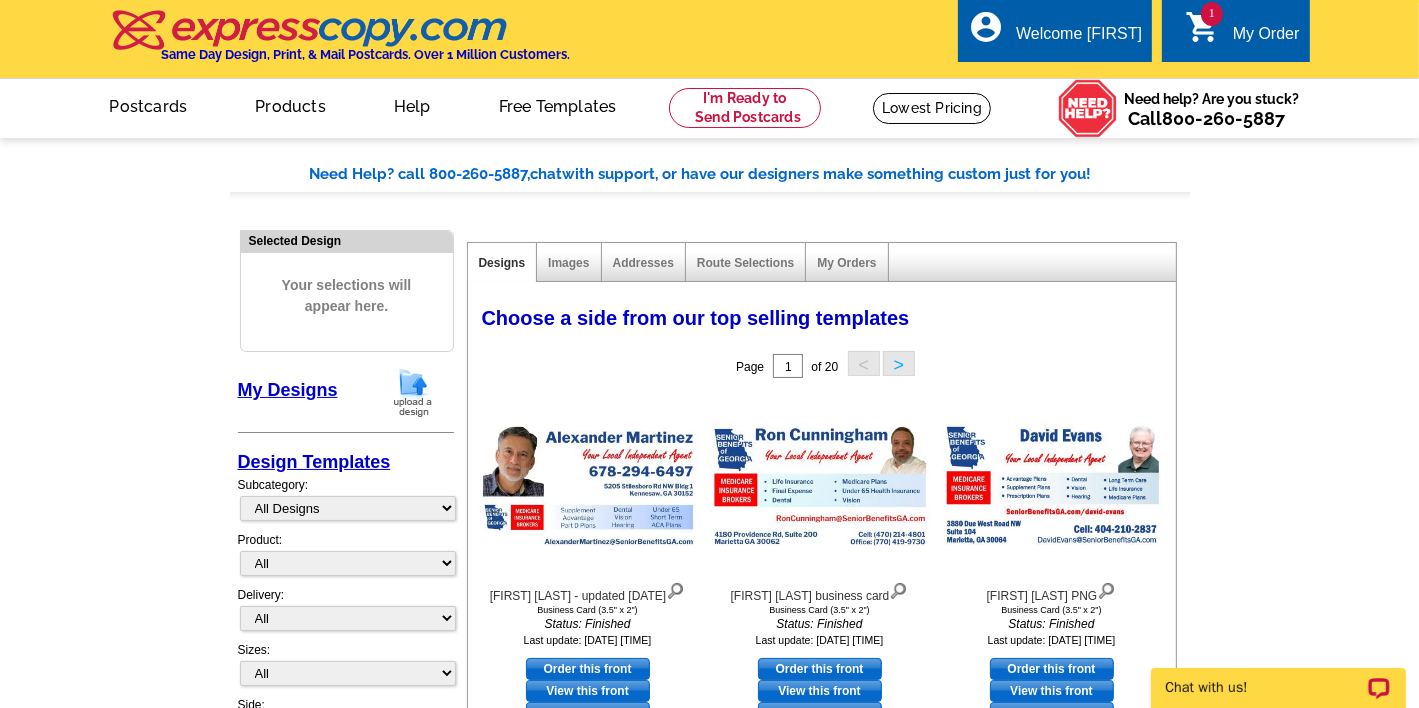 click at bounding box center [413, 392] 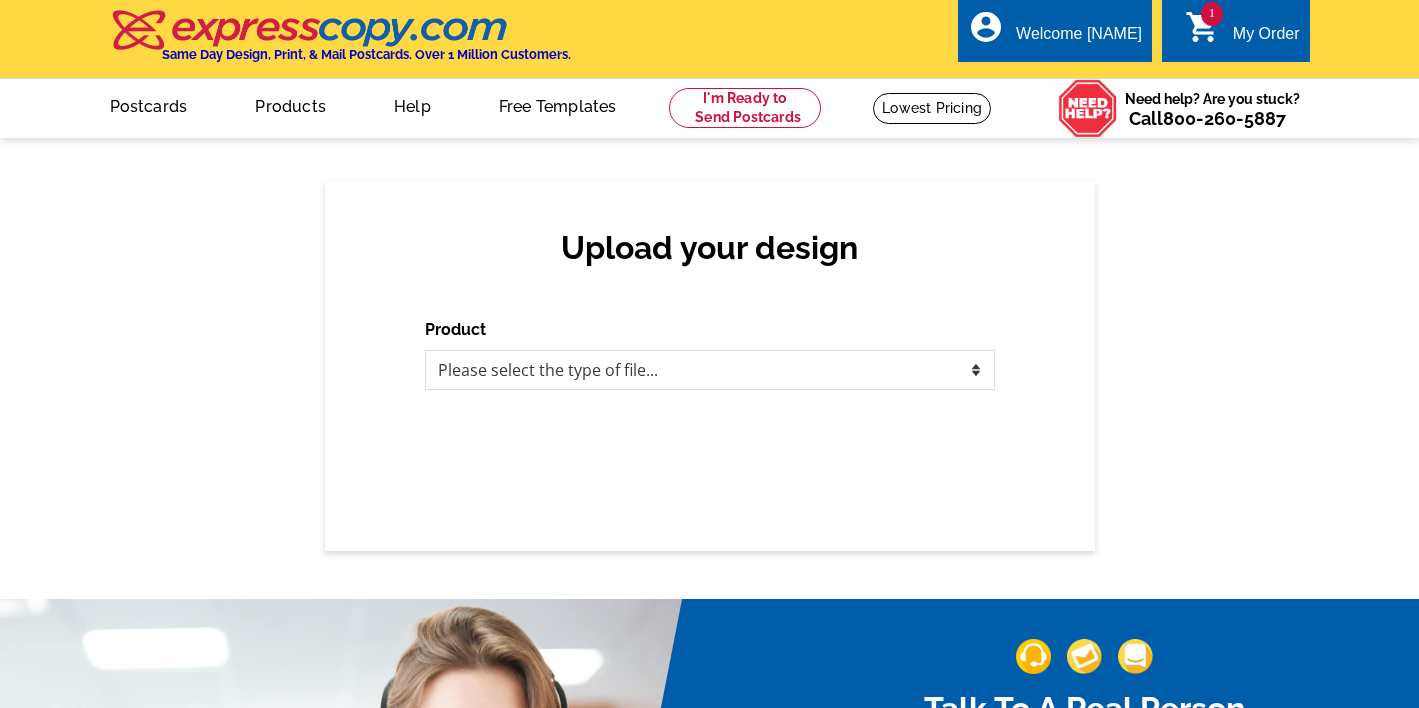 scroll, scrollTop: 0, scrollLeft: 0, axis: both 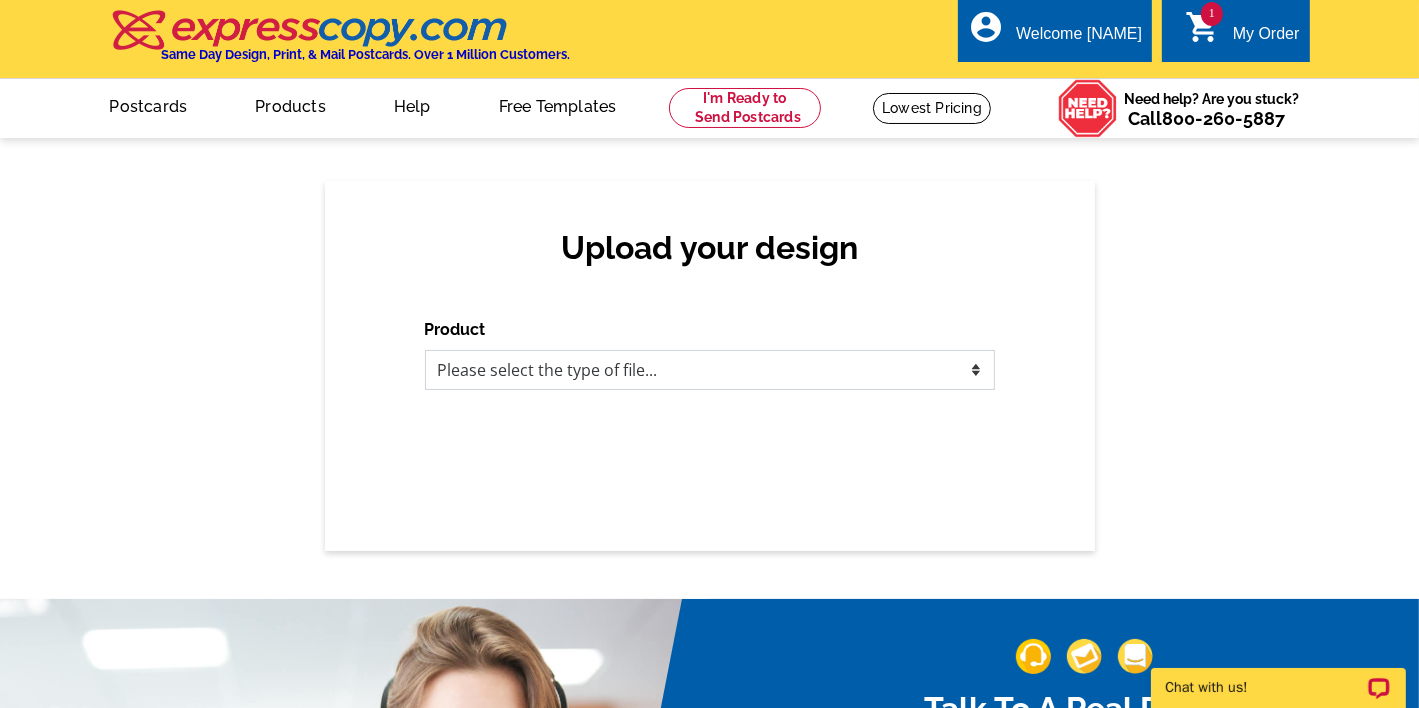 click on "Please select the type of file...
Postcards
Business Cards
Letters and flyers
Greeting Cards
Door Hangers" at bounding box center [710, 370] 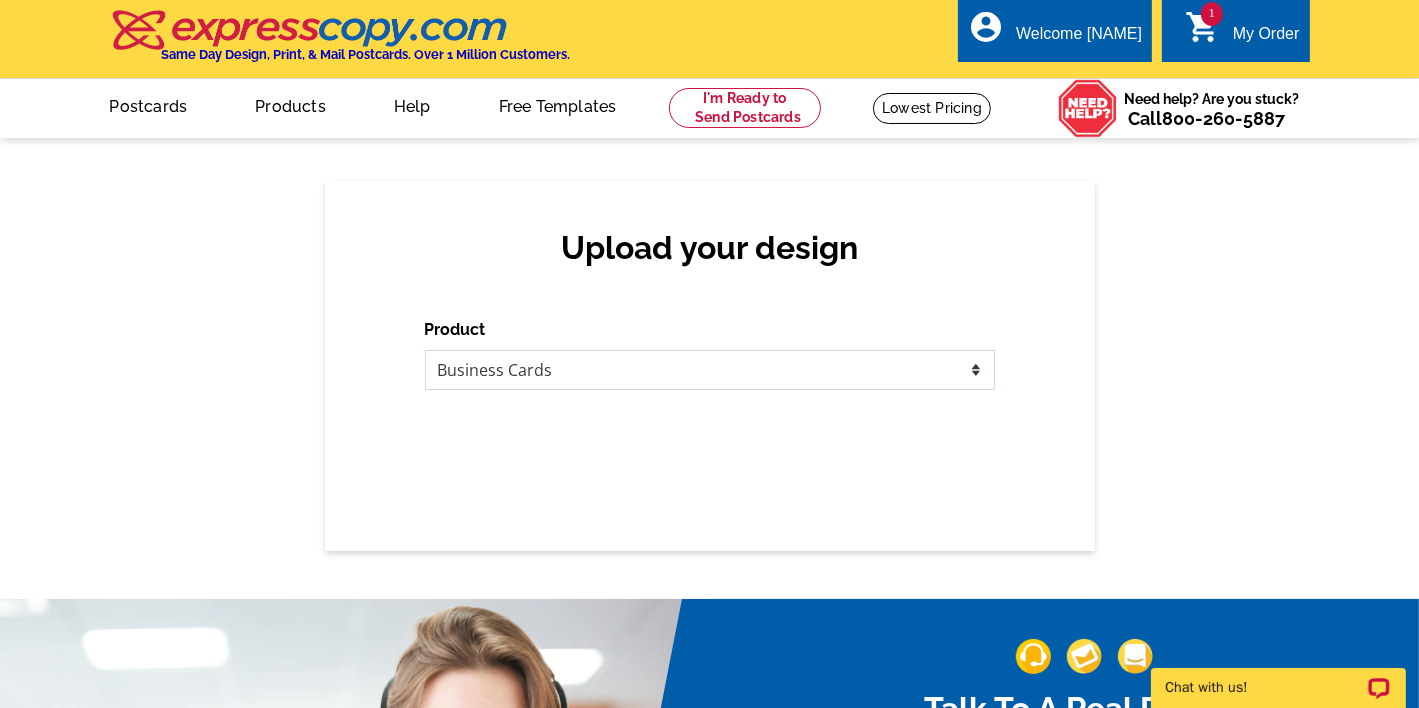 click on "Please select the type of file...
Postcards
Business Cards
Letters and flyers
Greeting Cards
Door Hangers" at bounding box center (710, 370) 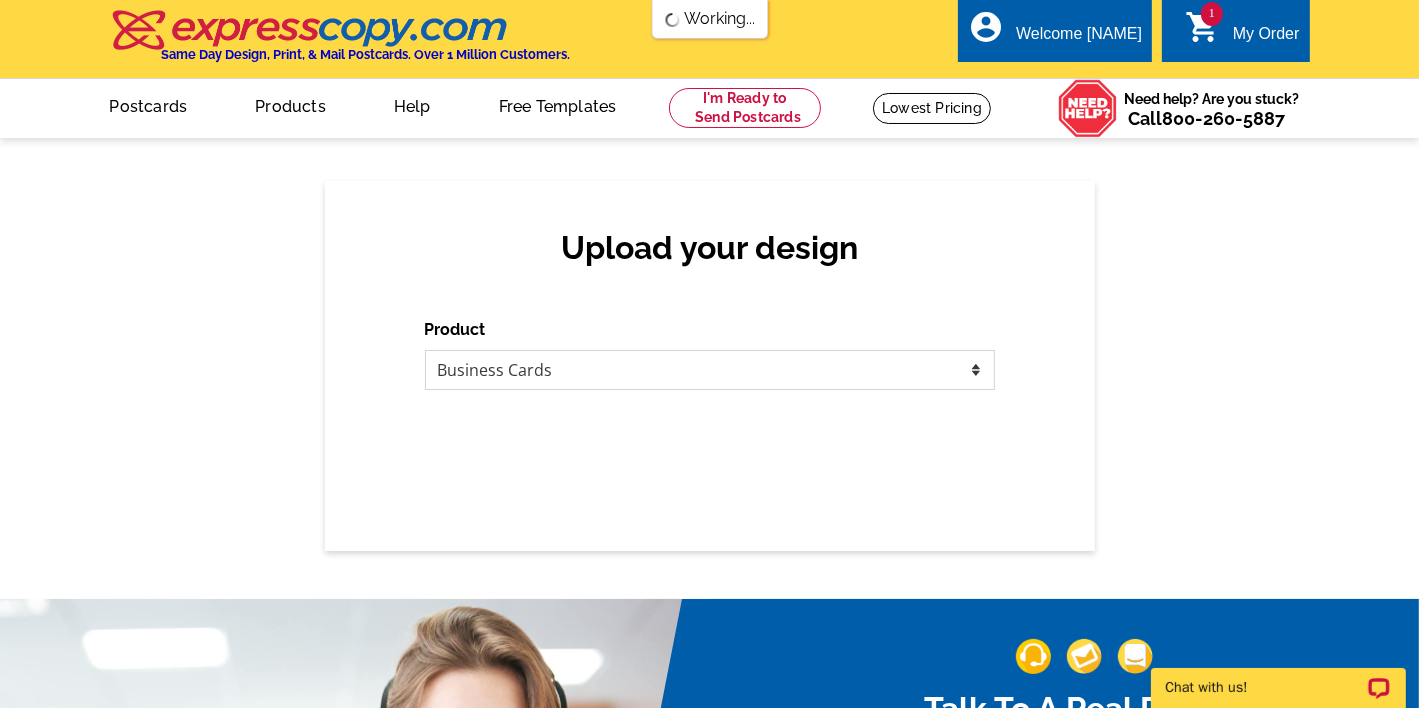 scroll, scrollTop: 0, scrollLeft: 0, axis: both 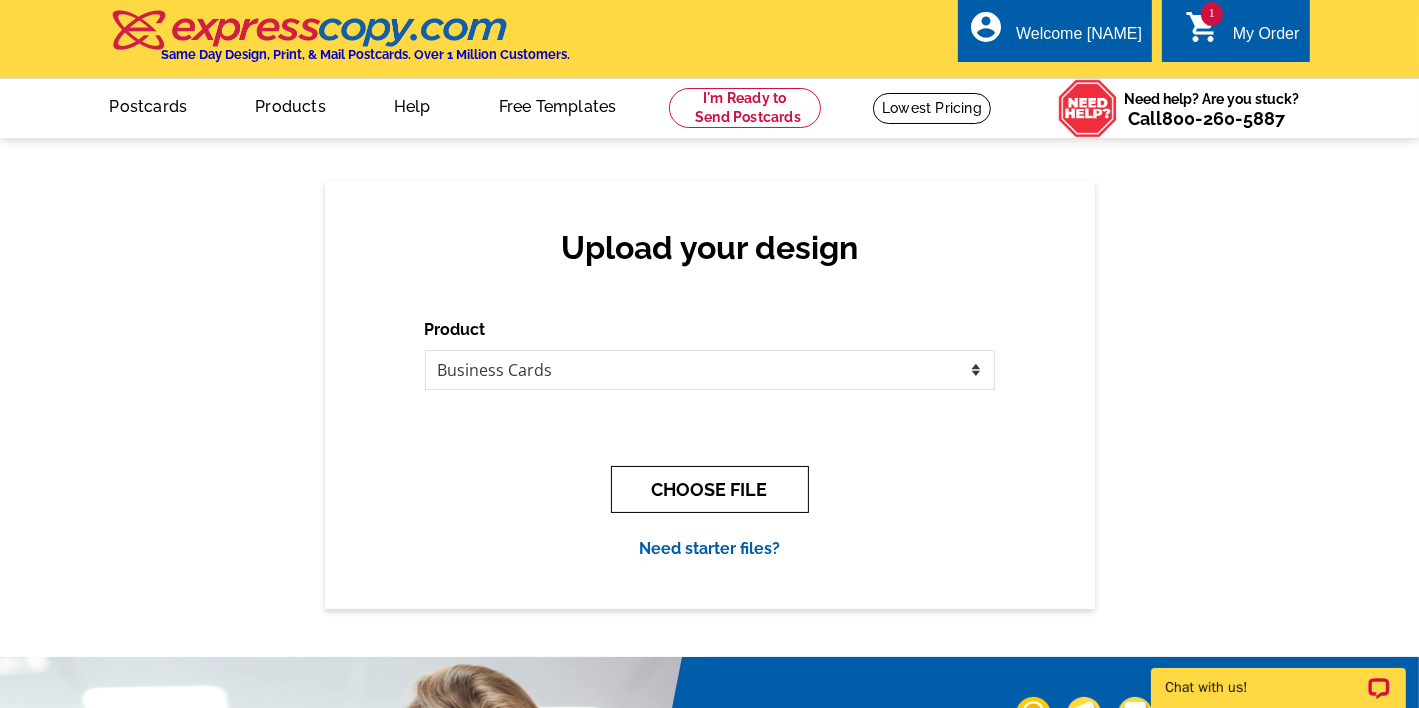 click on "CHOOSE FILE" at bounding box center [710, 489] 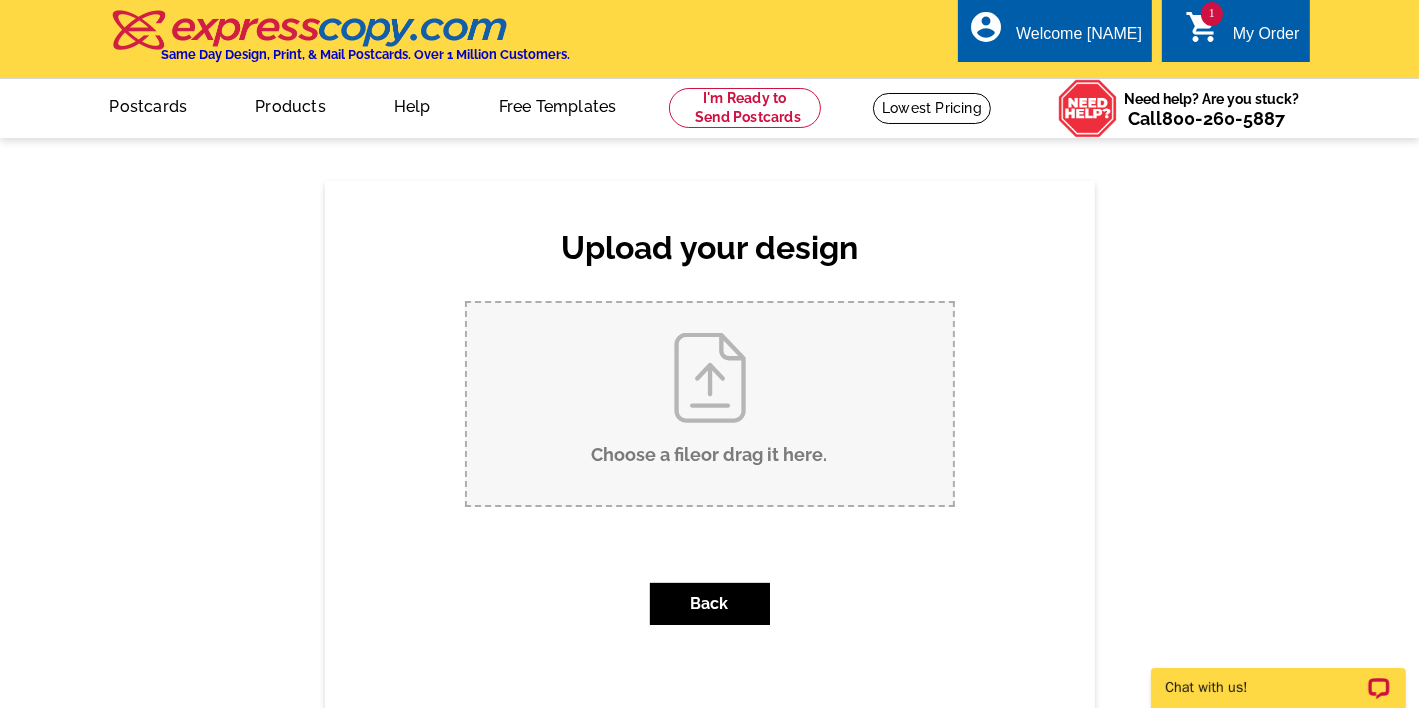 click on "Choose a file  or drag it here ." at bounding box center [710, 404] 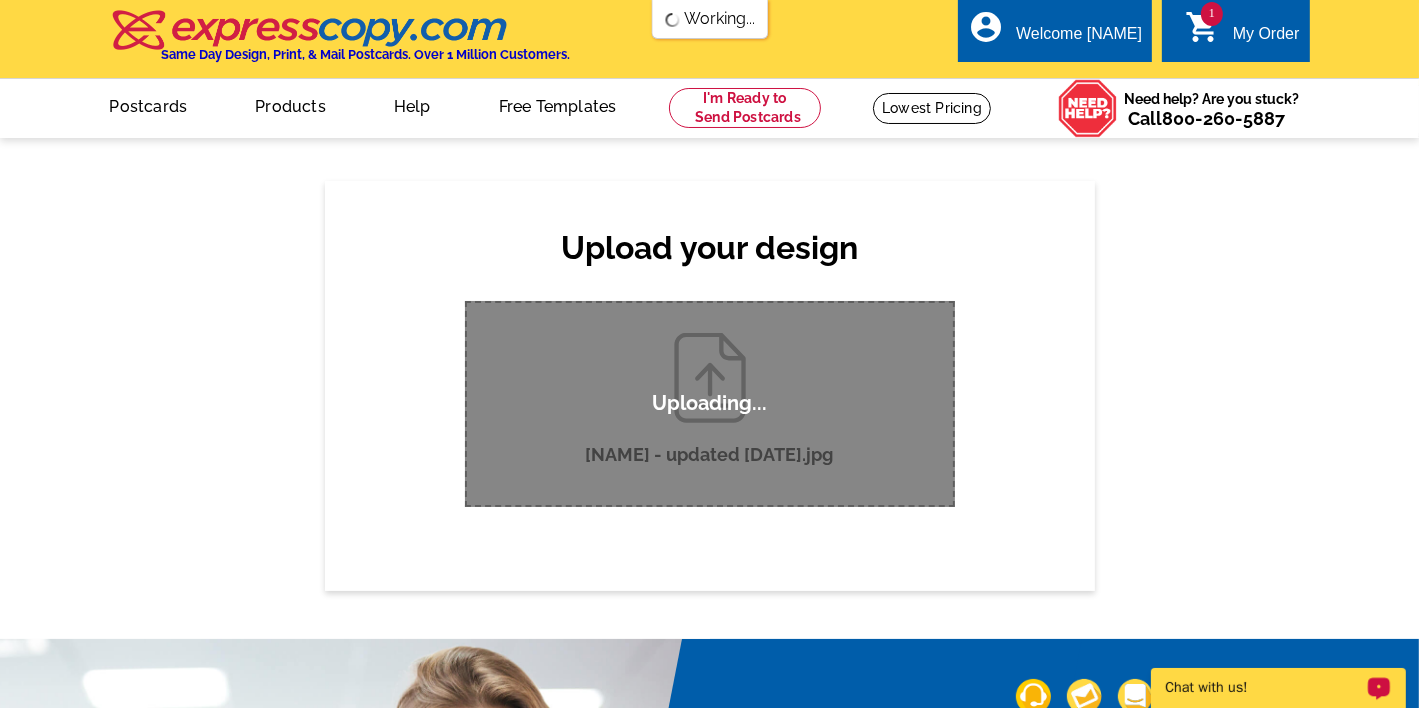 type 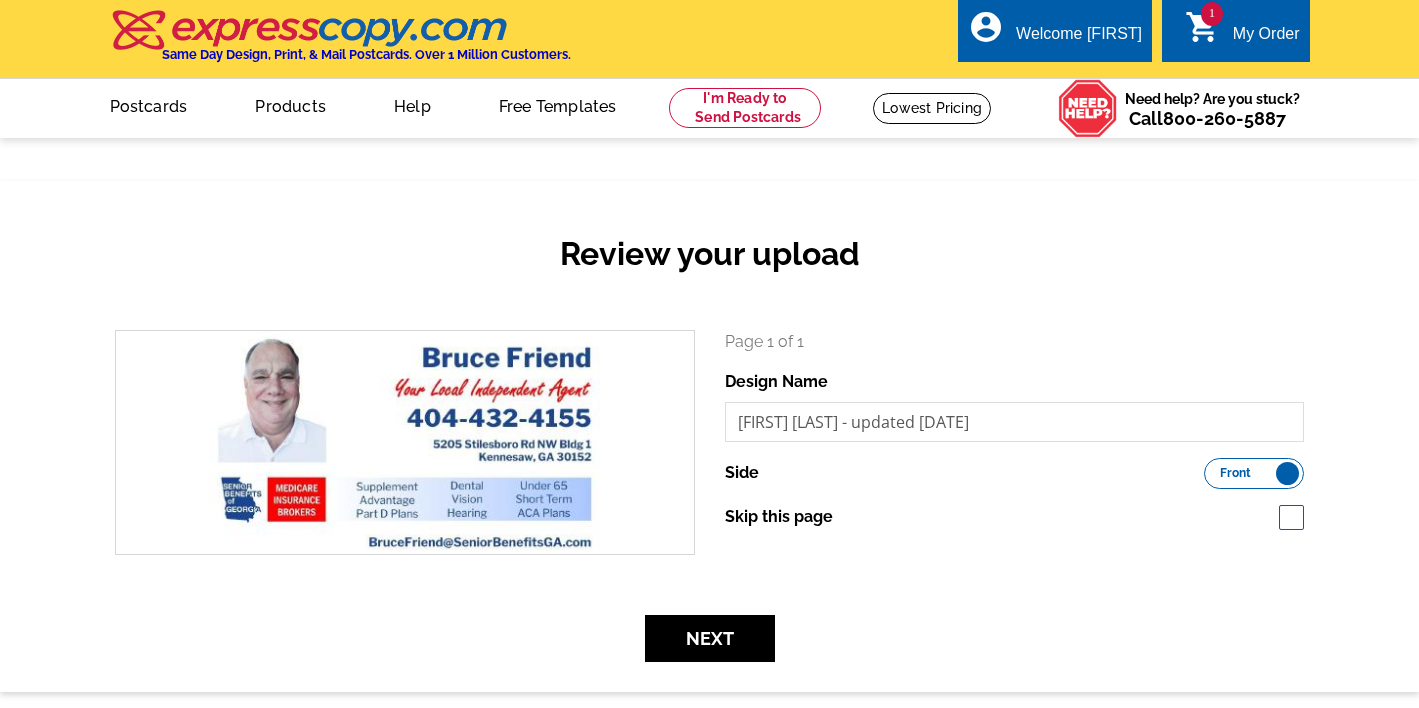 scroll, scrollTop: 0, scrollLeft: 0, axis: both 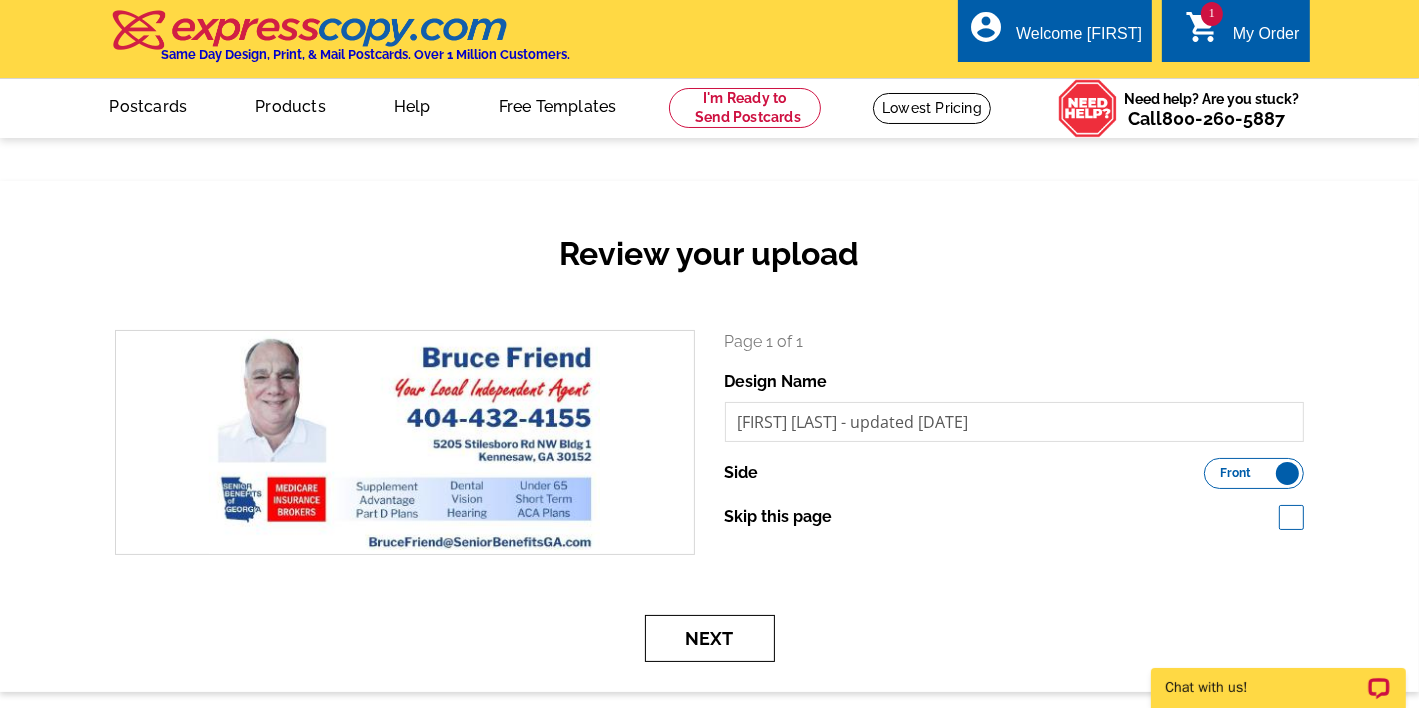 click on "Next" at bounding box center (710, 638) 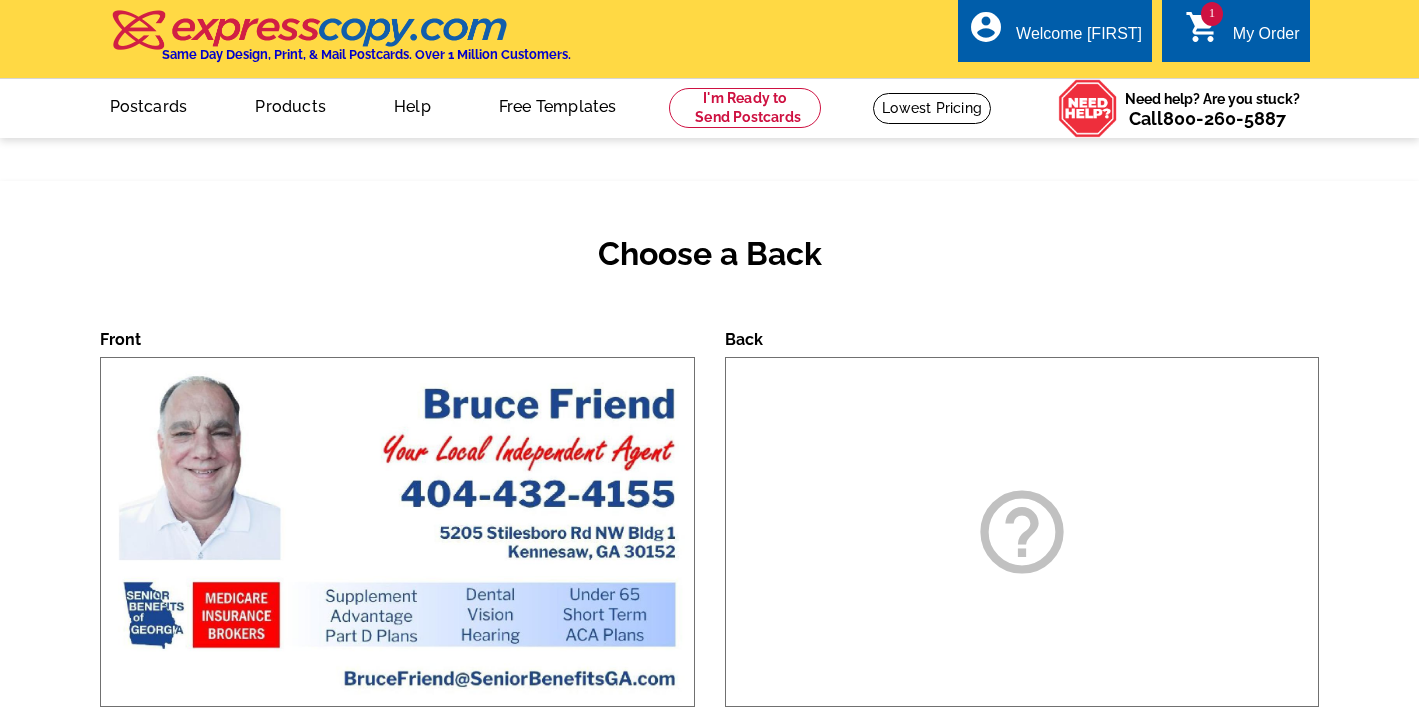 scroll, scrollTop: 0, scrollLeft: 0, axis: both 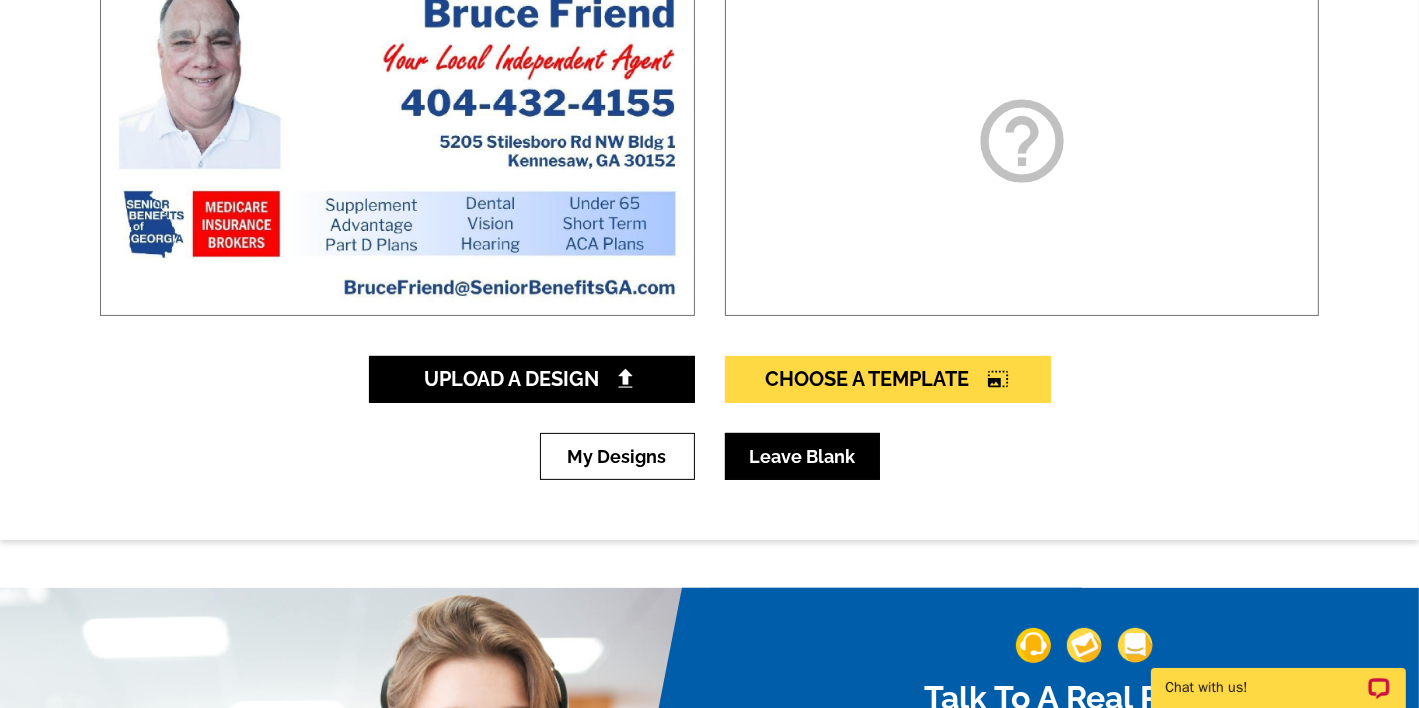 click on "Leave Blank" at bounding box center (802, 456) 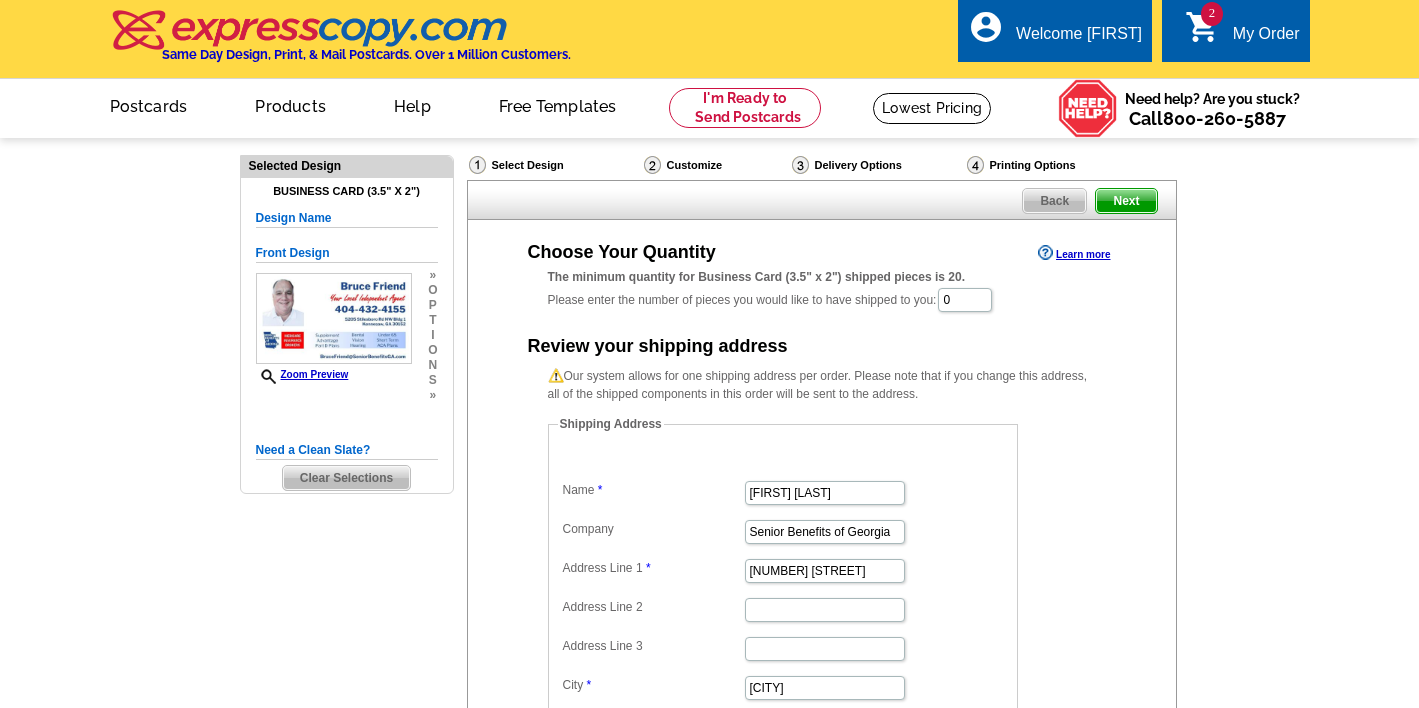 scroll, scrollTop: 0, scrollLeft: 0, axis: both 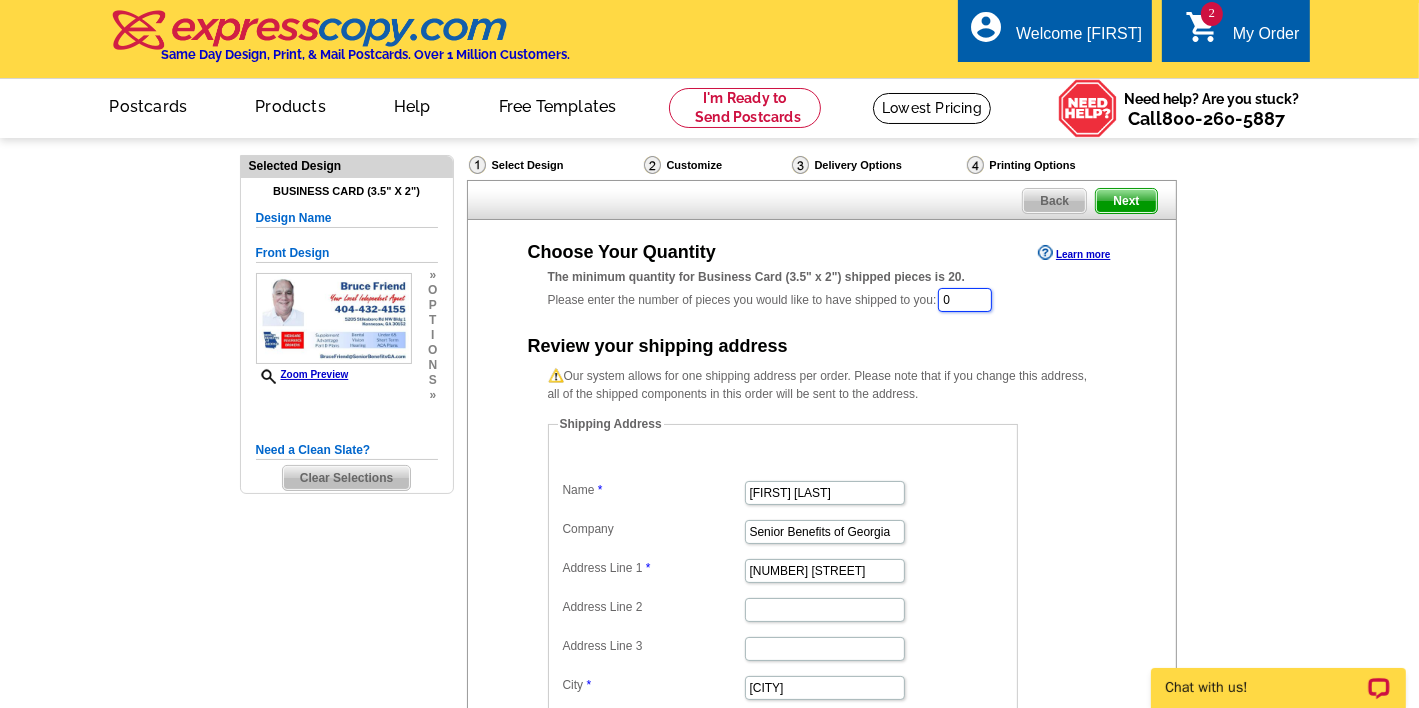 drag, startPoint x: 968, startPoint y: 303, endPoint x: 865, endPoint y: 292, distance: 103.58572 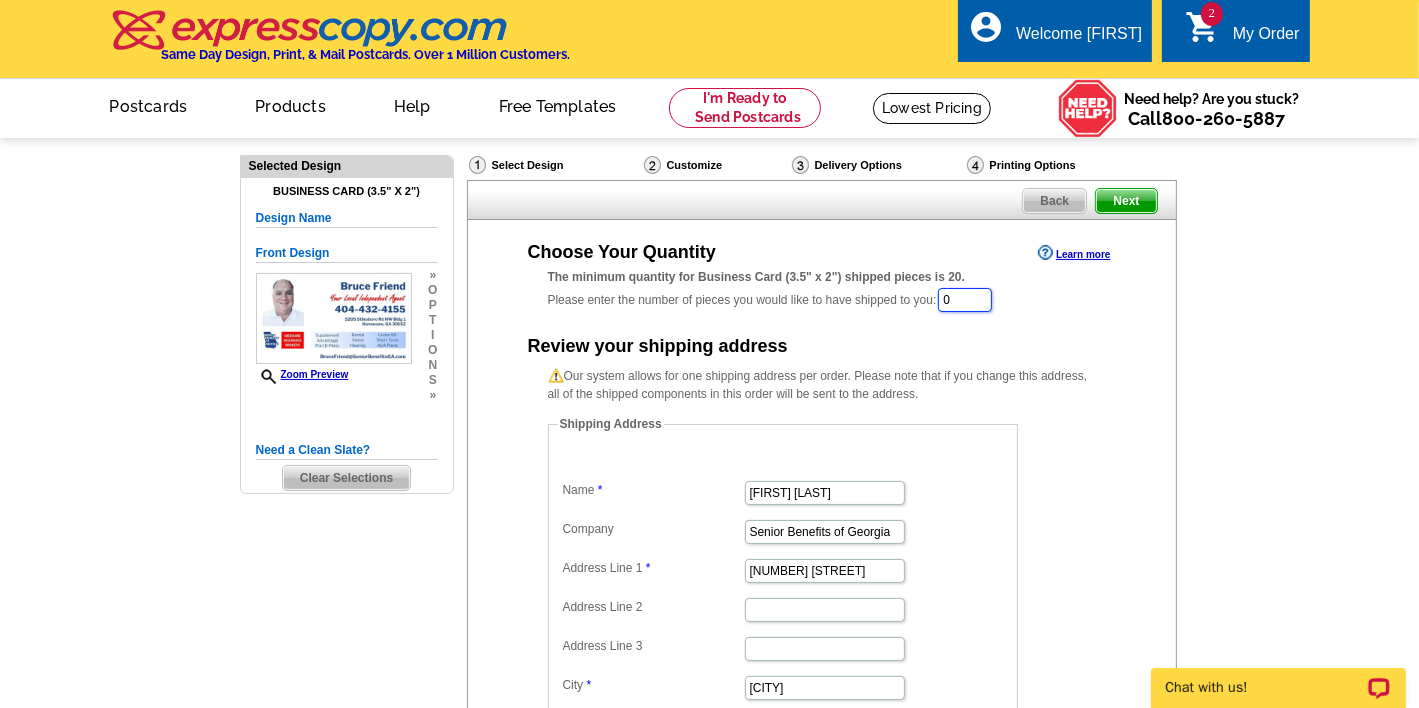 click on "The minimum quantity for Business Card (3.5" x 2") shipped pieces is 20.
Please enter the number of pieces you would like to have shipped to you:
0" at bounding box center [822, 291] 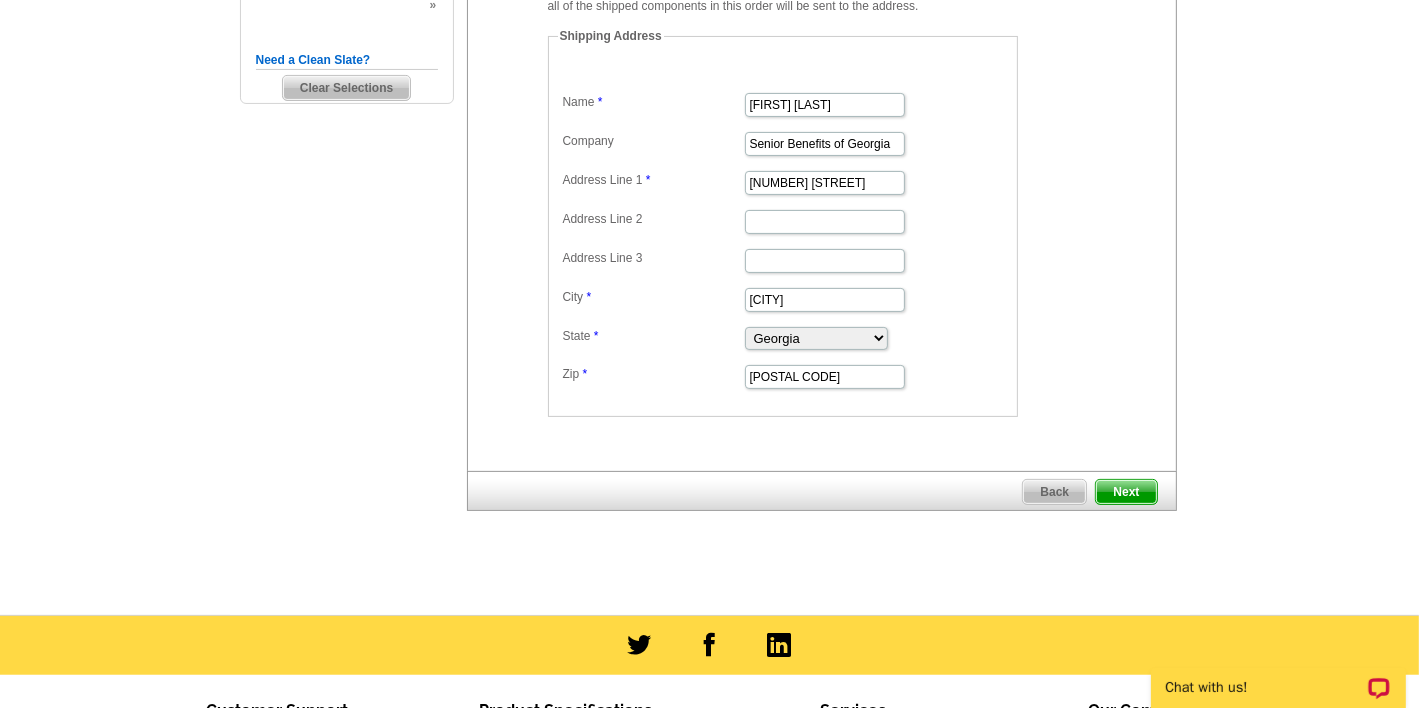 scroll, scrollTop: 392, scrollLeft: 0, axis: vertical 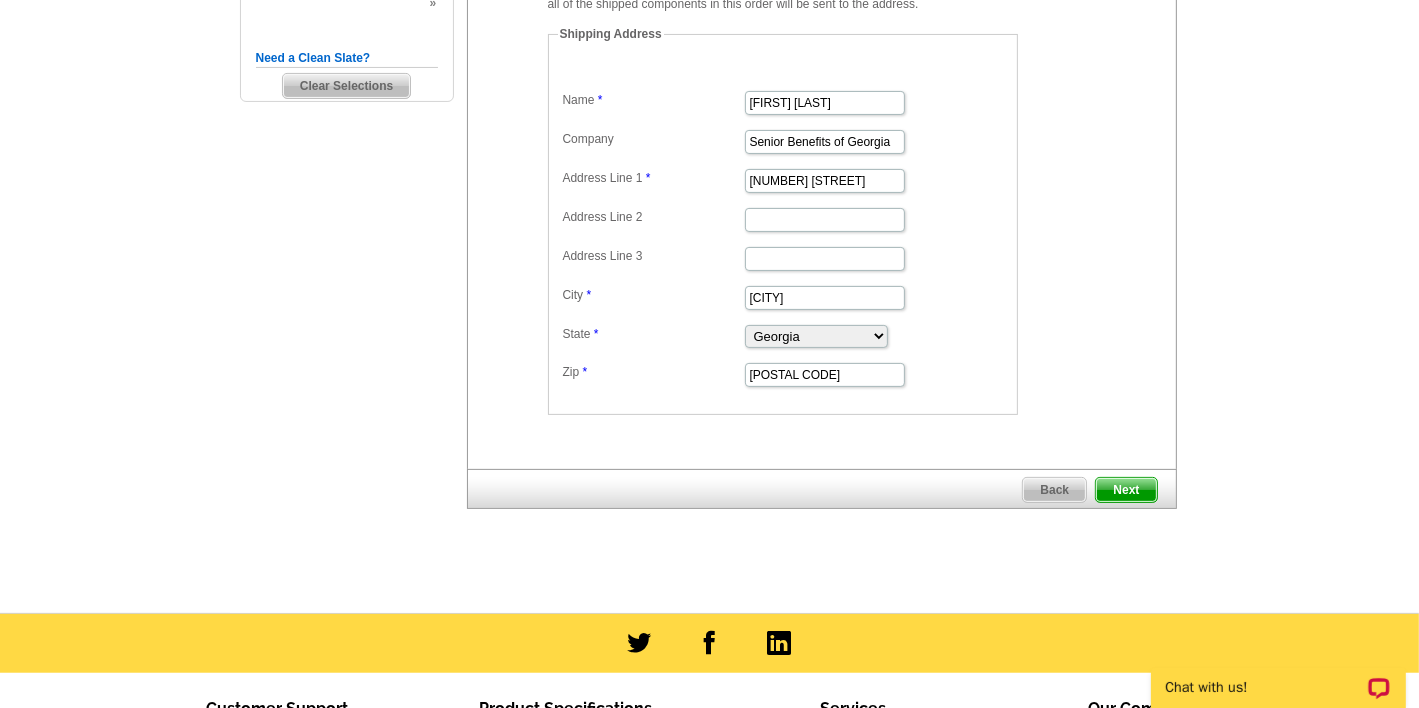 type on "100" 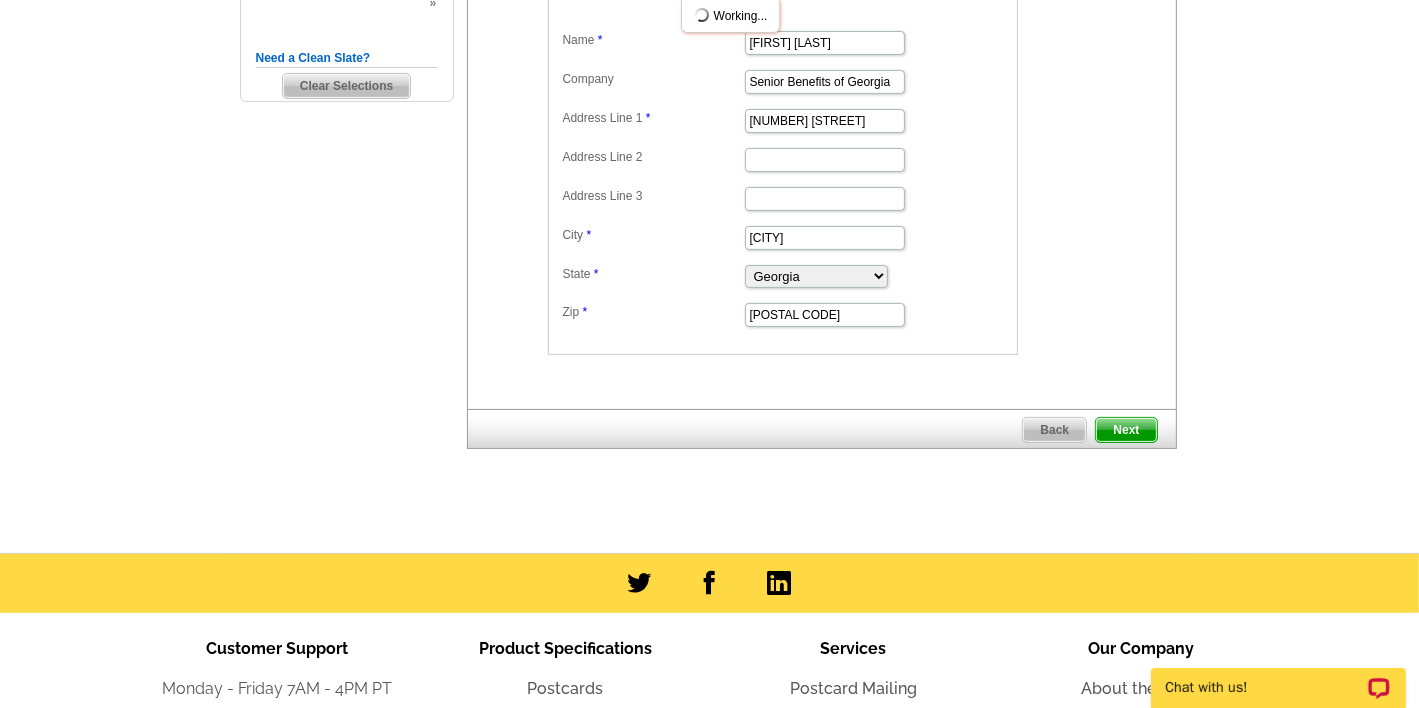 scroll, scrollTop: 0, scrollLeft: 0, axis: both 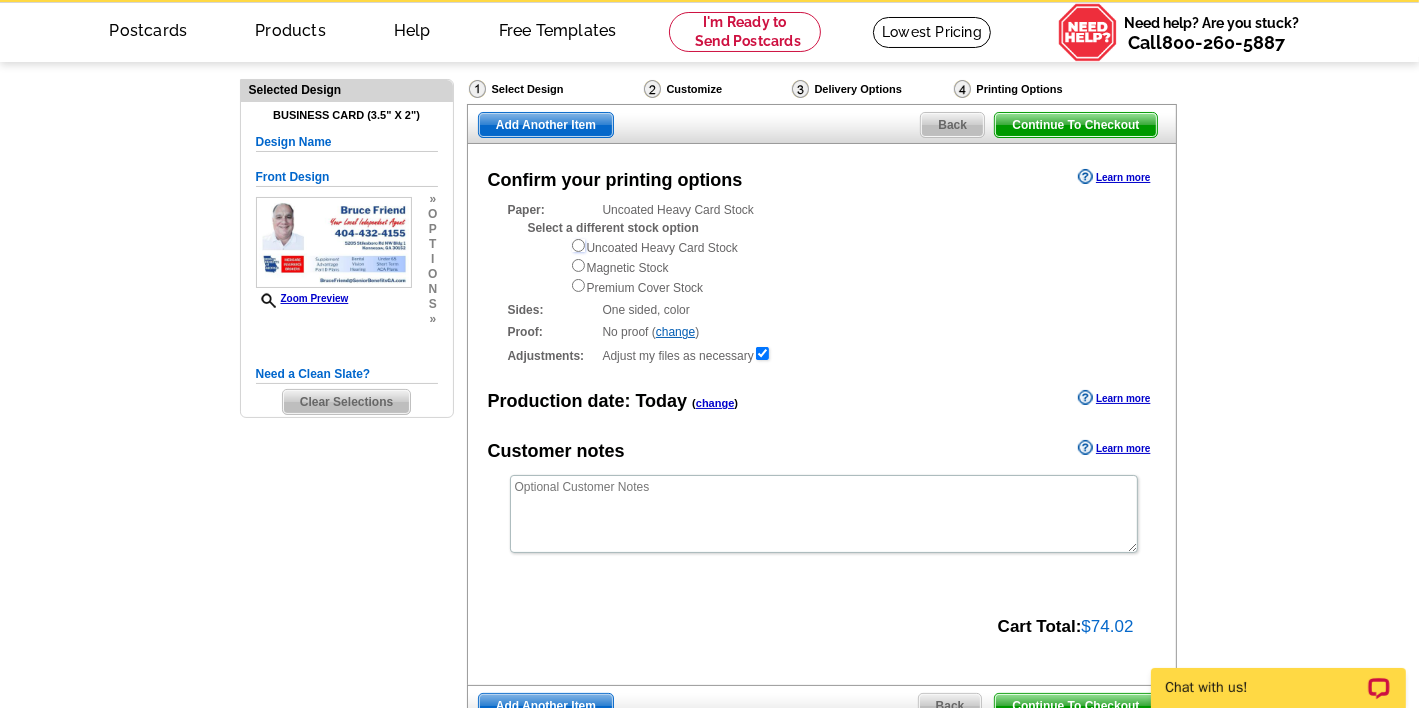 click at bounding box center (578, 245) 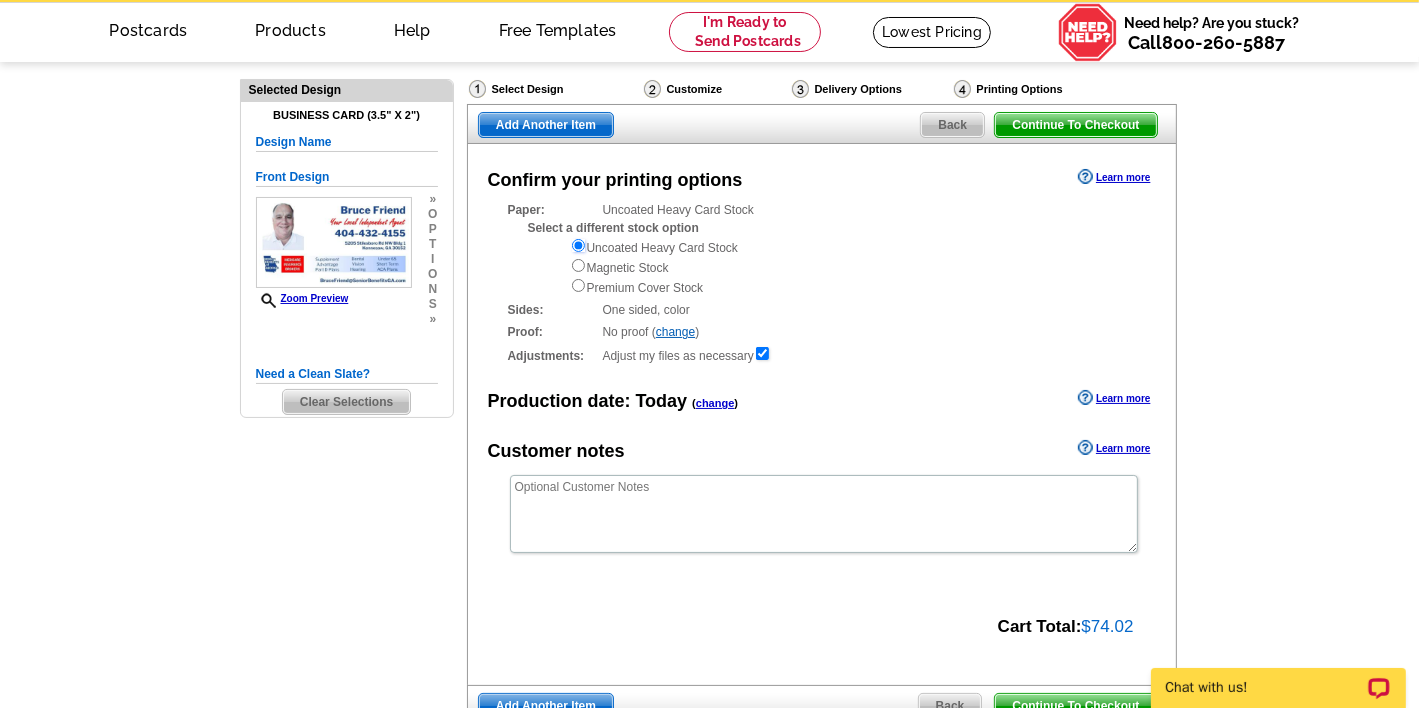 scroll, scrollTop: 0, scrollLeft: 0, axis: both 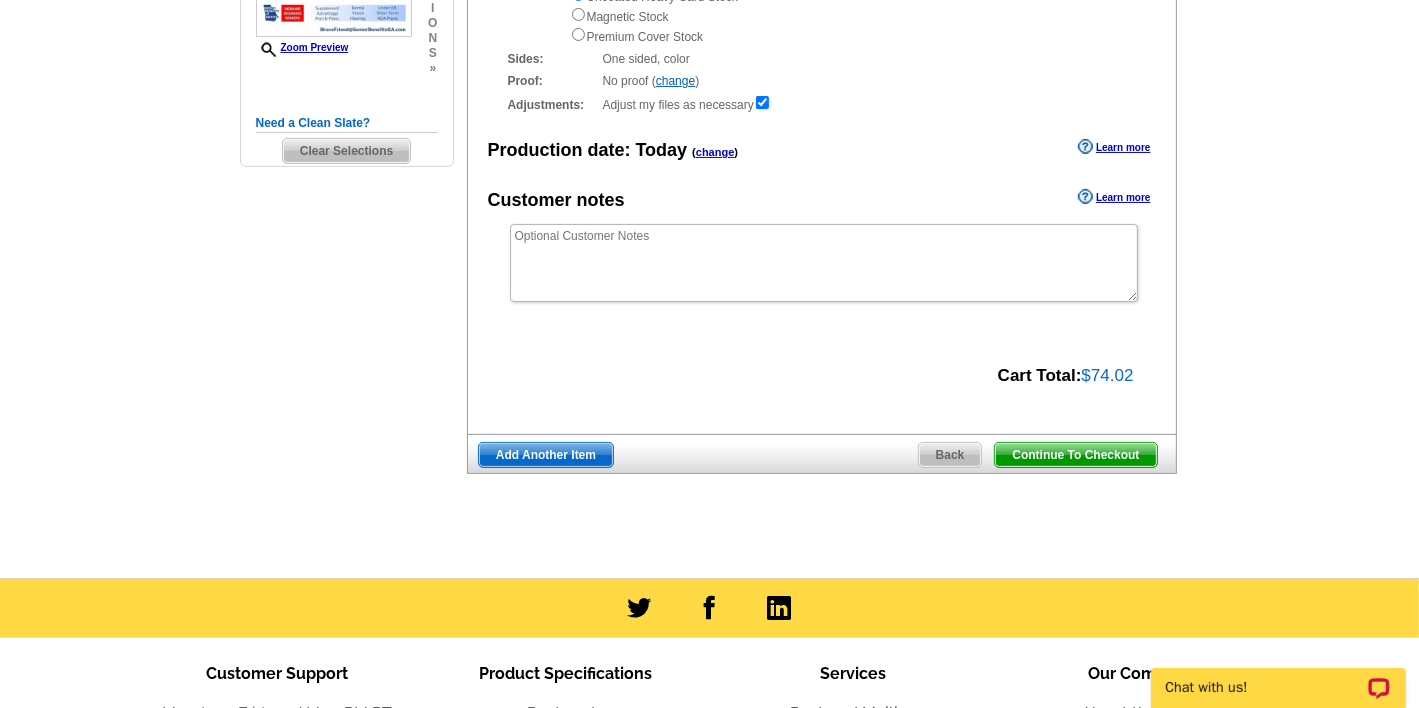 click on "Add Another Item" at bounding box center (546, 455) 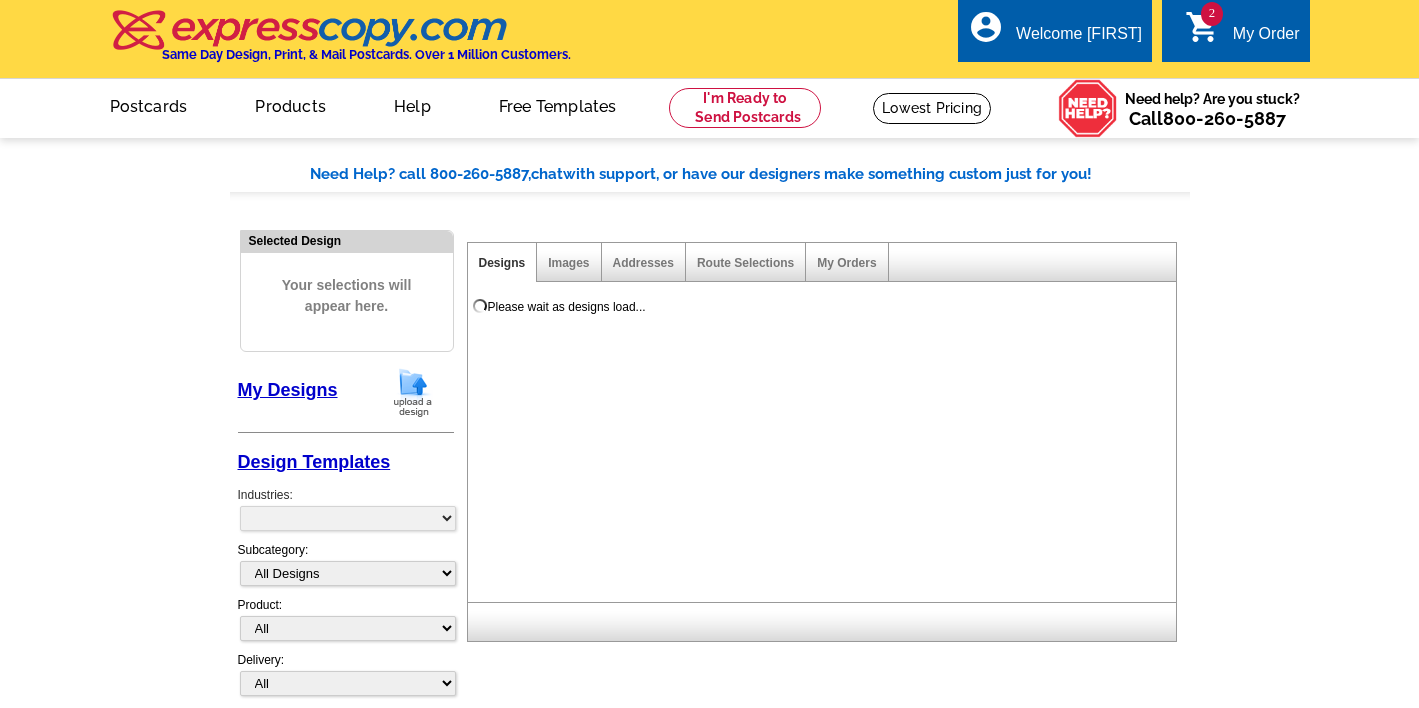 scroll, scrollTop: 0, scrollLeft: 0, axis: both 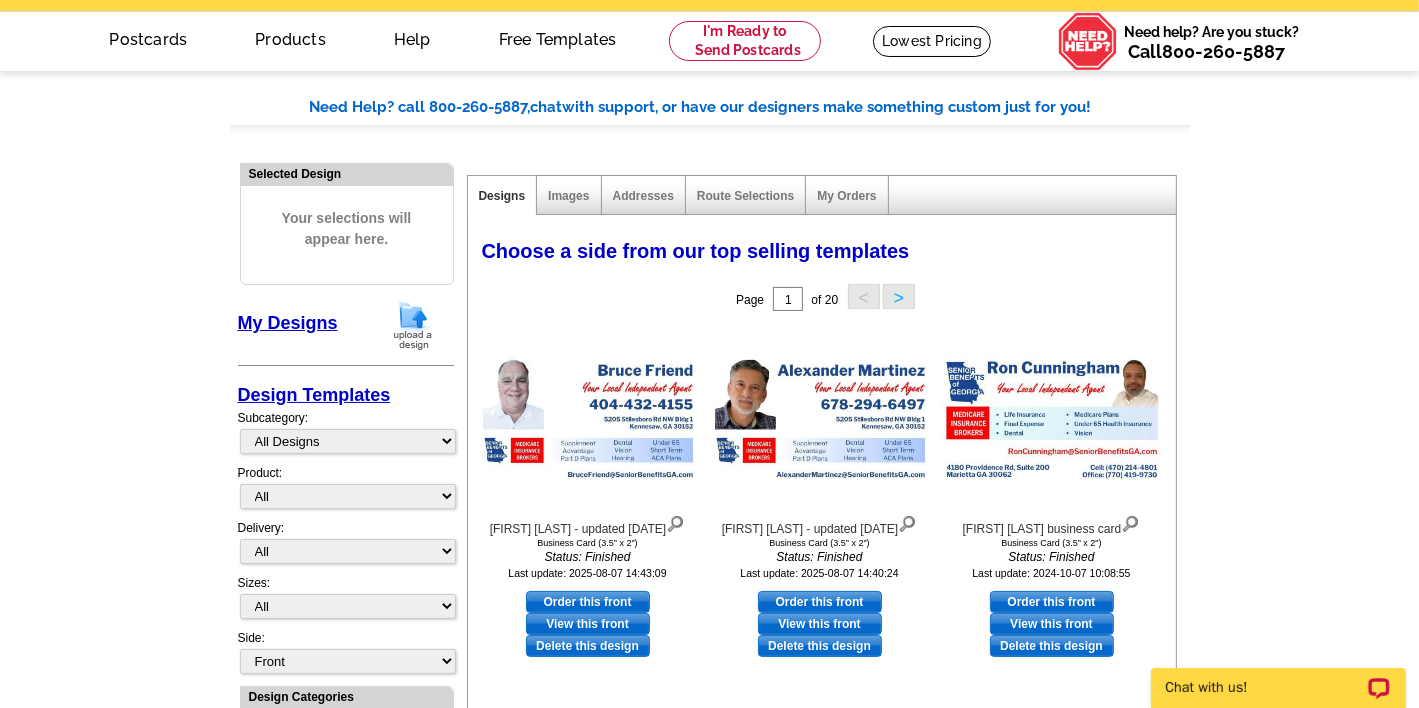 click at bounding box center (413, 325) 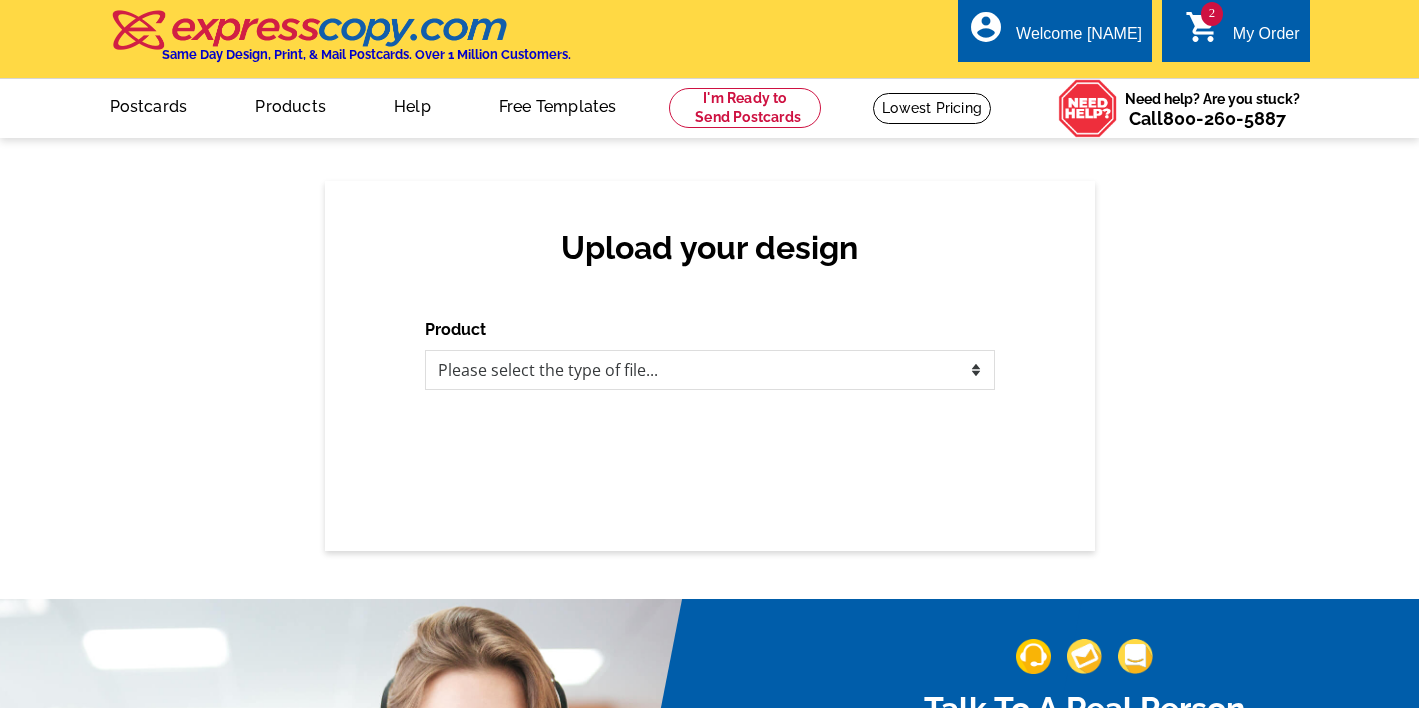 scroll, scrollTop: 0, scrollLeft: 0, axis: both 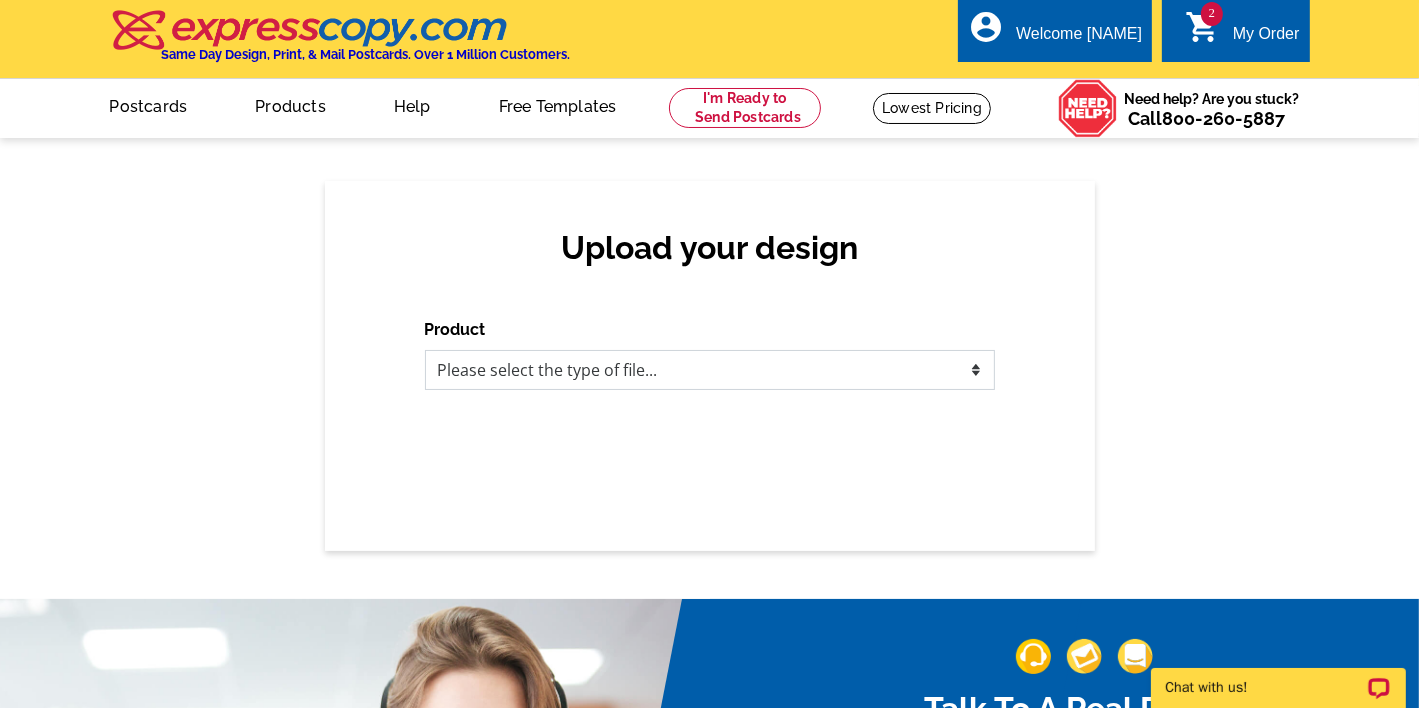 click on "Please select the type of file...
Postcards
Business Cards
Letters and flyers
Greeting Cards
Door Hangers" at bounding box center (710, 370) 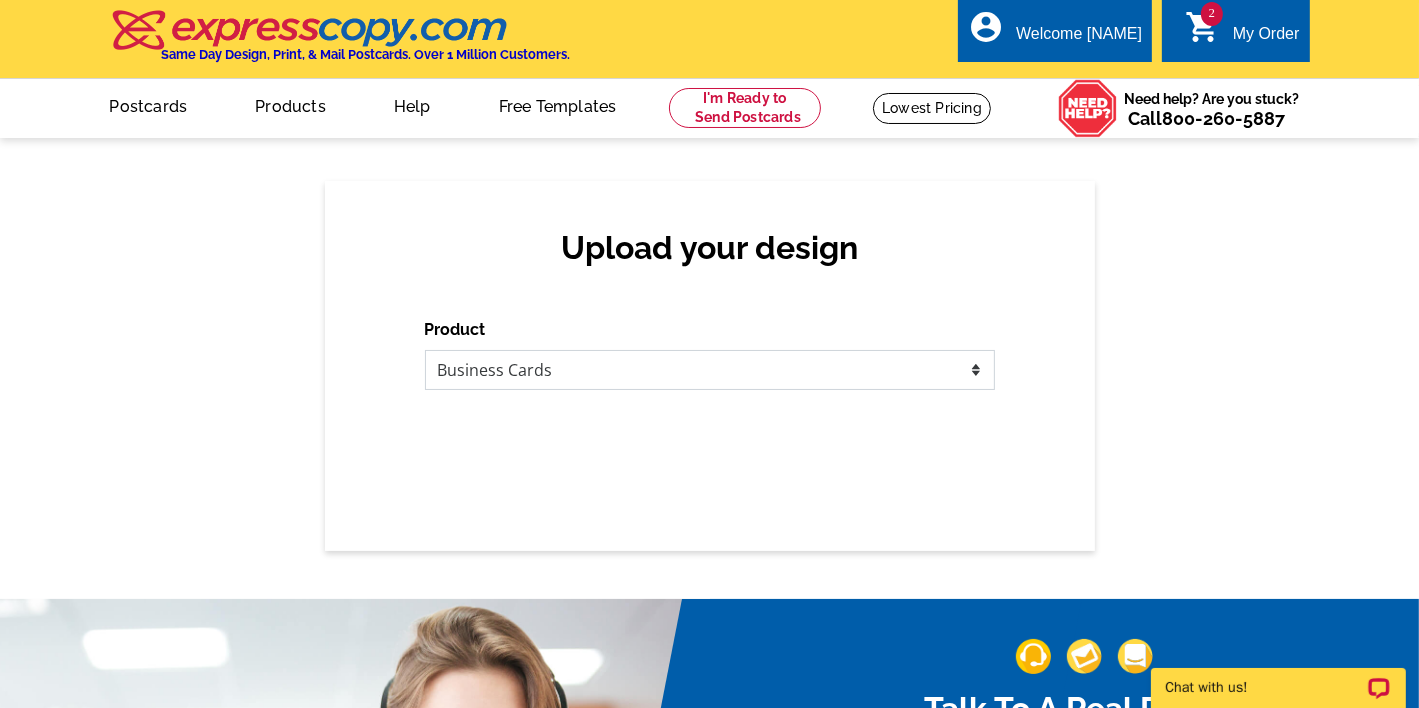 click on "Please select the type of file...
Postcards
Business Cards
Letters and flyers
Greeting Cards
Door Hangers" at bounding box center [710, 370] 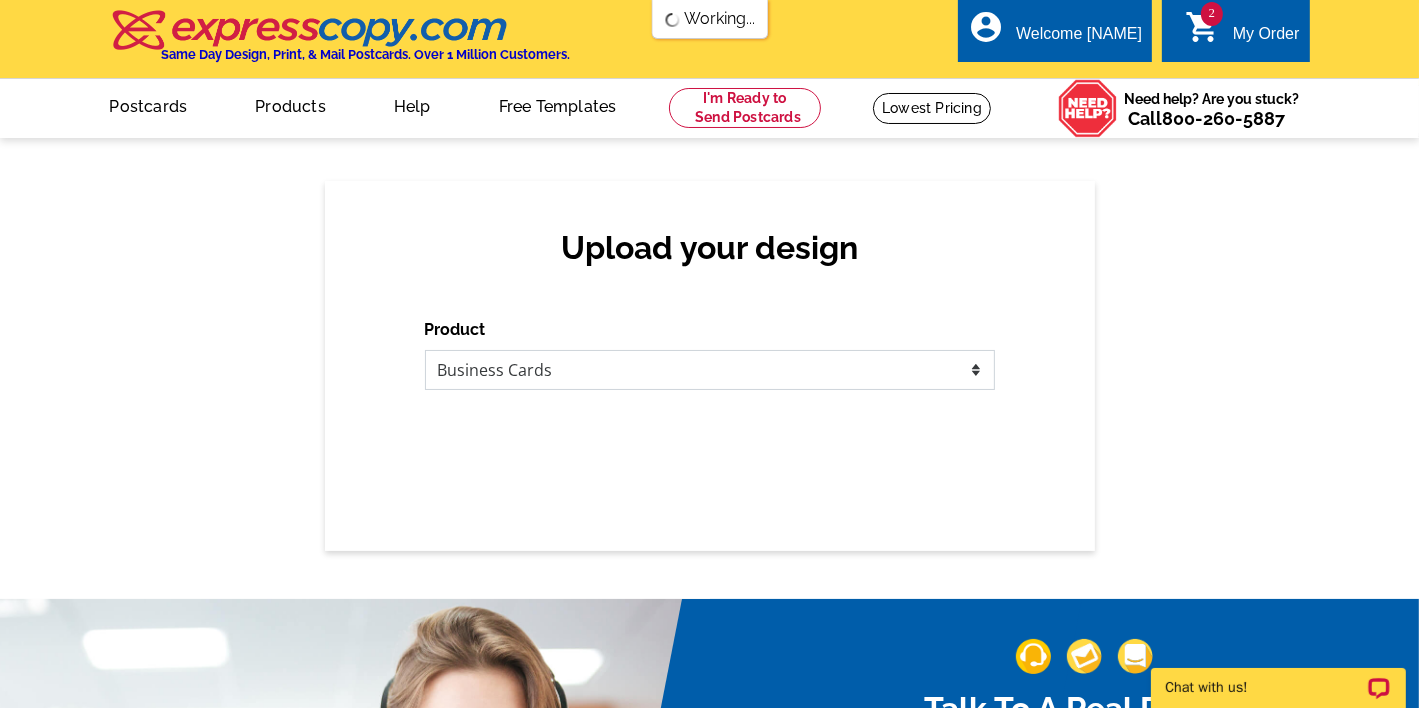 scroll, scrollTop: 0, scrollLeft: 0, axis: both 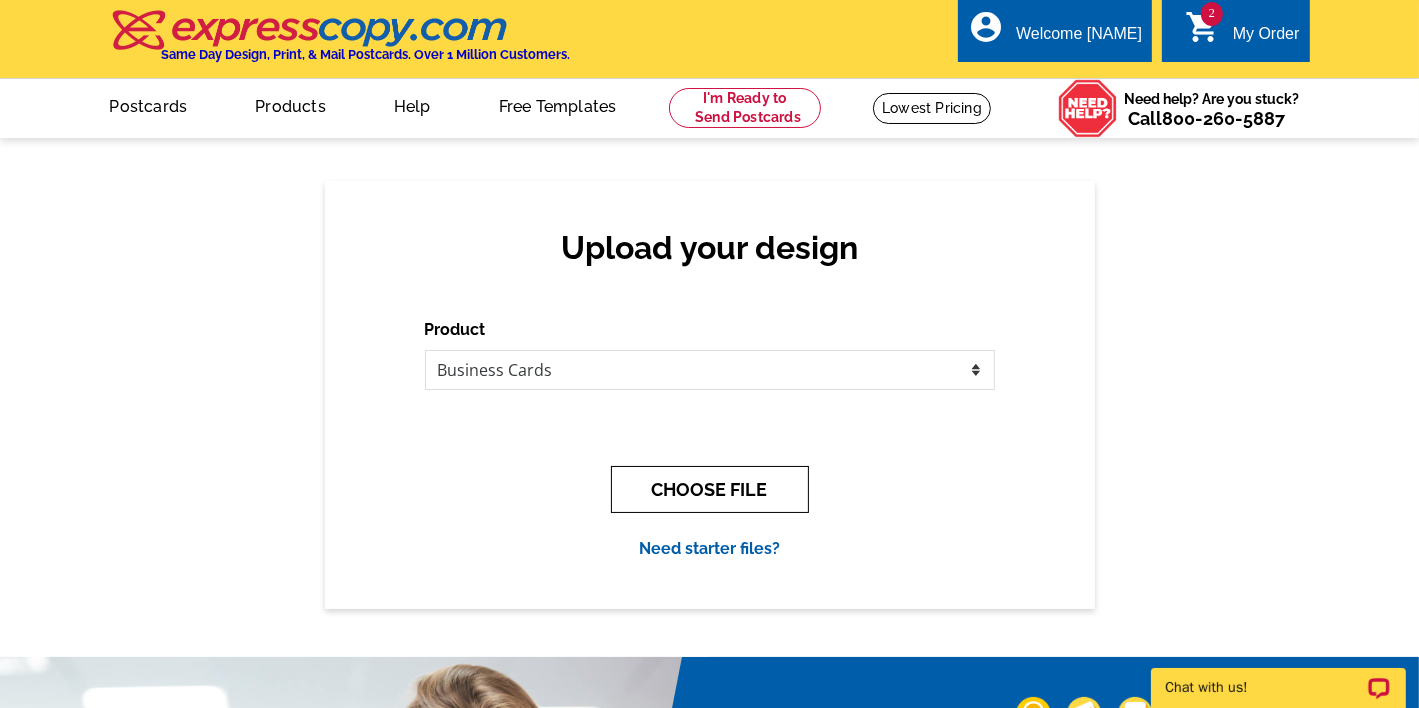 click on "CHOOSE FILE" at bounding box center (710, 489) 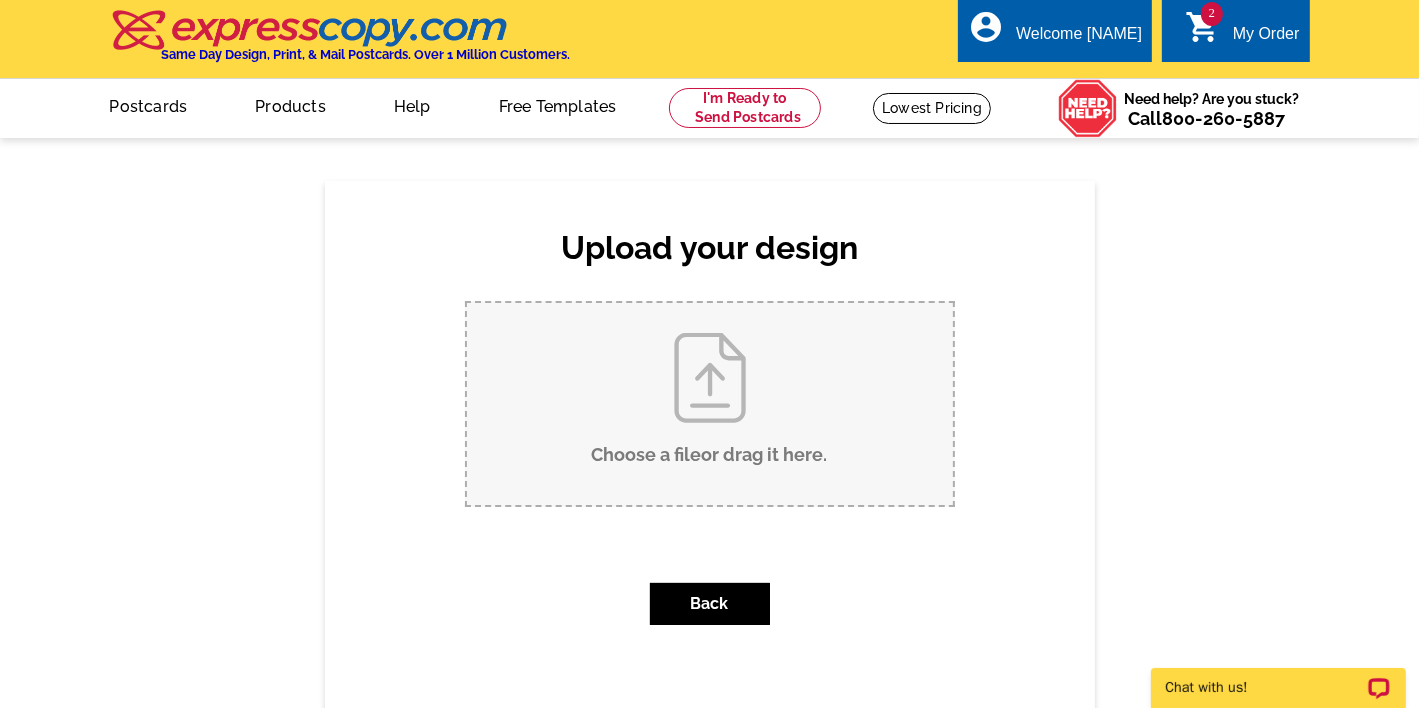 click on "Choose a file  or drag it here ." at bounding box center [710, 404] 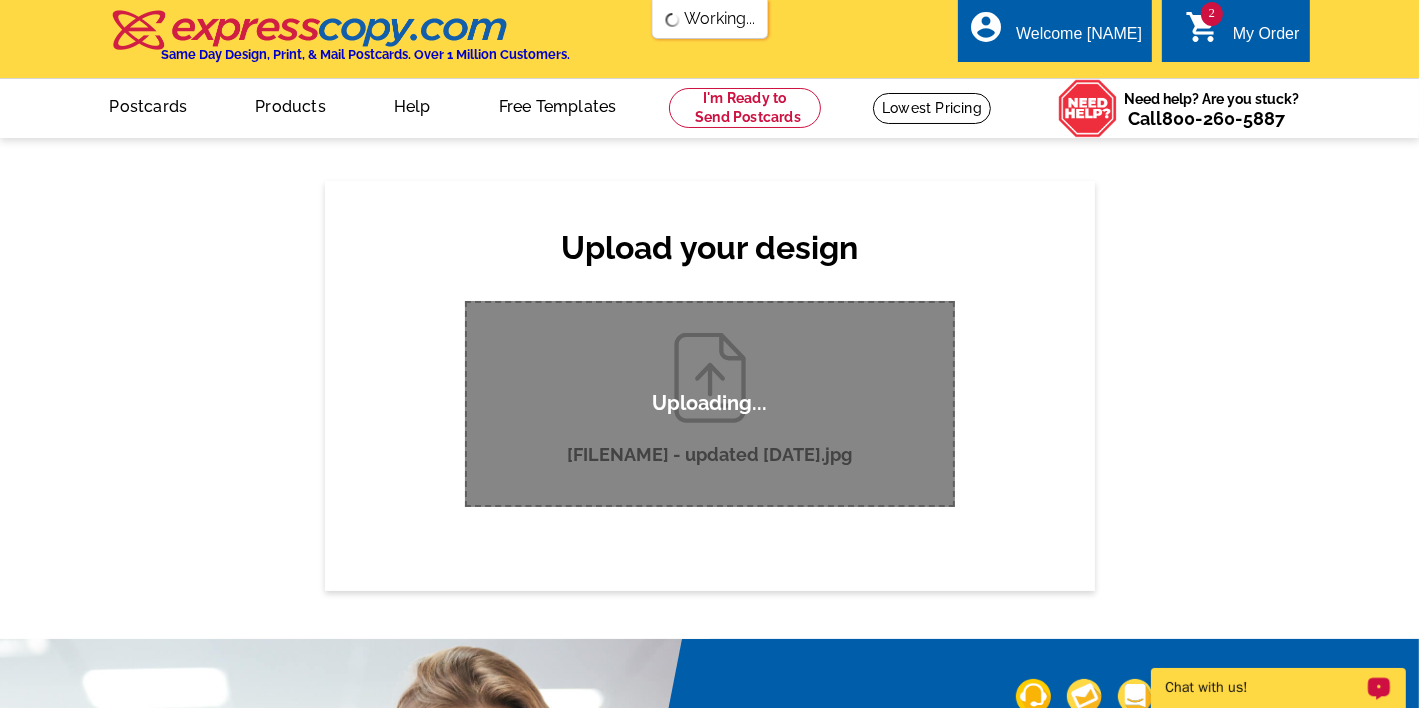 type 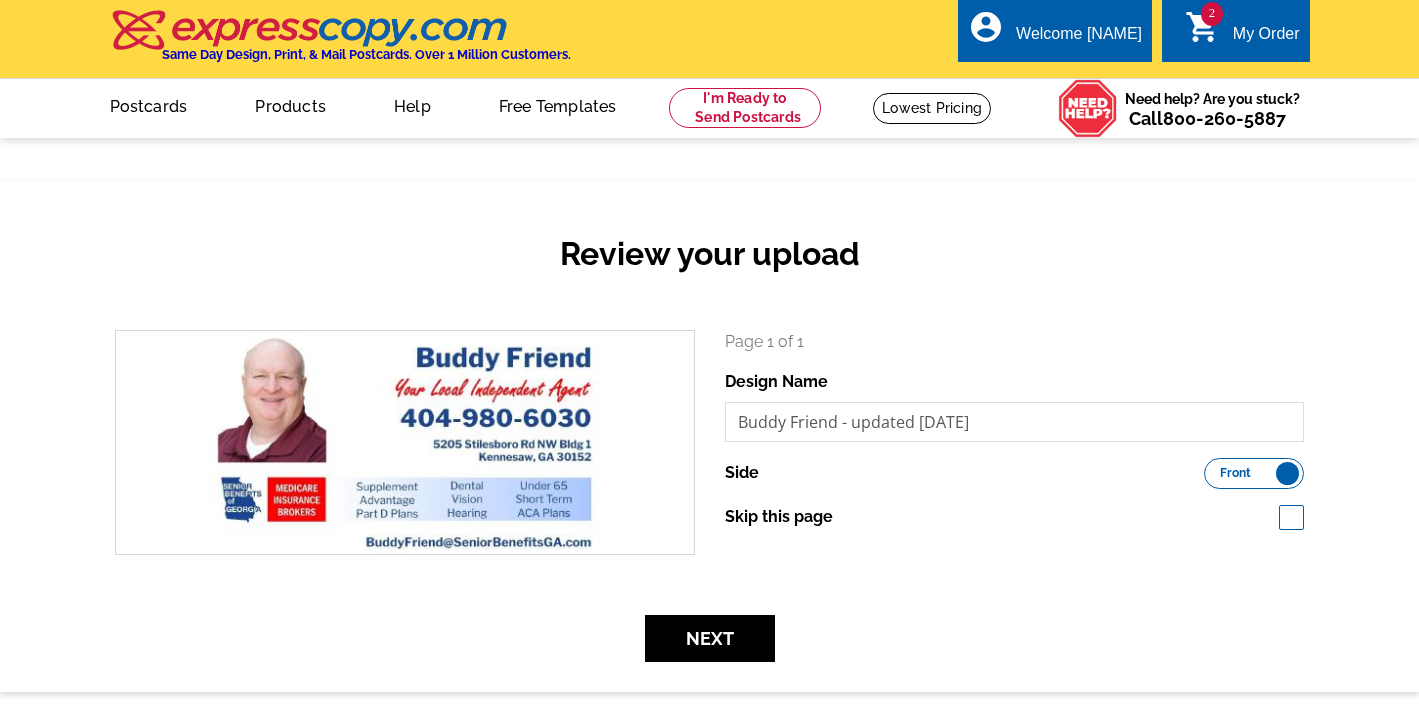 scroll, scrollTop: 0, scrollLeft: 0, axis: both 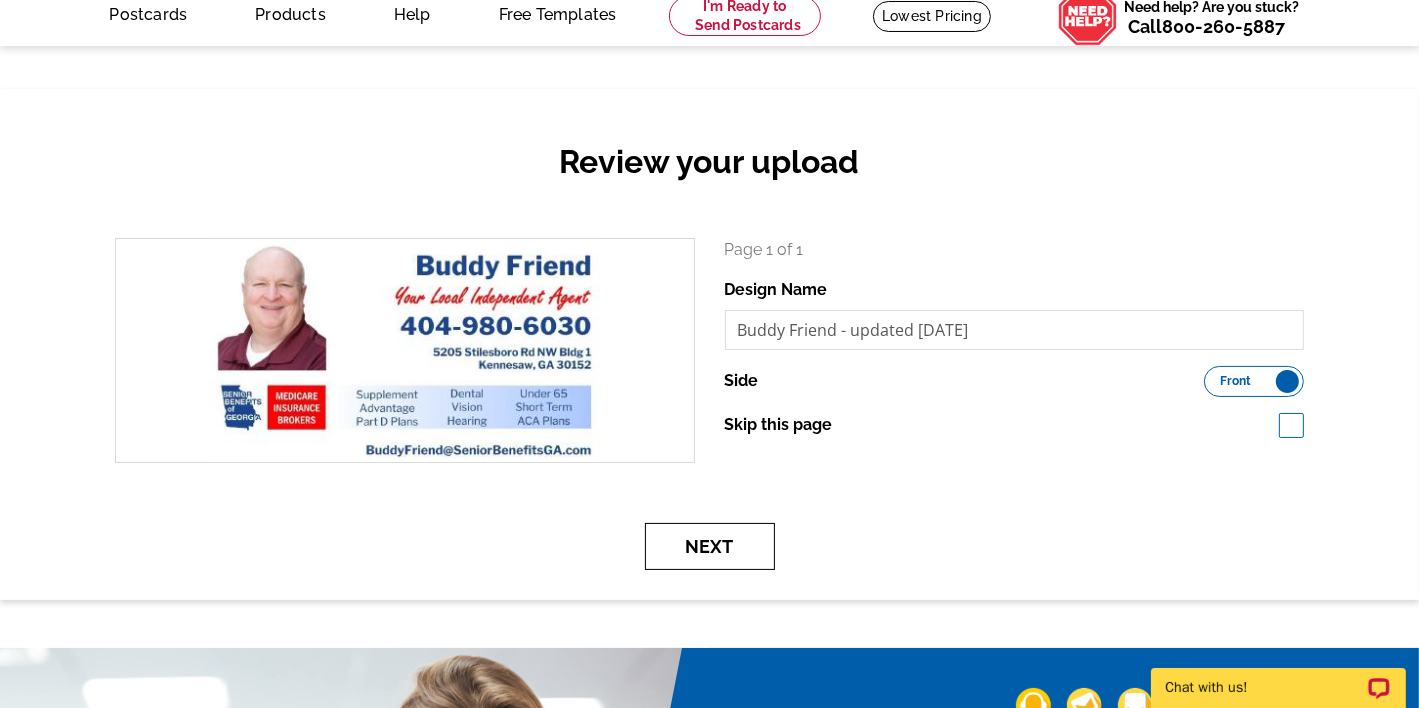 click on "Next" at bounding box center [710, 546] 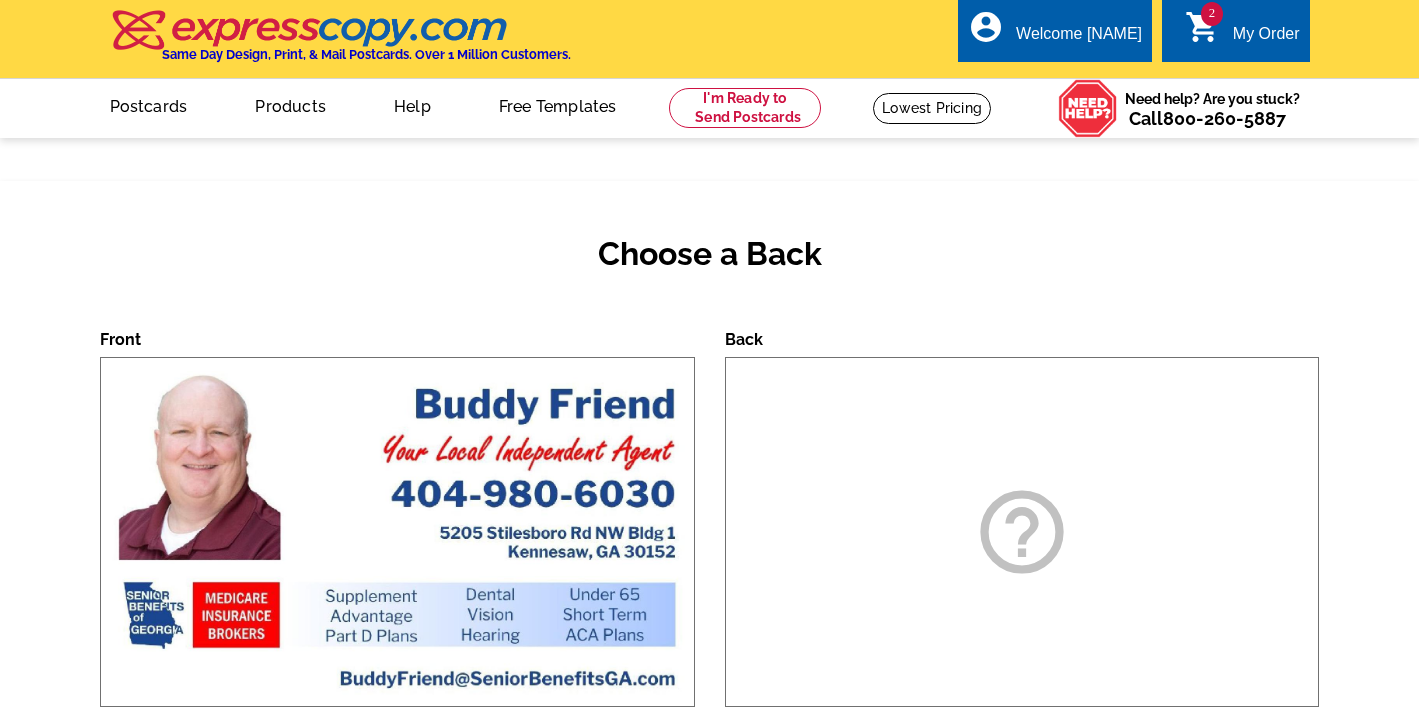 scroll, scrollTop: 0, scrollLeft: 0, axis: both 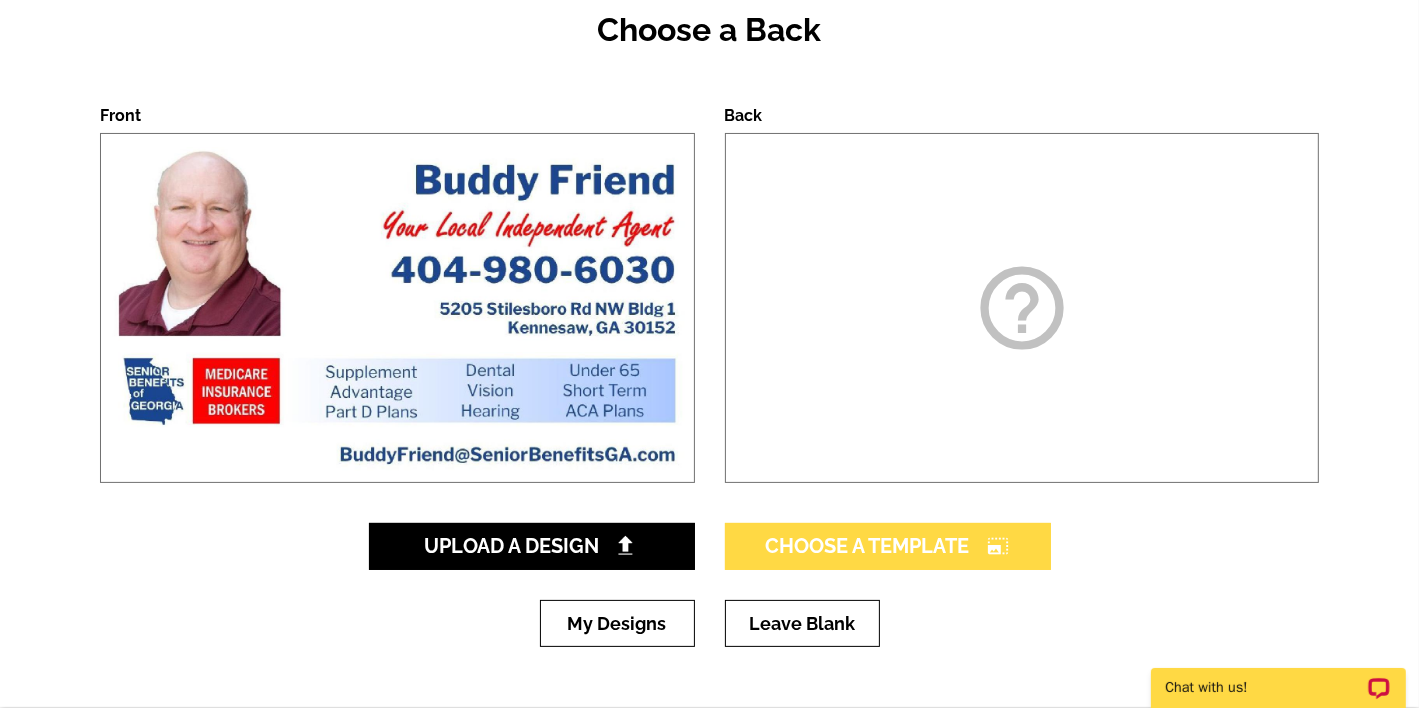 click on "Choose A Template                     photo_size_select_large" at bounding box center [888, 546] 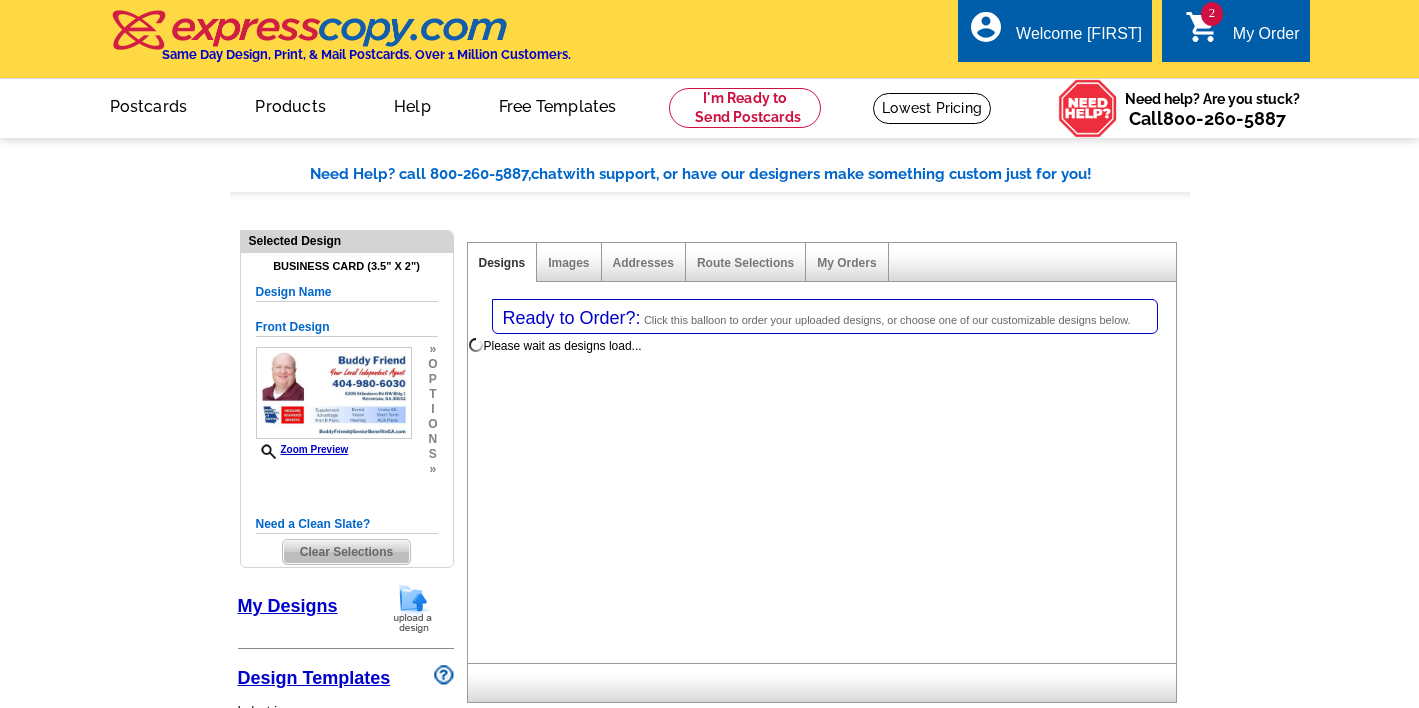 select on "3" 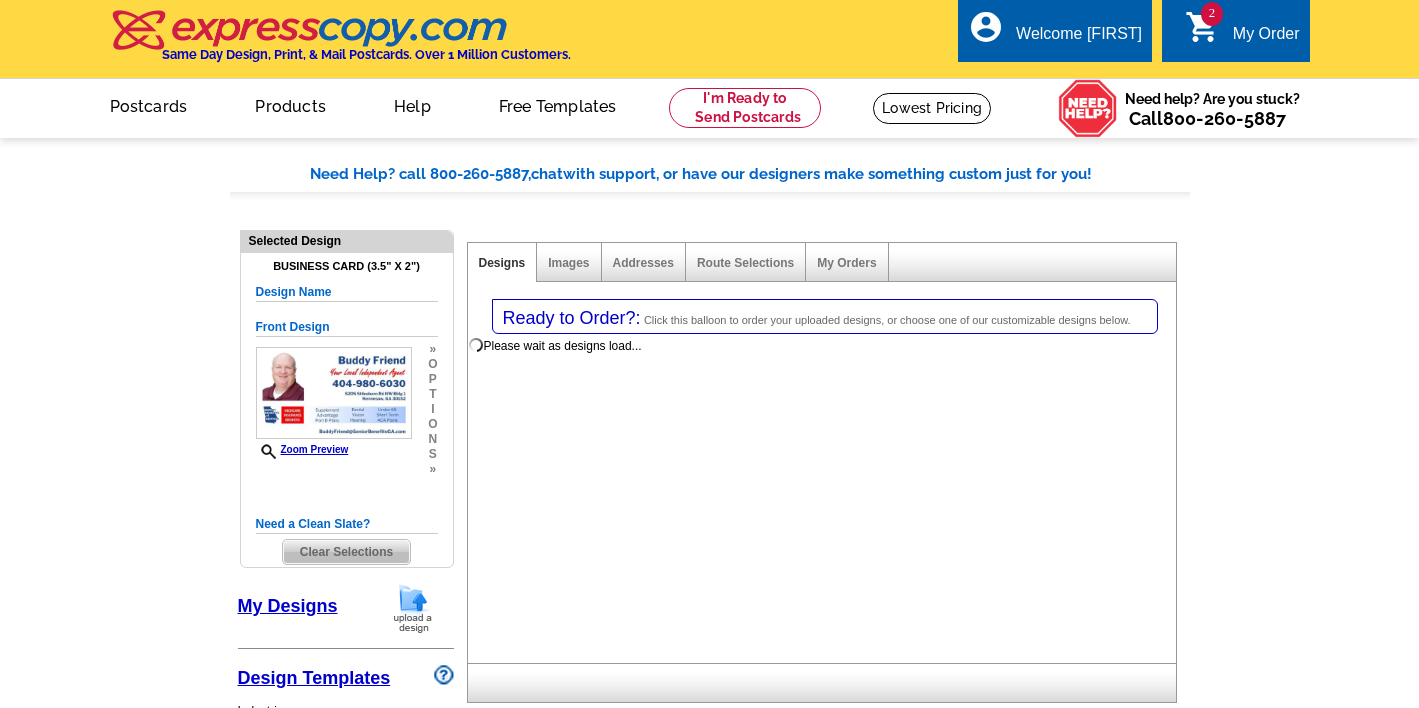 select on "5" 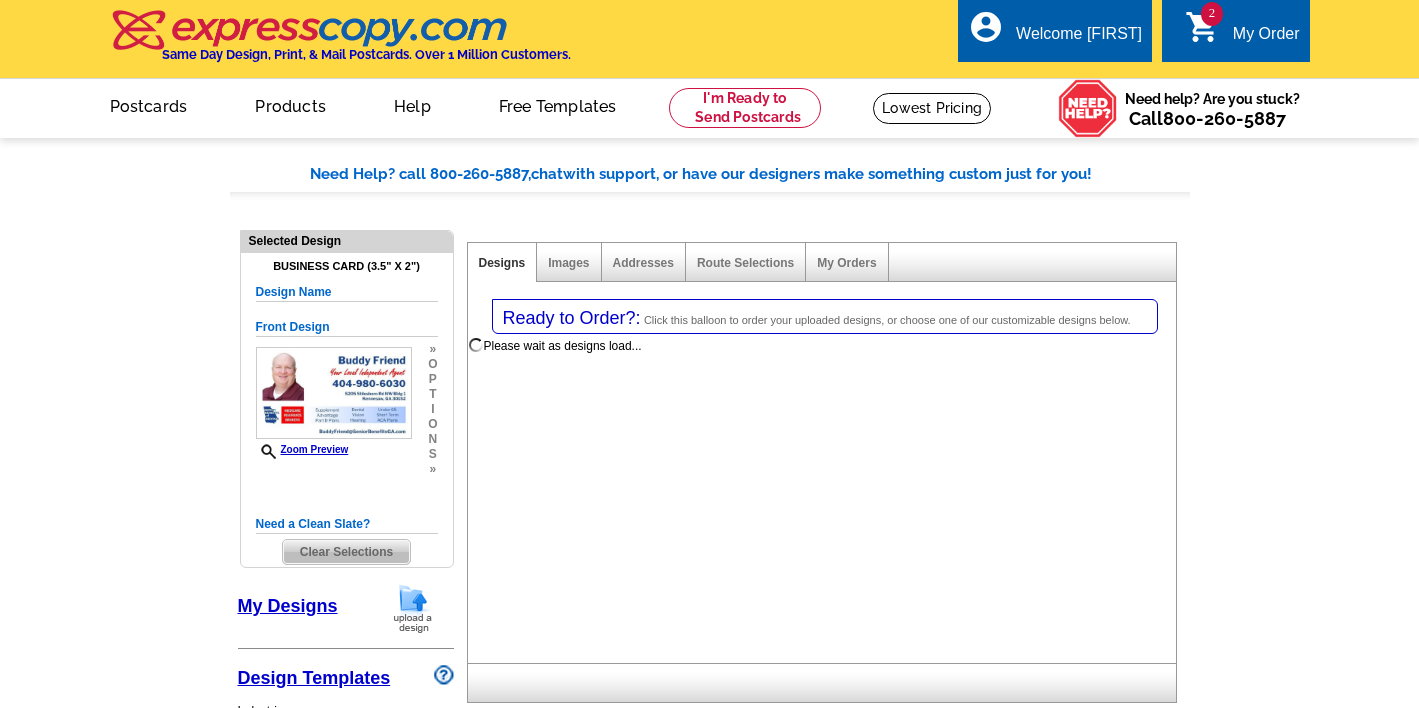 select on "back" 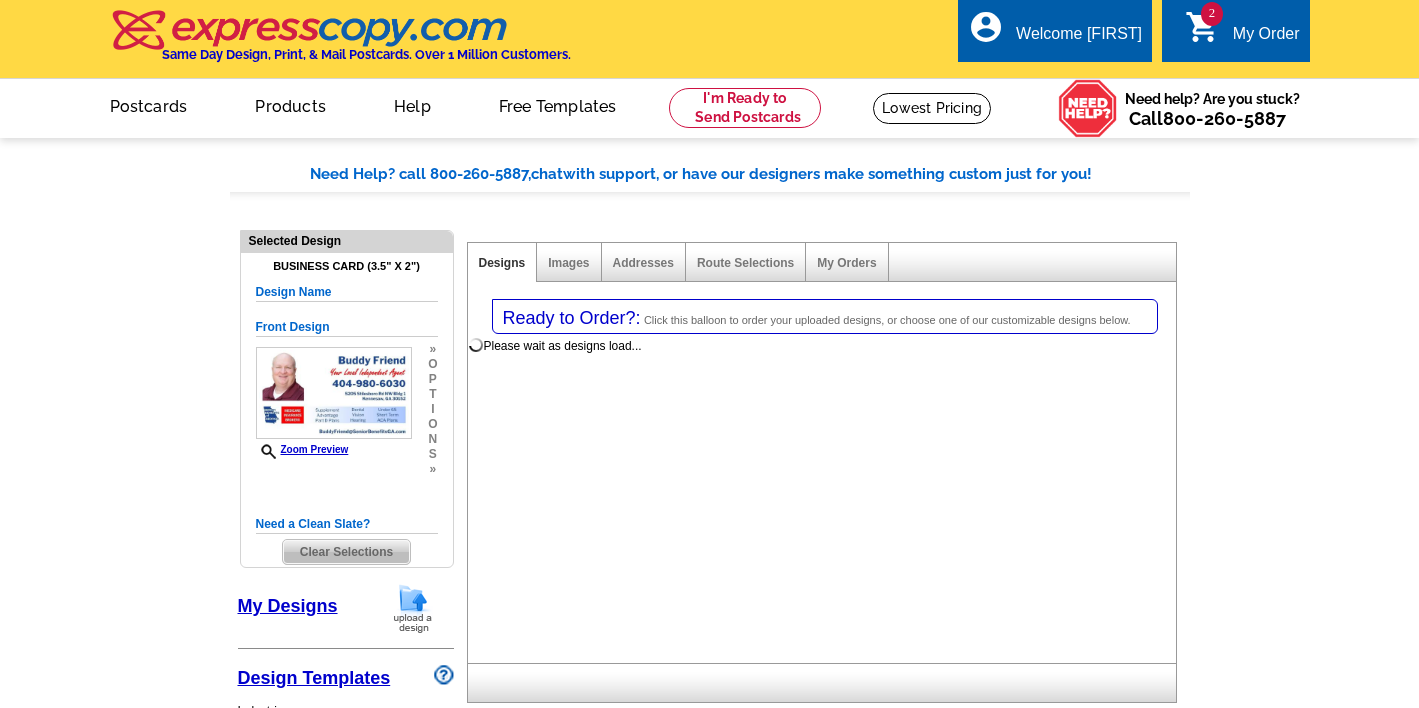 scroll, scrollTop: 0, scrollLeft: 0, axis: both 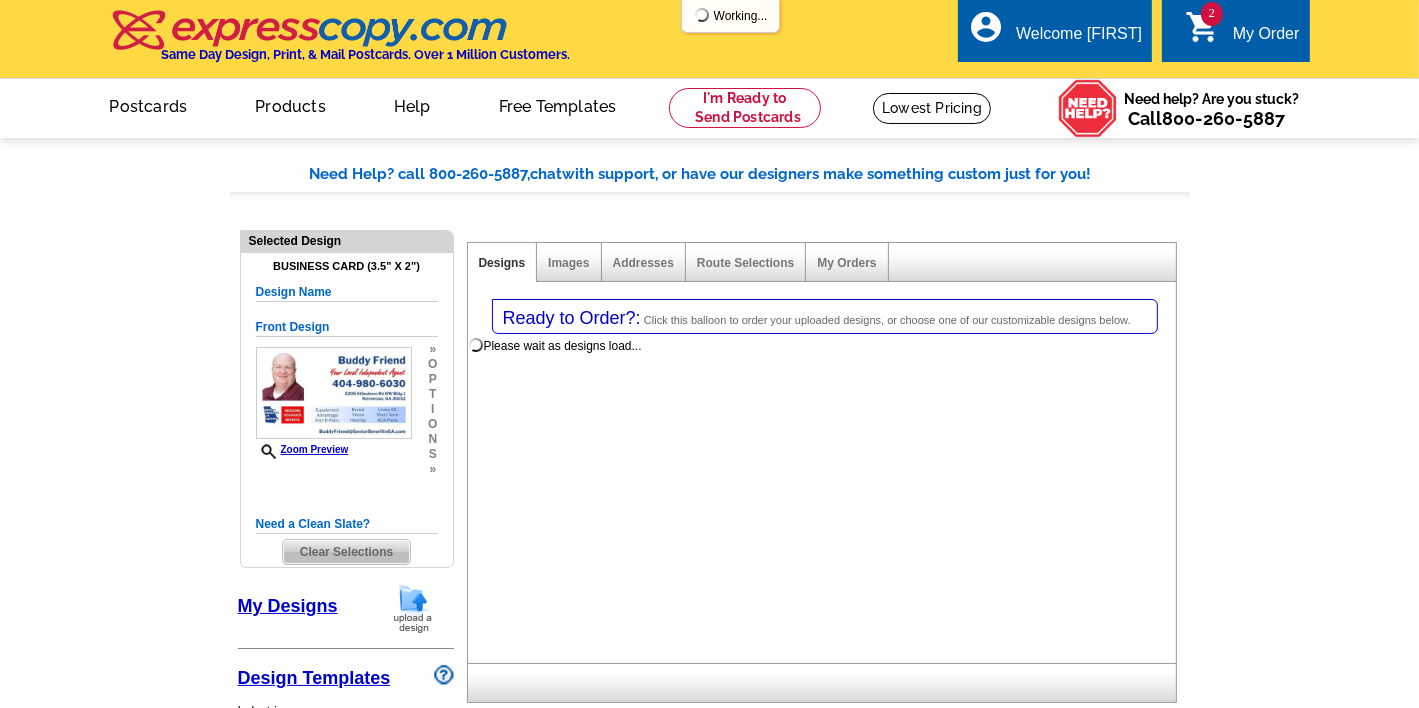 select on "785" 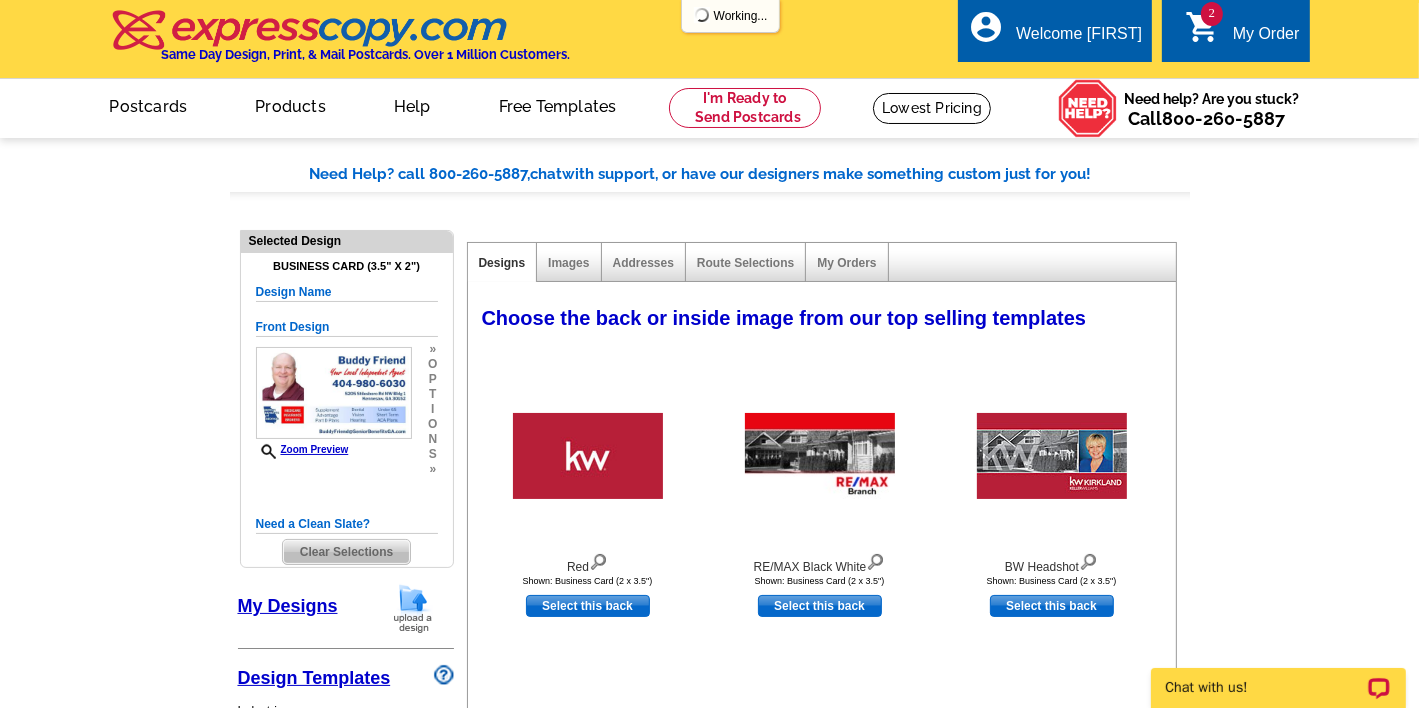 scroll, scrollTop: 0, scrollLeft: 0, axis: both 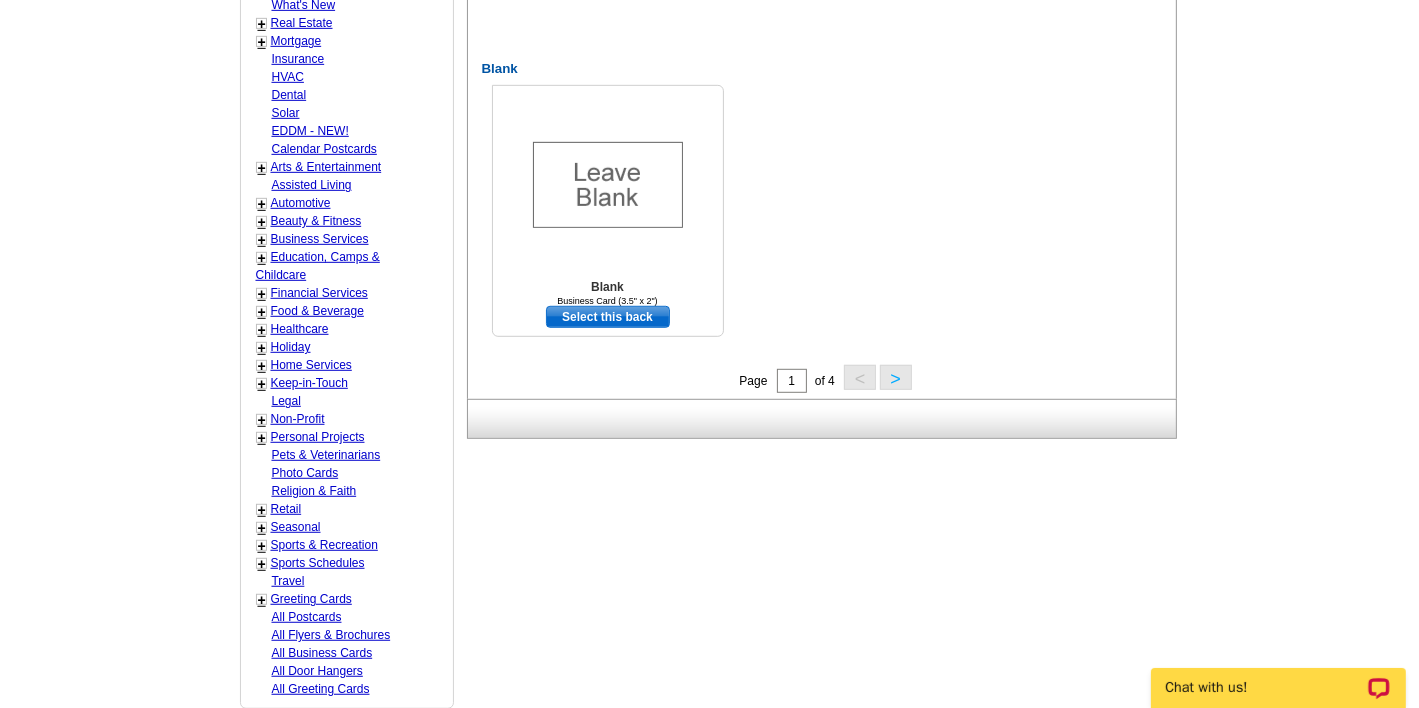 click on "Select this back" at bounding box center (608, 317) 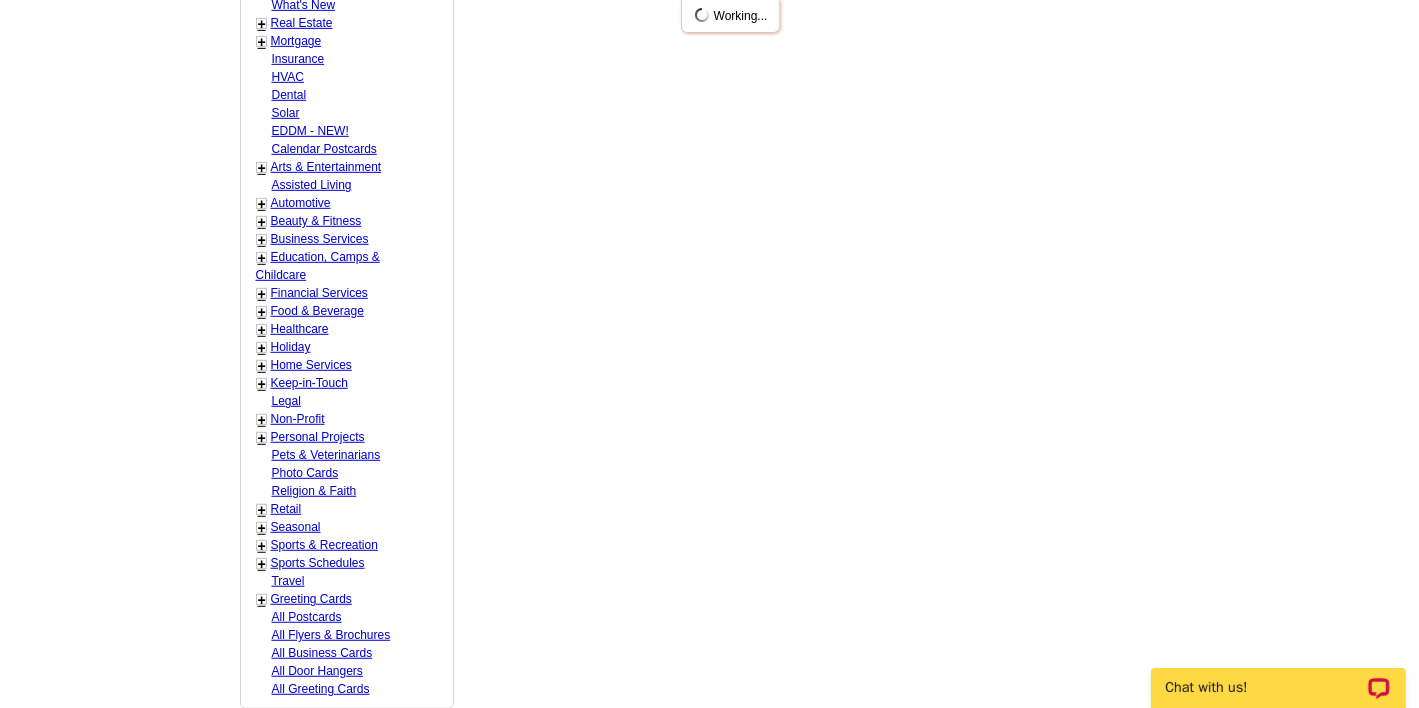 scroll, scrollTop: 0, scrollLeft: 0, axis: both 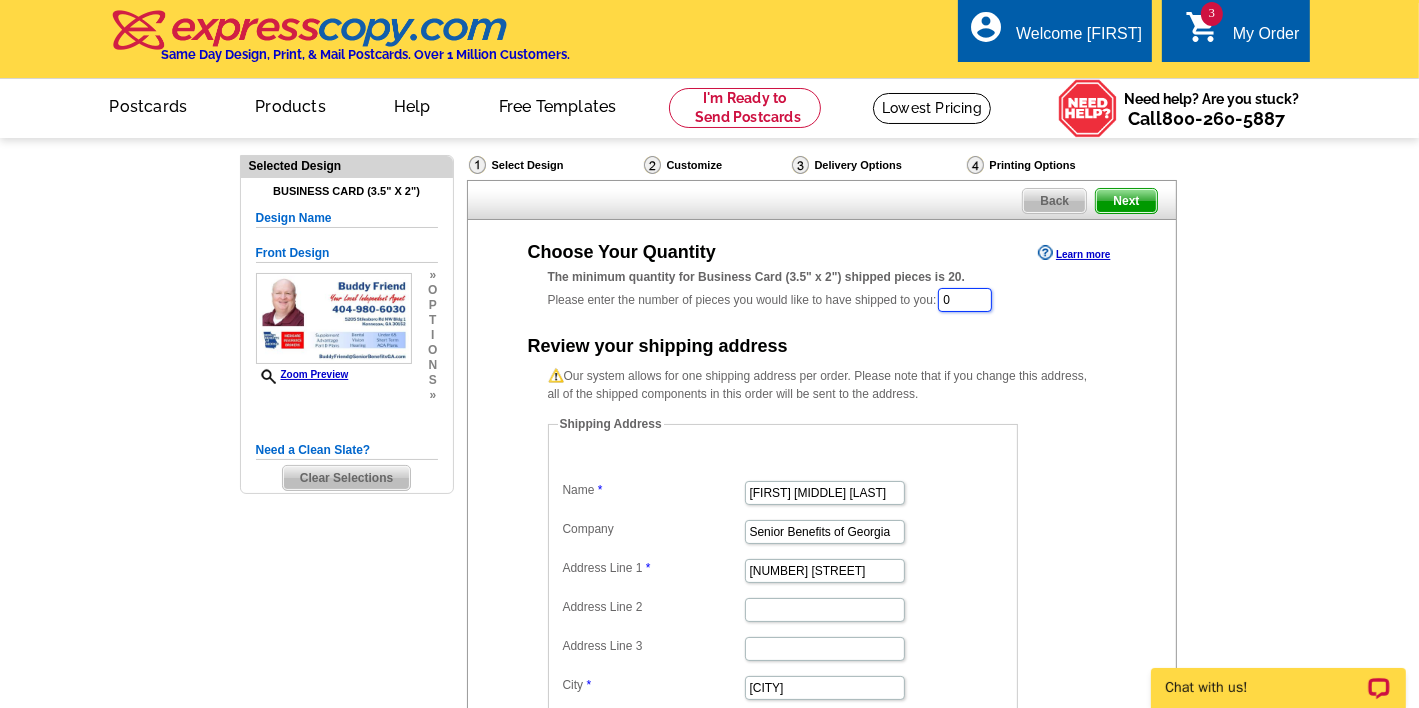 drag, startPoint x: 964, startPoint y: 299, endPoint x: 875, endPoint y: 293, distance: 89.20202 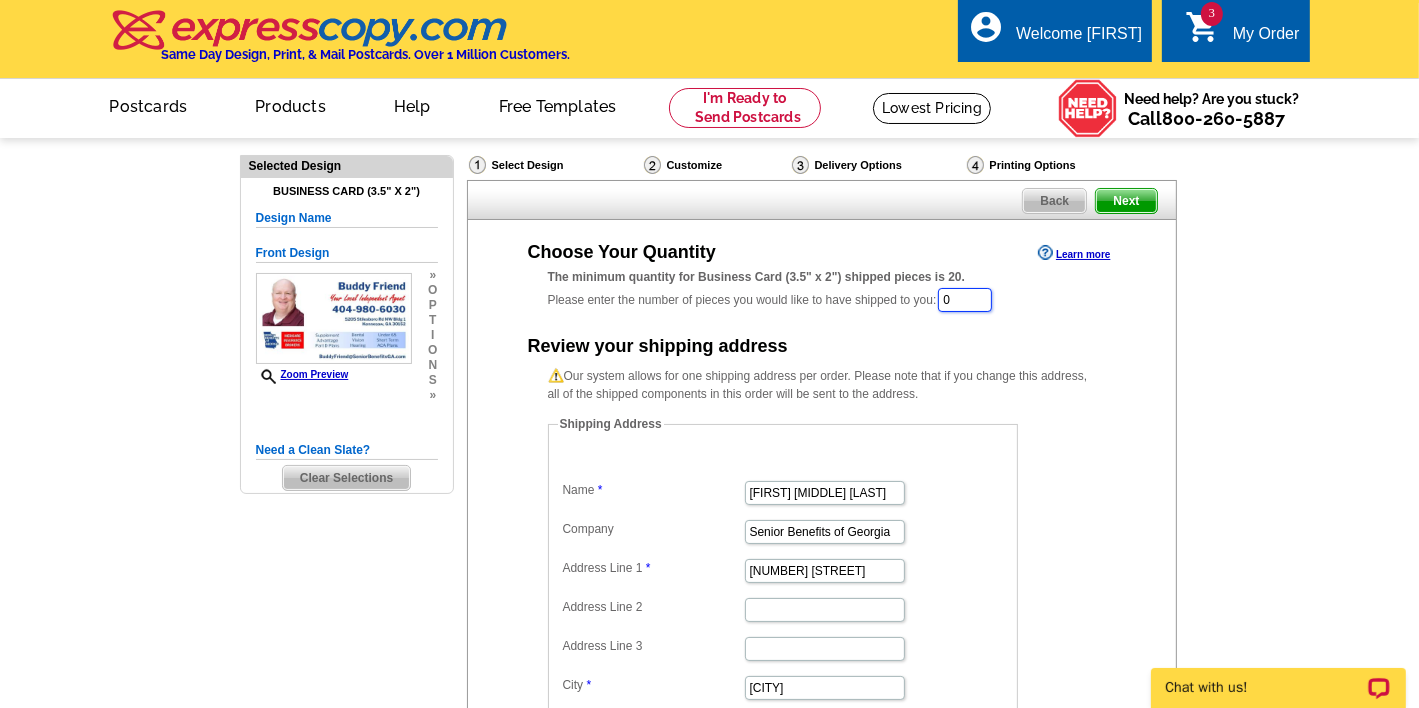 click on "The minimum quantity for Business Card (3.5" x 2") shipped pieces is 20.
Please enter the number of pieces you would like to have shipped to you:
0" at bounding box center [822, 291] 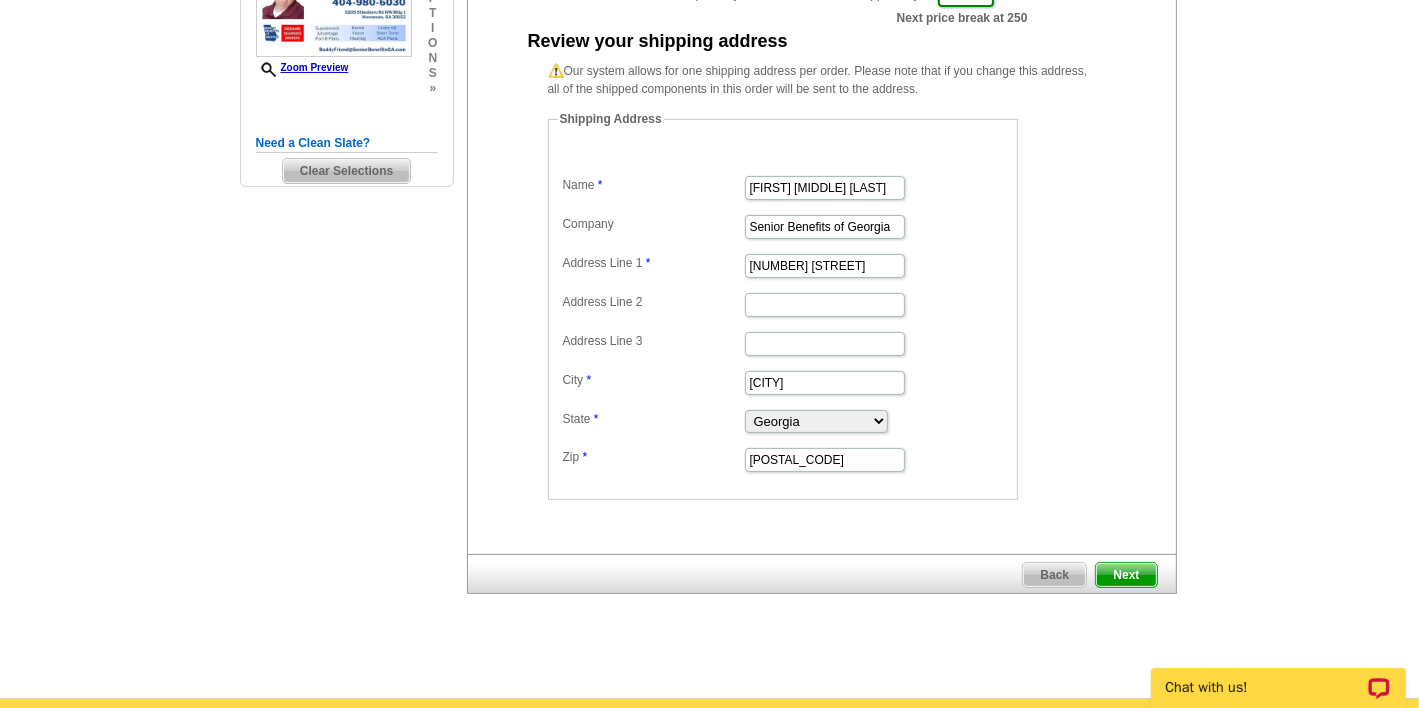scroll, scrollTop: 308, scrollLeft: 0, axis: vertical 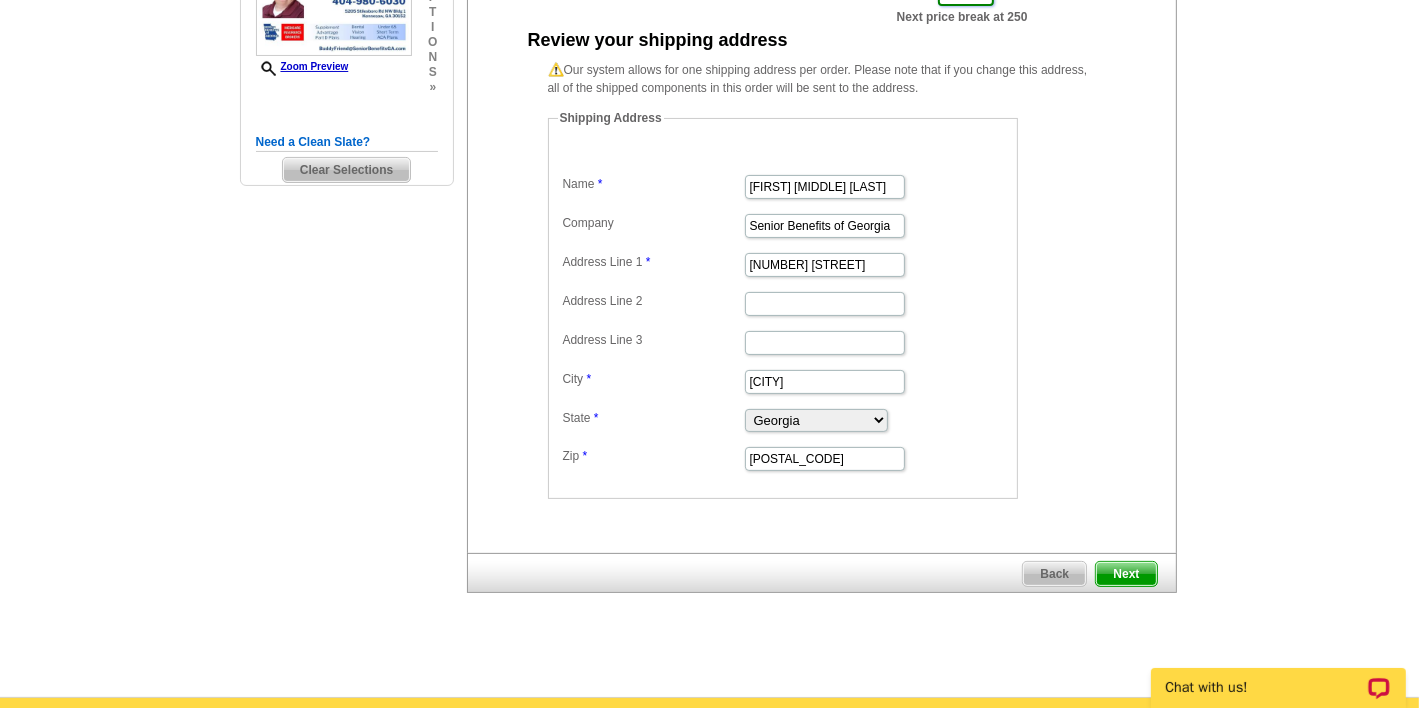 type on "100" 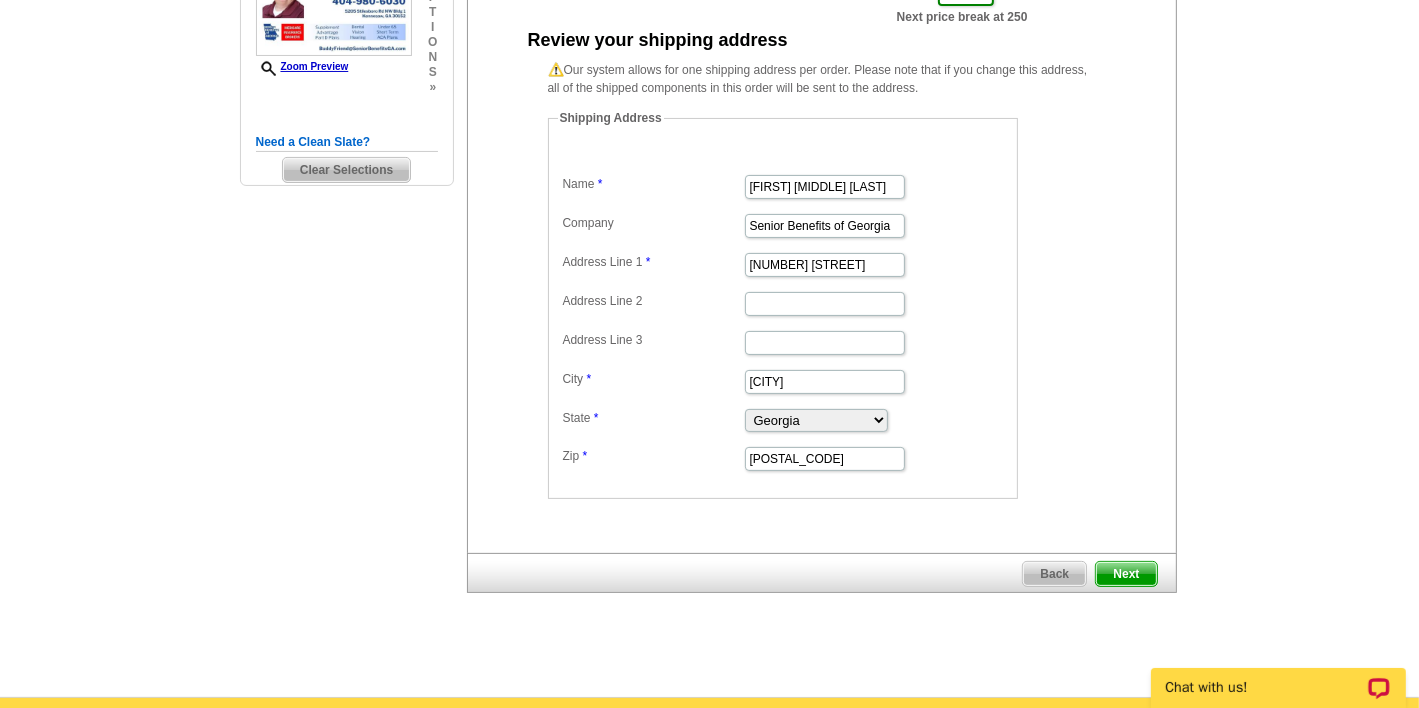 click on "Next" at bounding box center [1126, 574] 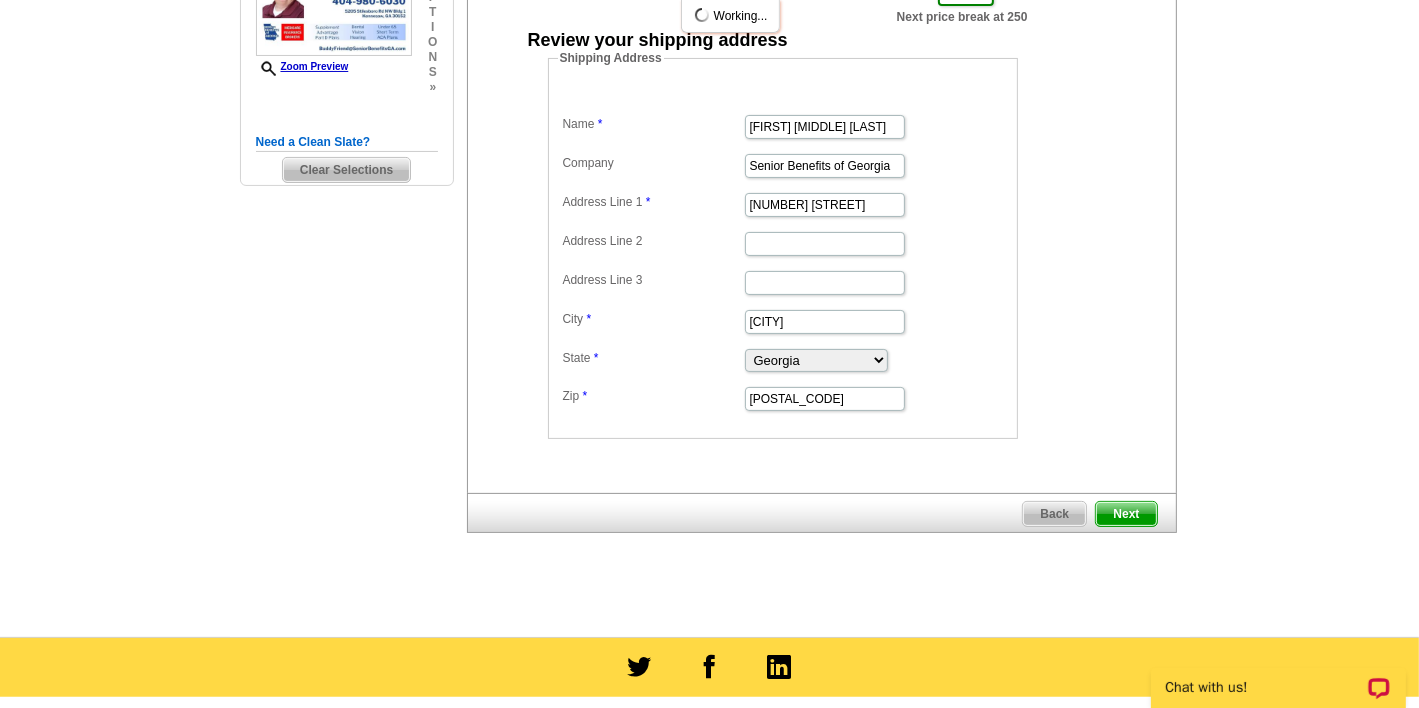scroll, scrollTop: 0, scrollLeft: 0, axis: both 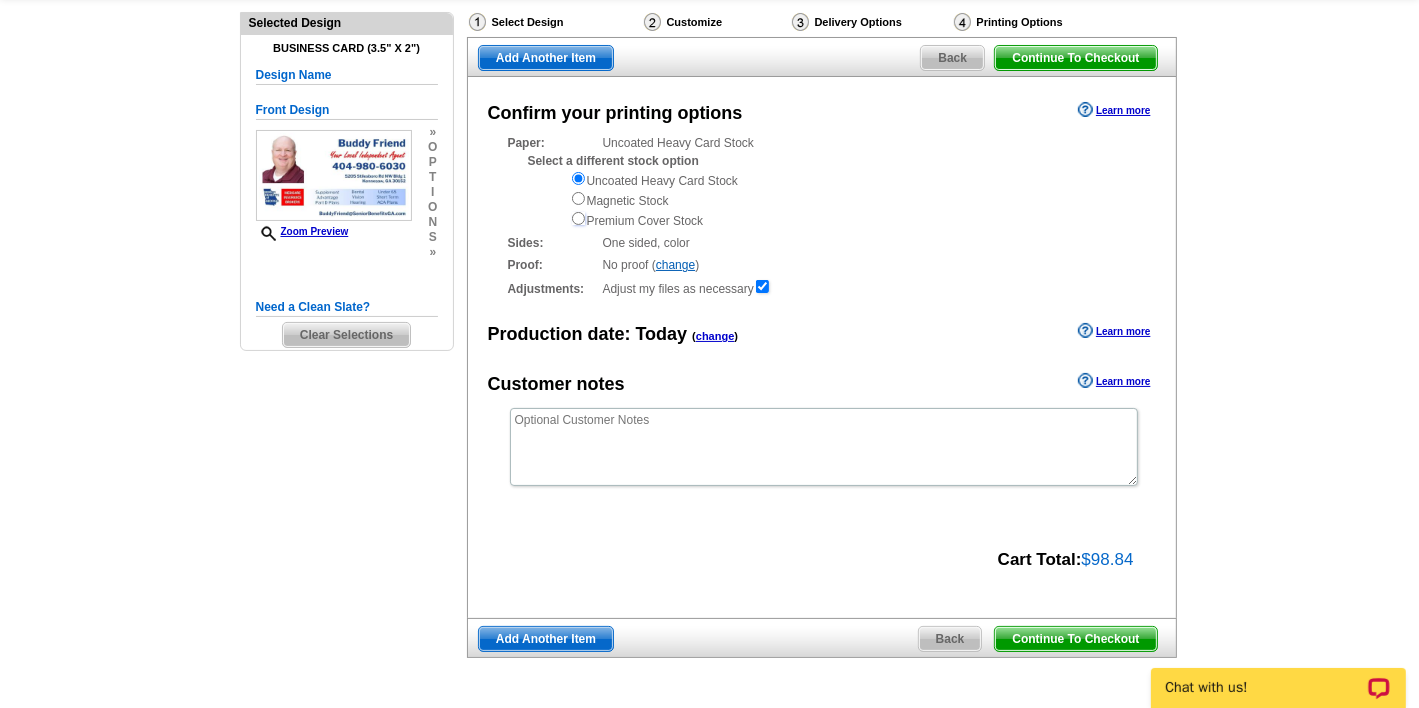click at bounding box center [578, 218] 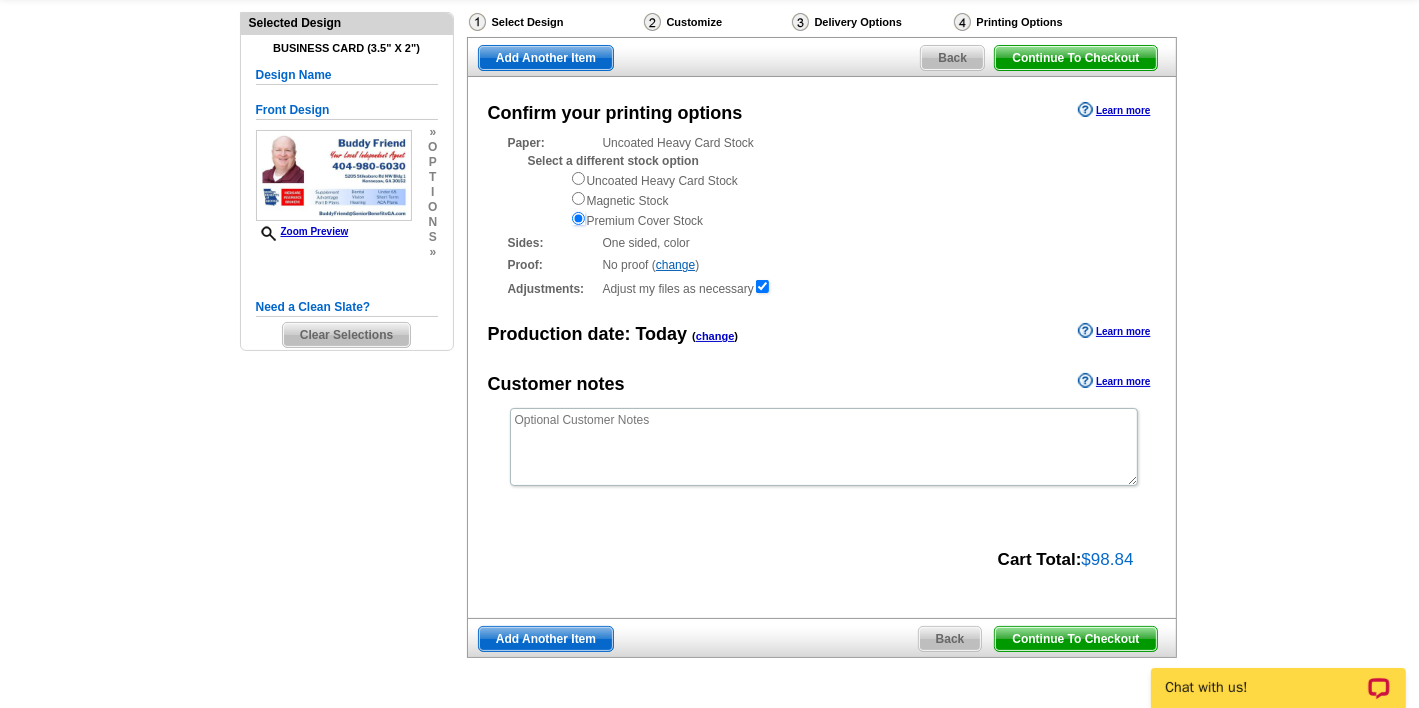 scroll, scrollTop: 0, scrollLeft: 0, axis: both 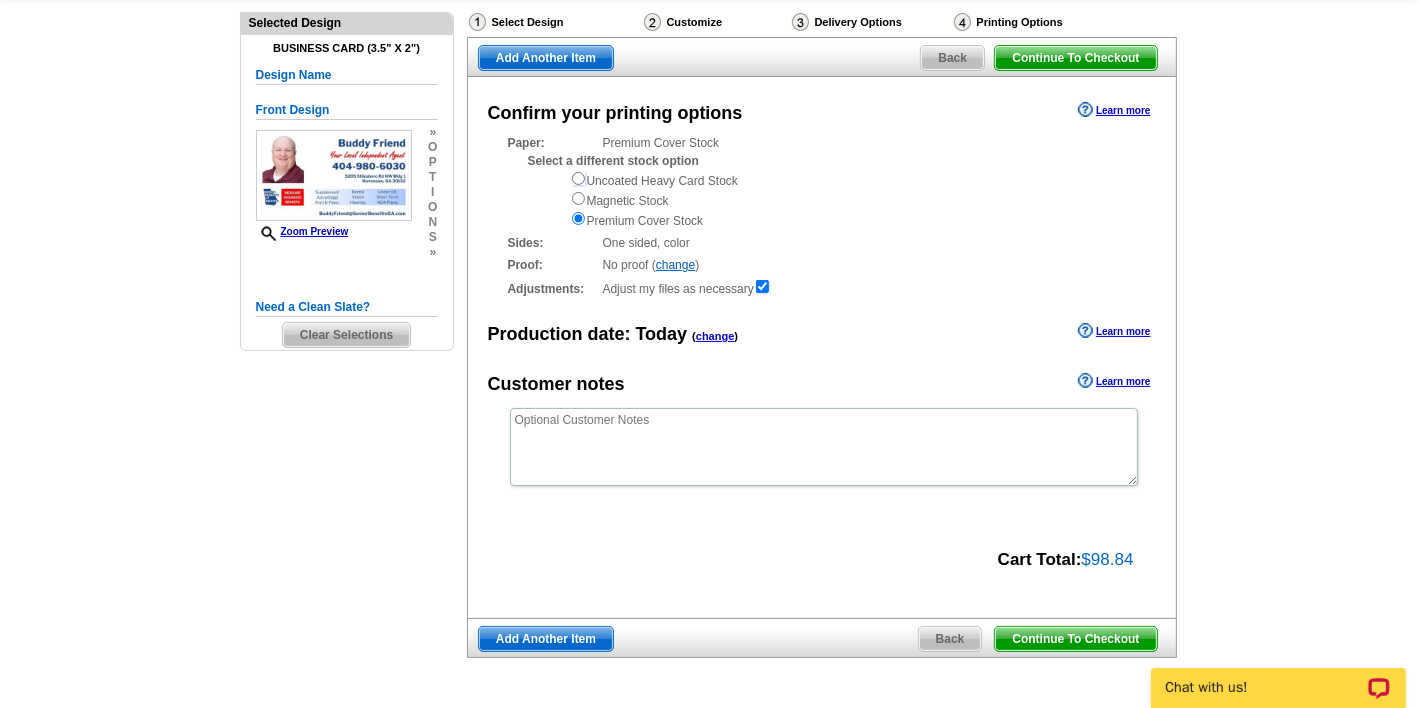 click at bounding box center (578, 178) 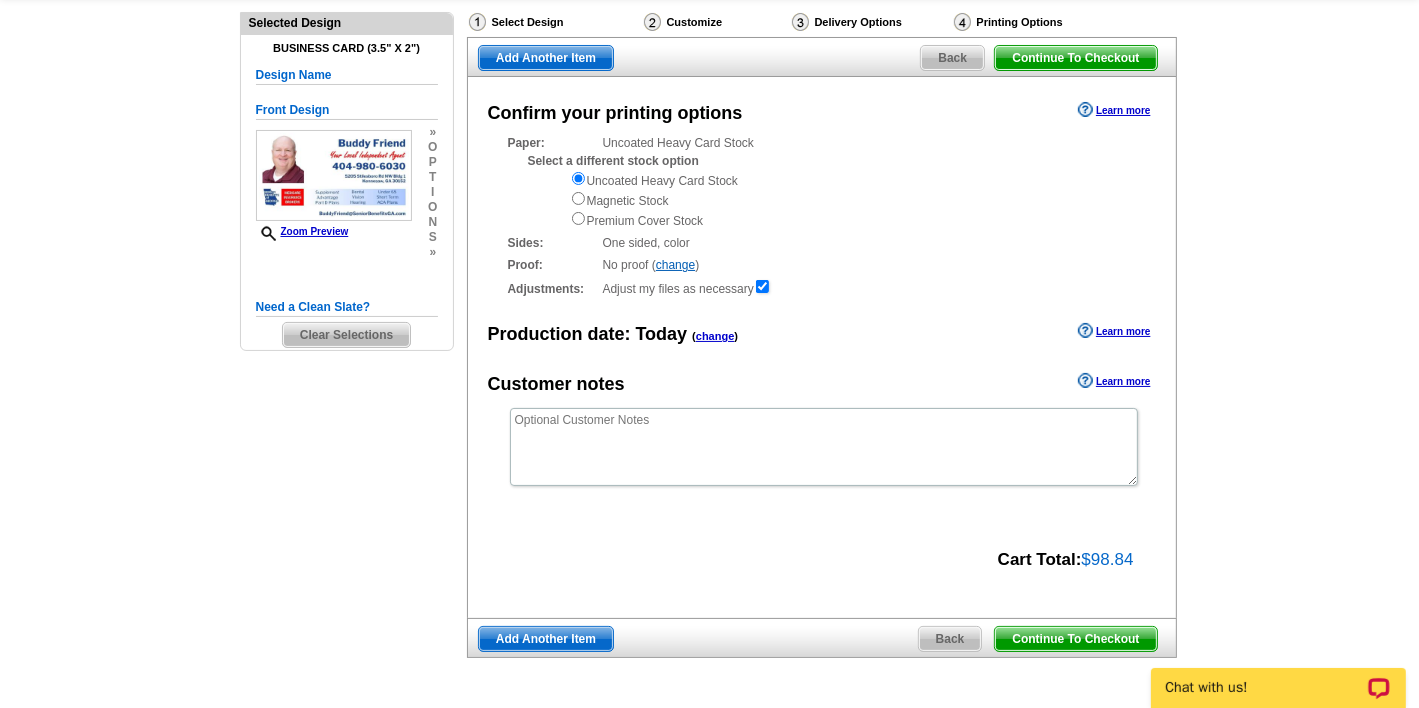 click on "Add Another Item" at bounding box center (546, 639) 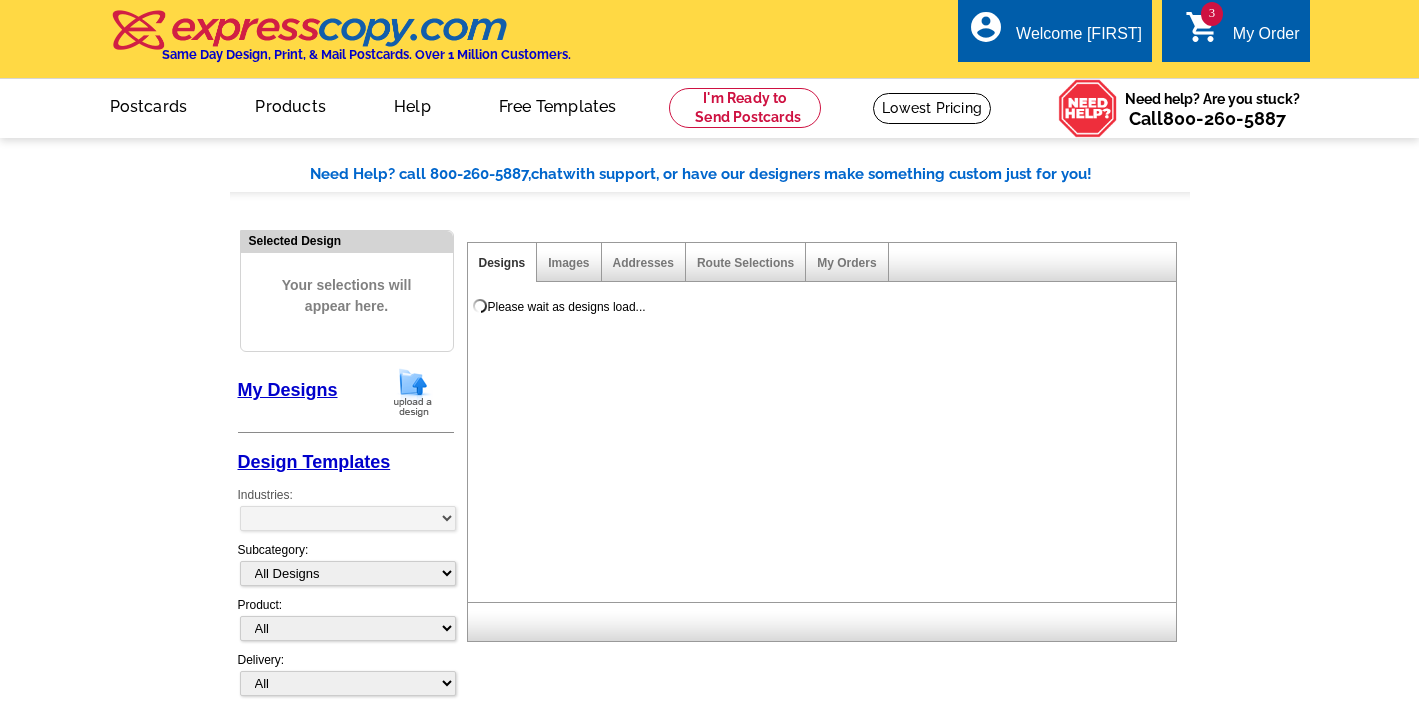 scroll, scrollTop: 0, scrollLeft: 0, axis: both 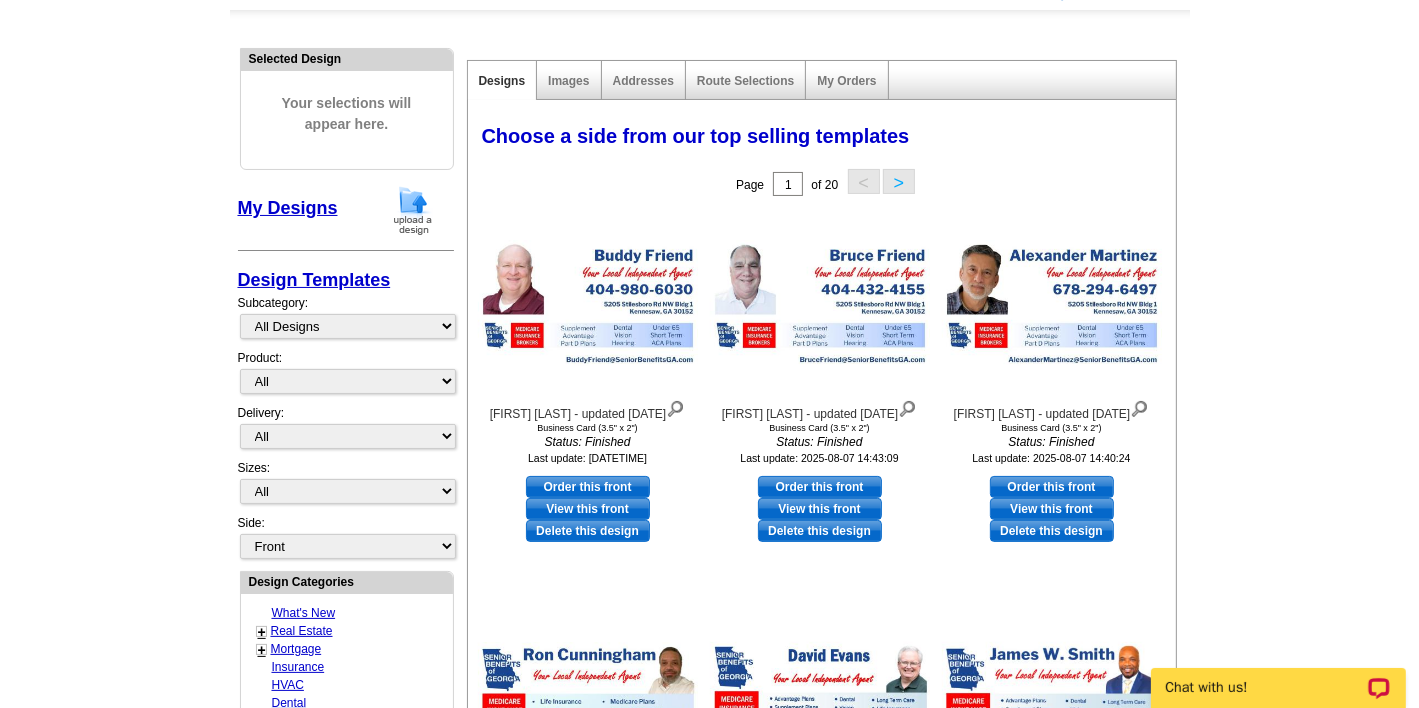 click at bounding box center (413, 210) 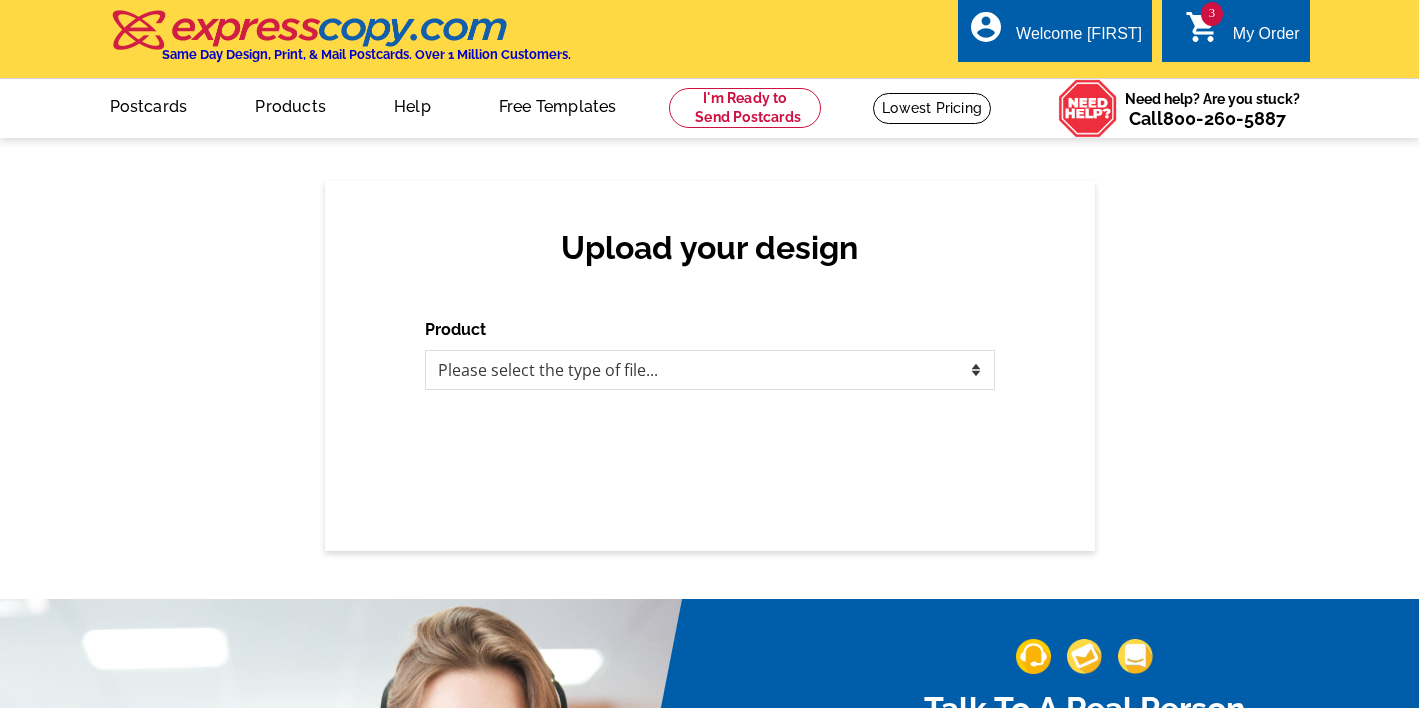 scroll, scrollTop: 0, scrollLeft: 0, axis: both 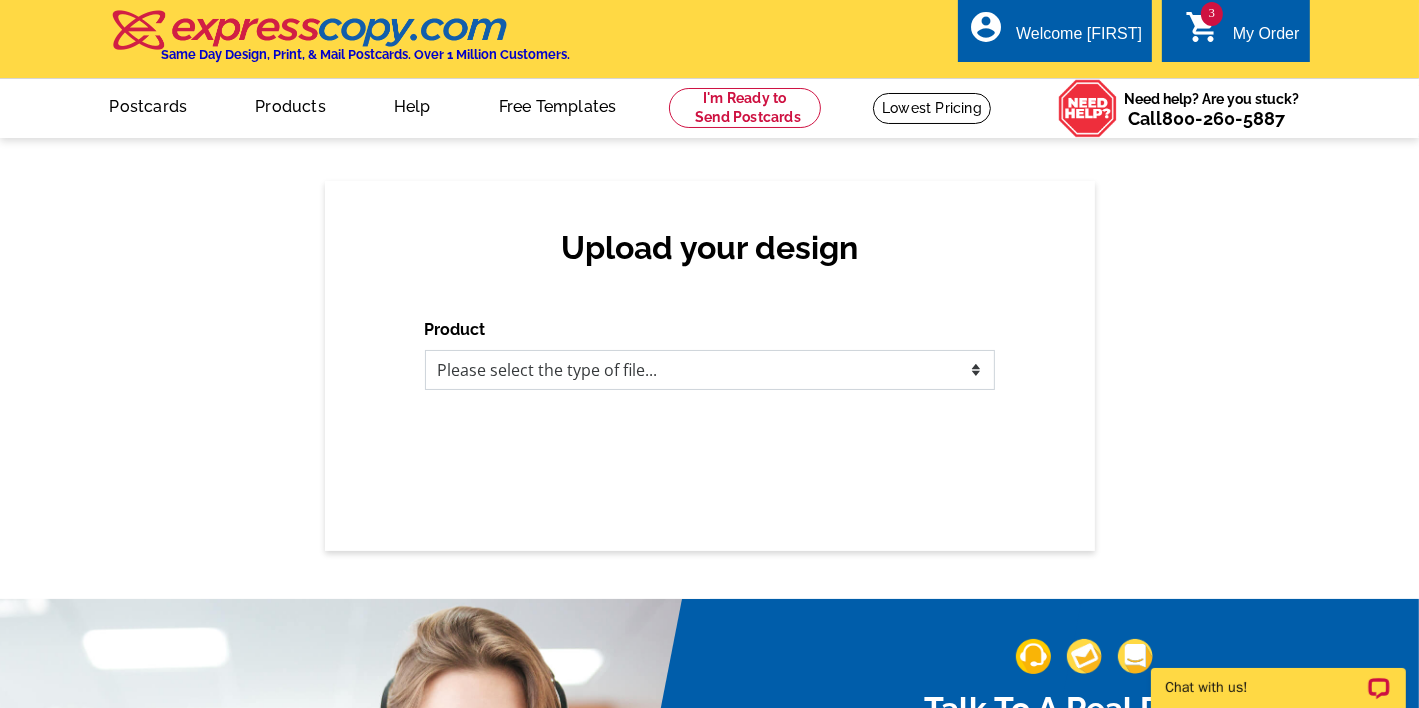 click on "Please select the type of file...
Postcards
Business Cards
Letters and flyers
Greeting Cards
Door Hangers" at bounding box center (710, 370) 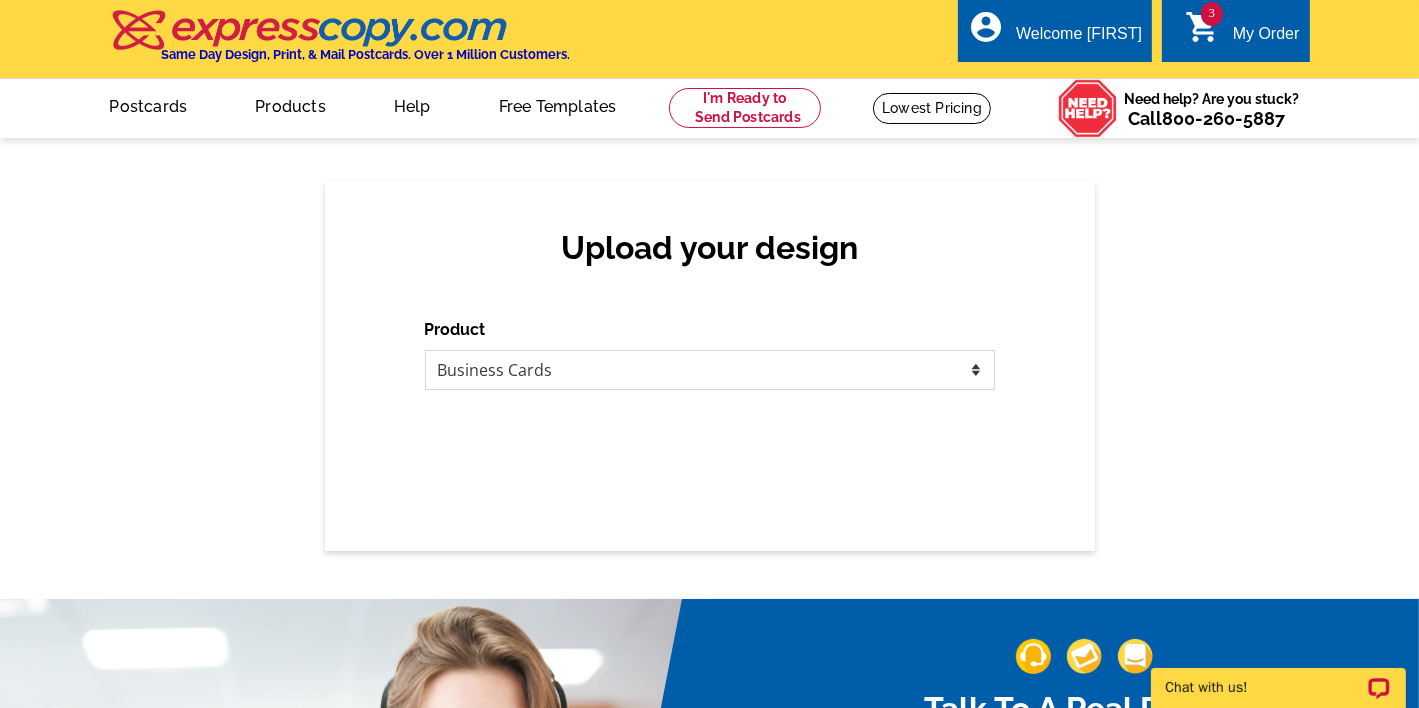 click on "Please select the type of file...
Postcards
Business Cards
Letters and flyers
Greeting Cards
Door Hangers" at bounding box center [710, 370] 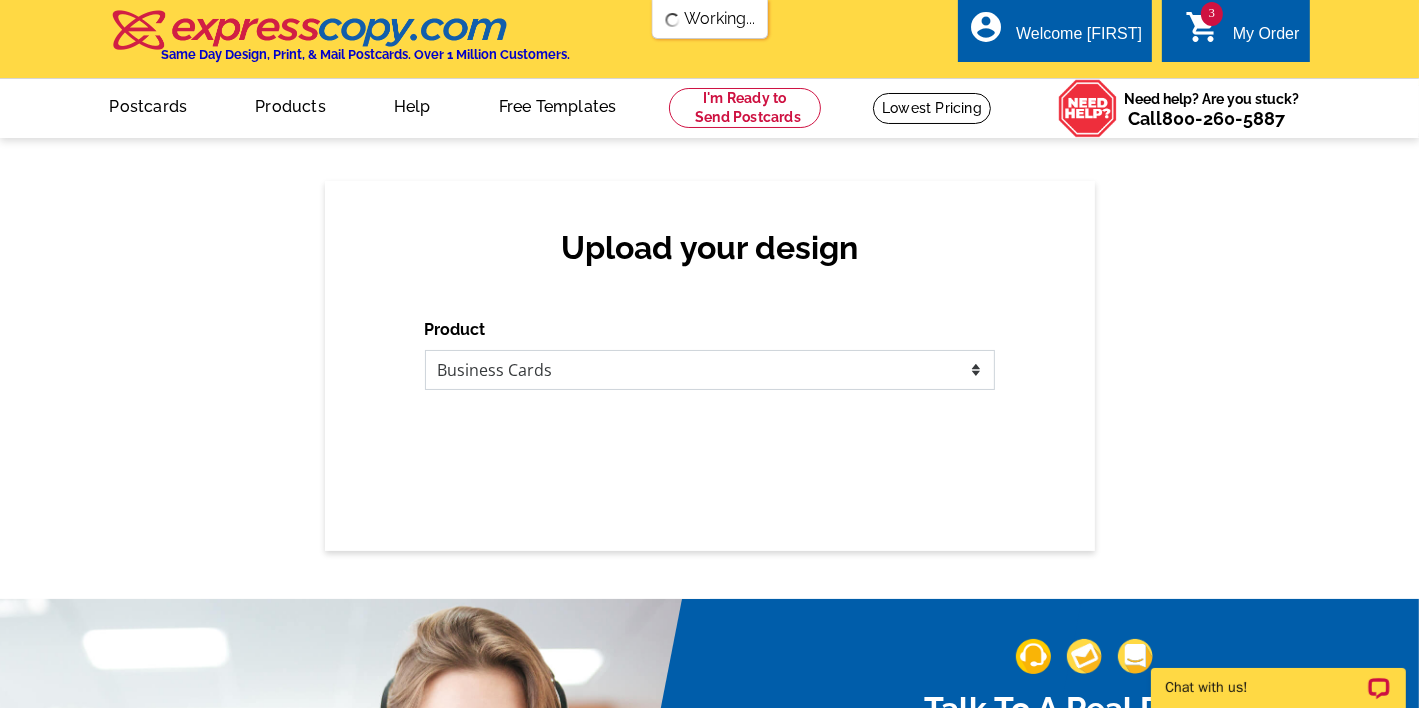scroll, scrollTop: 0, scrollLeft: 0, axis: both 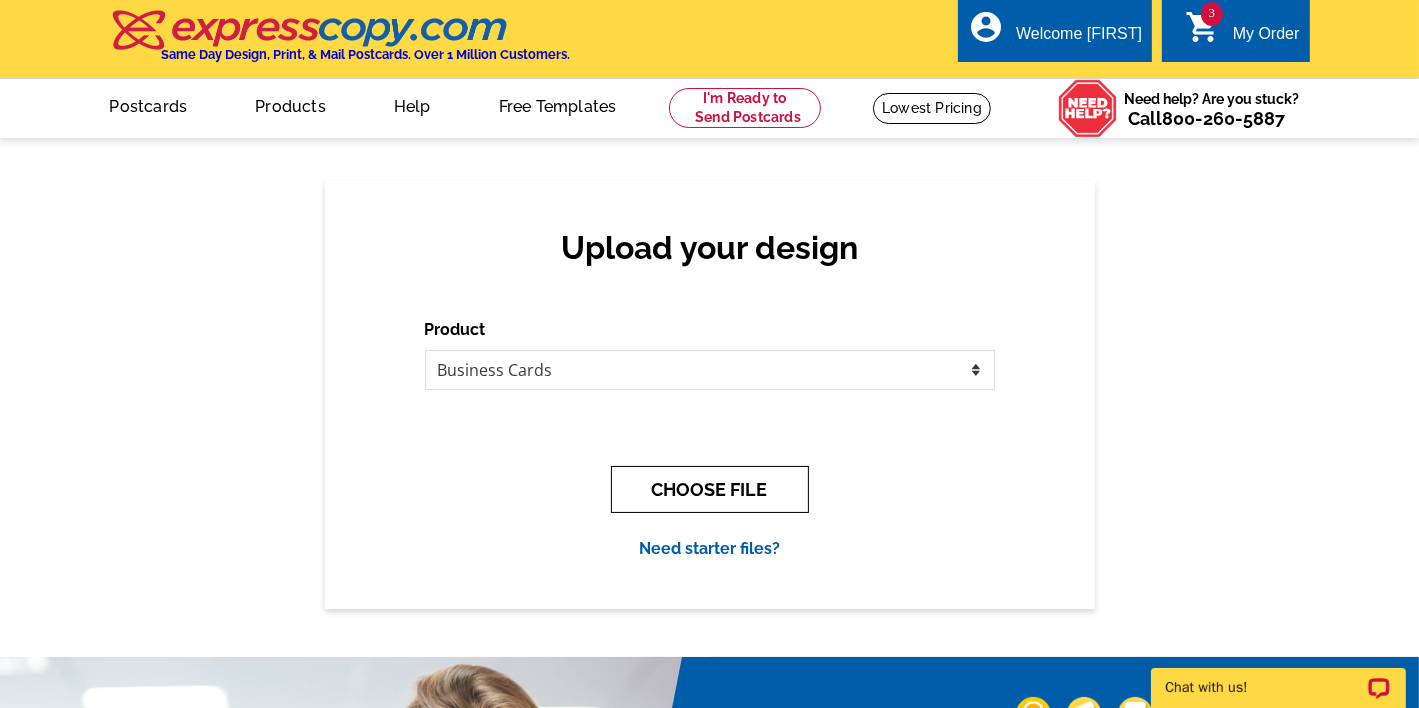 click on "CHOOSE FILE" at bounding box center [710, 489] 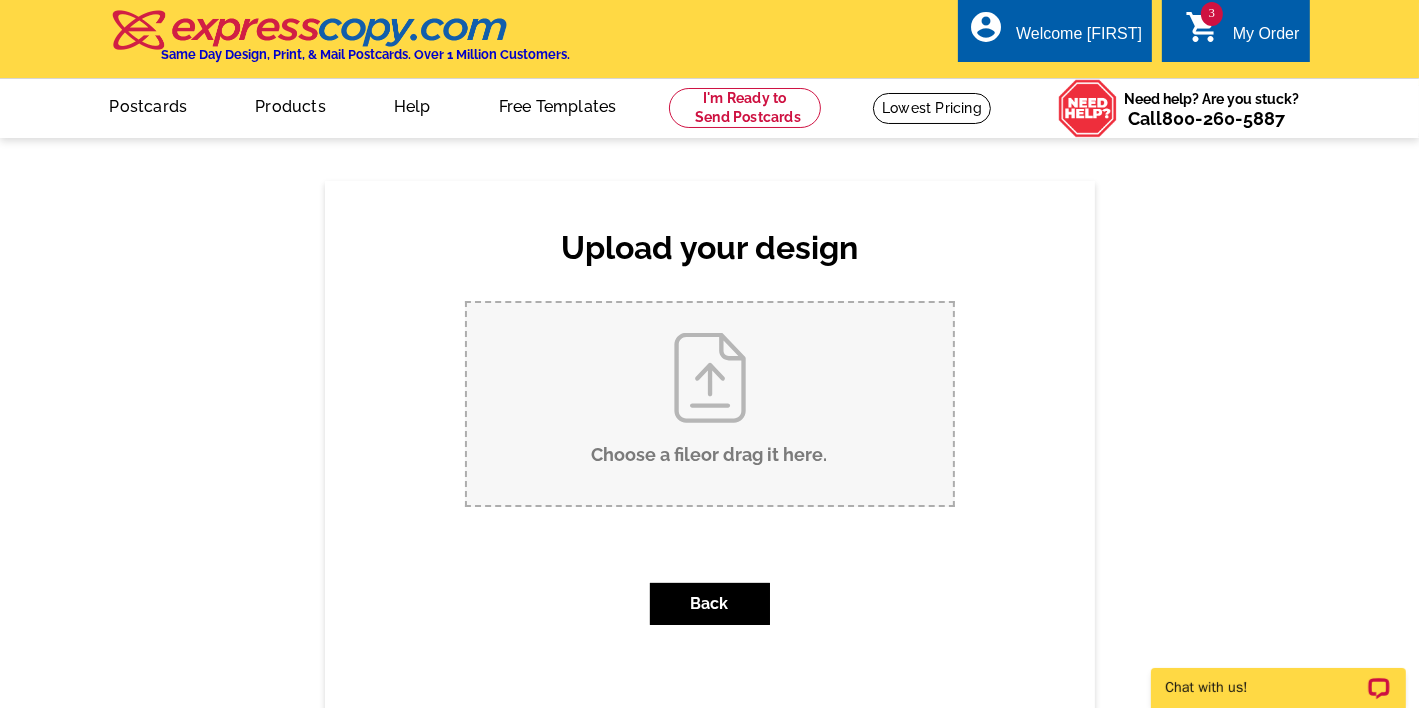 click on "Choose a file  or drag it here ." at bounding box center (710, 404) 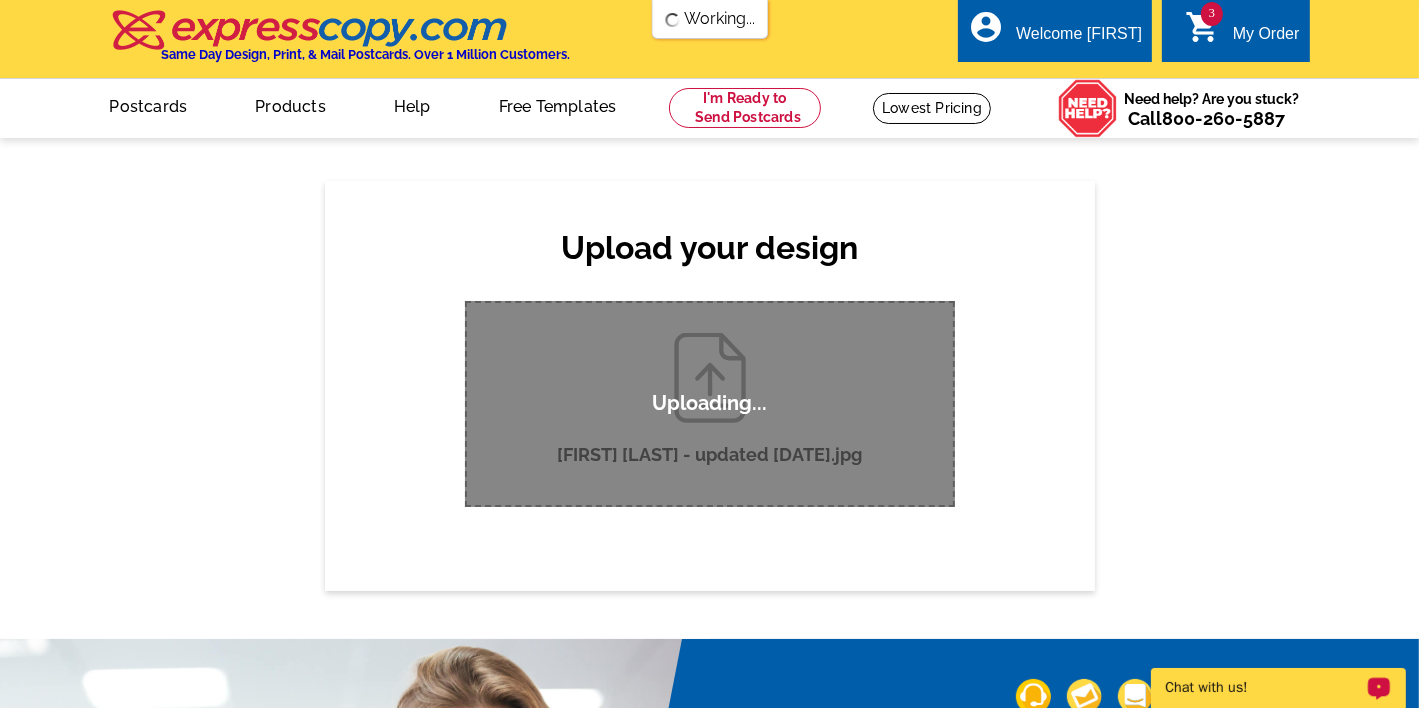 type 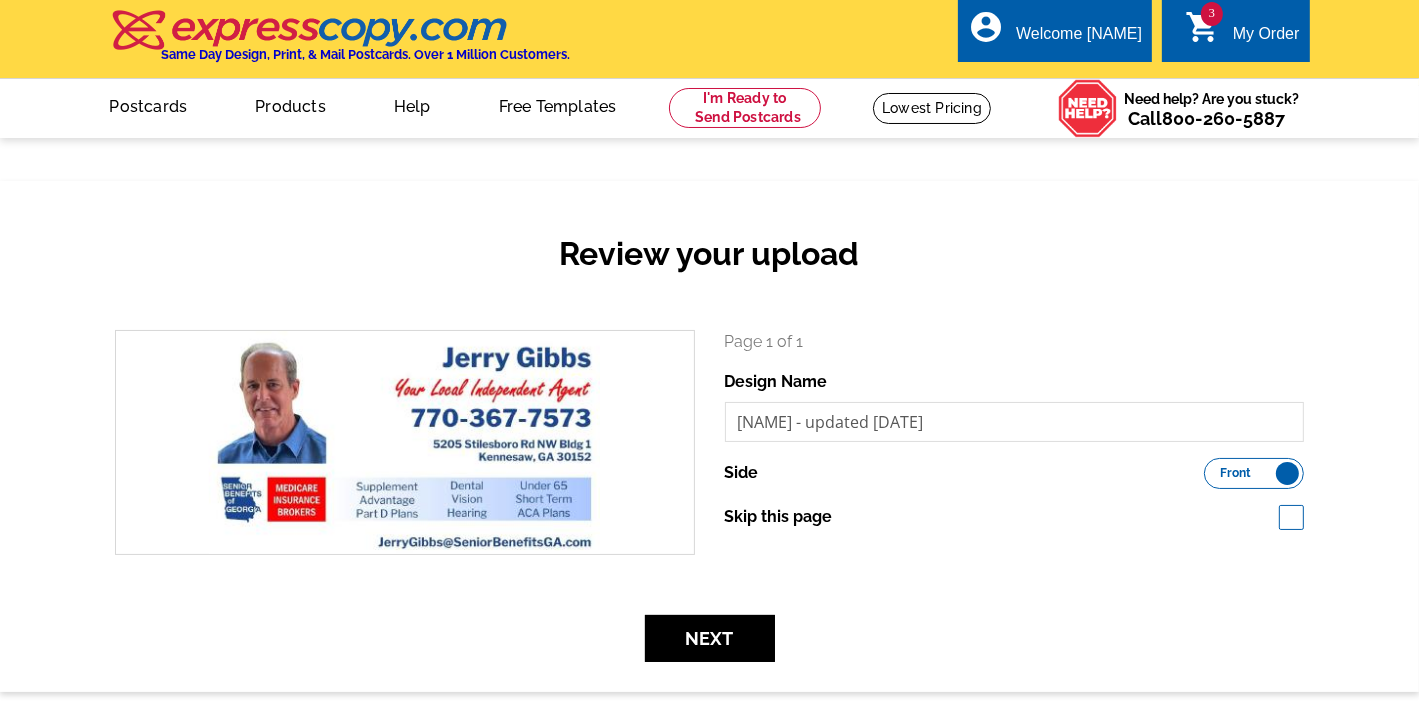 scroll, scrollTop: 295, scrollLeft: 0, axis: vertical 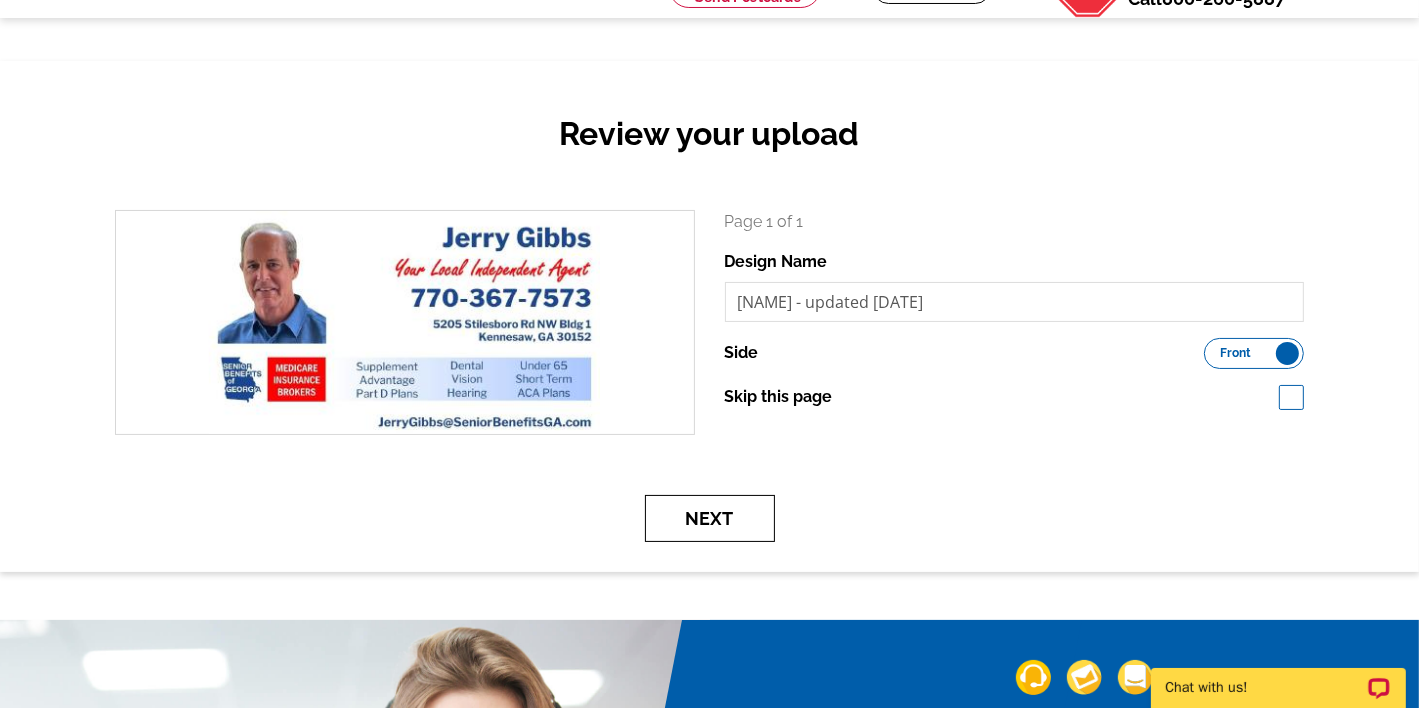 click on "Next" at bounding box center (710, 518) 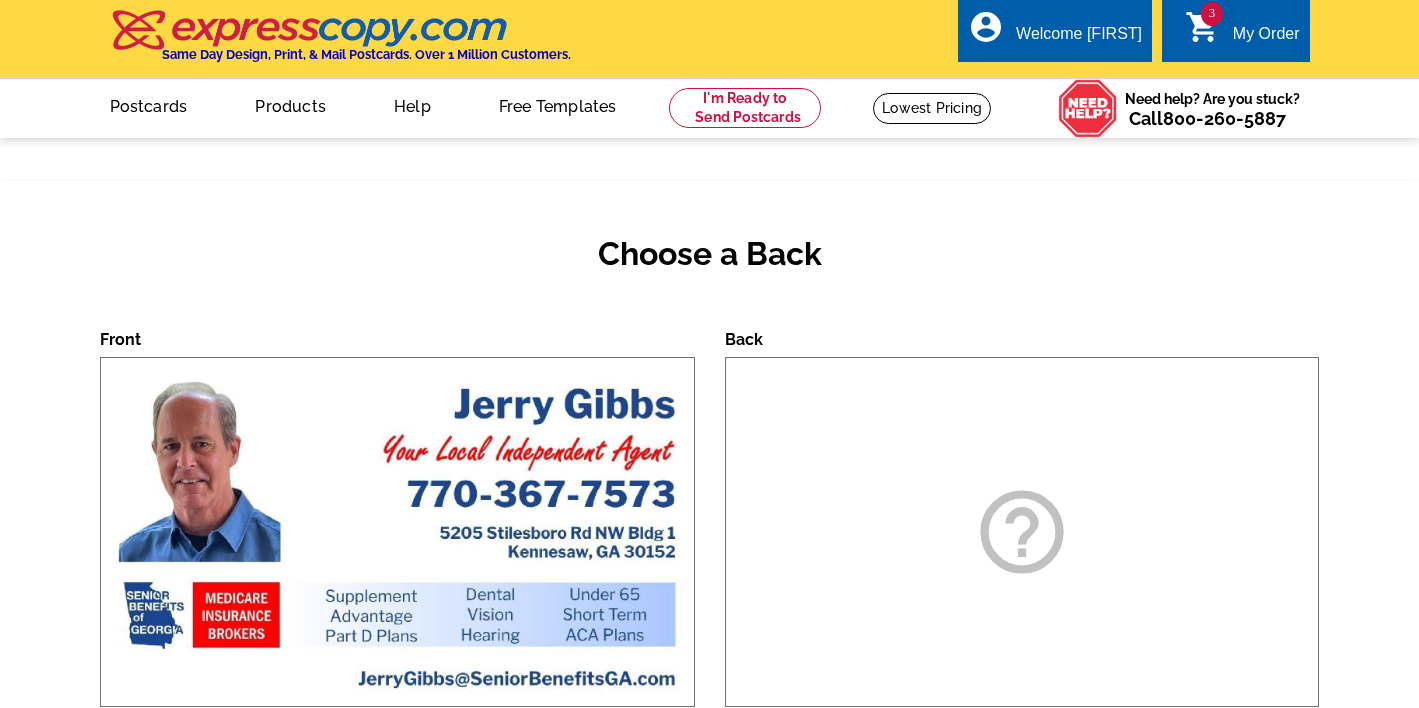scroll, scrollTop: 0, scrollLeft: 0, axis: both 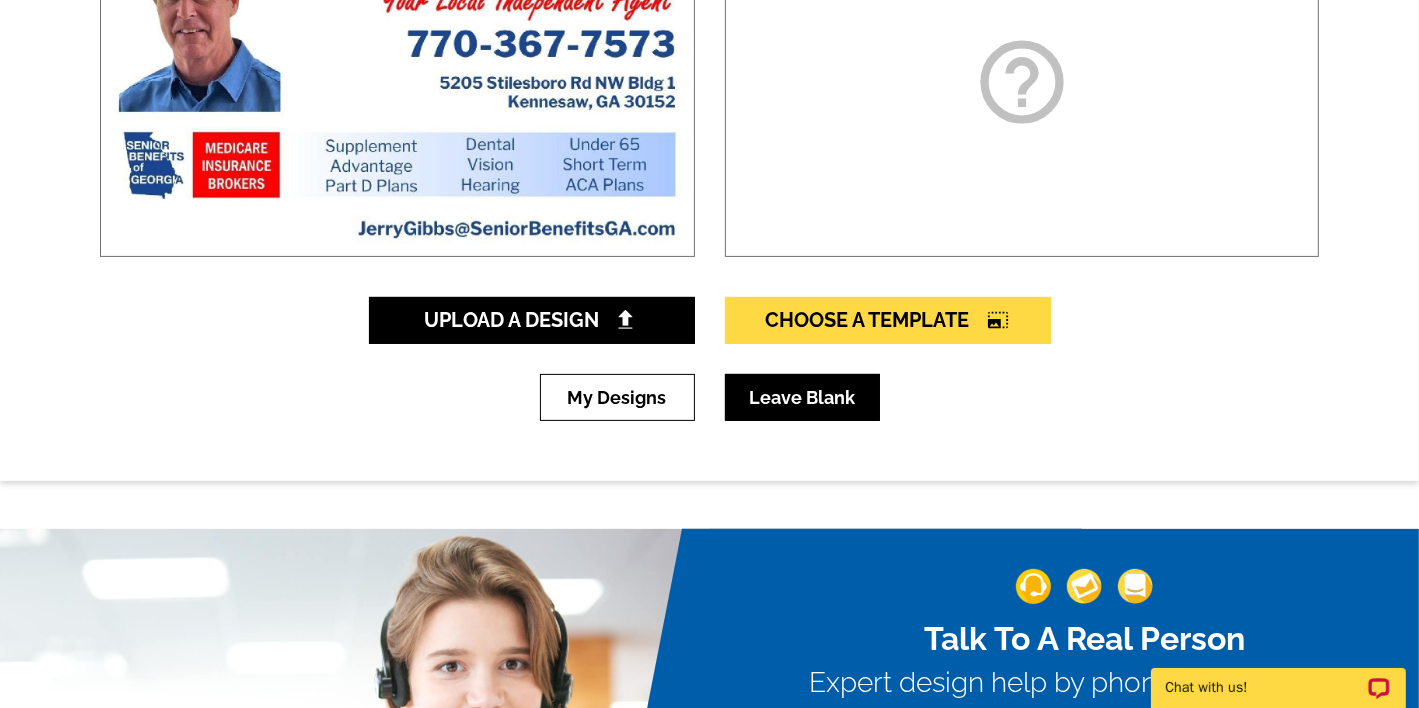 click on "Leave Blank" at bounding box center [802, 397] 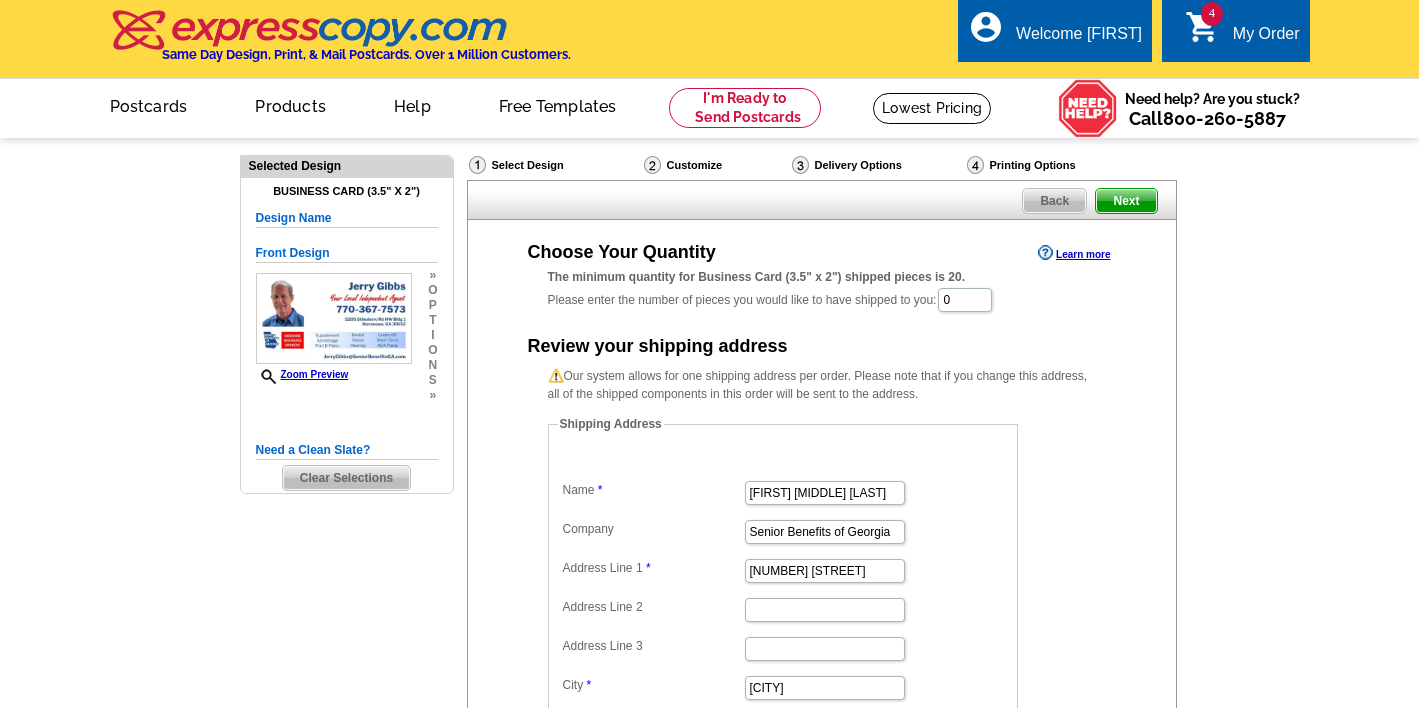 scroll, scrollTop: 0, scrollLeft: 0, axis: both 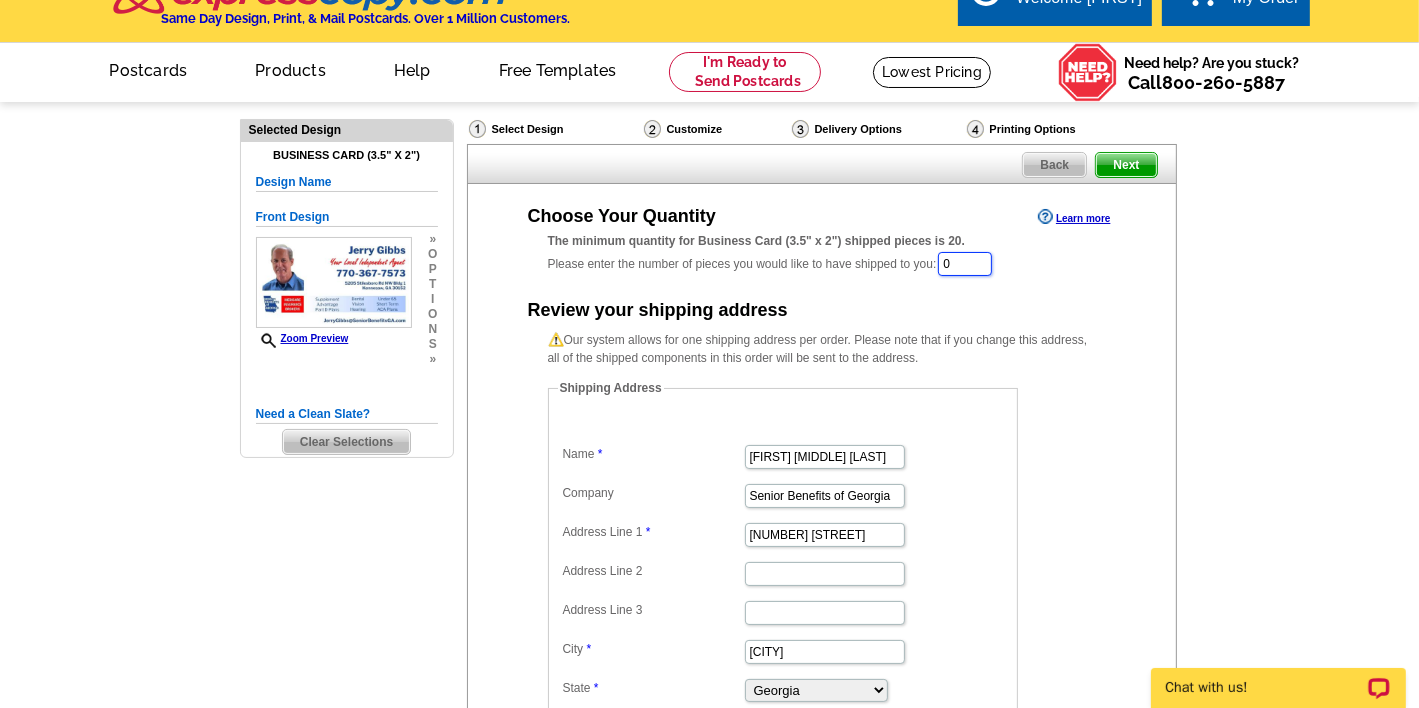 drag, startPoint x: 984, startPoint y: 272, endPoint x: 828, endPoint y: 287, distance: 156.7195 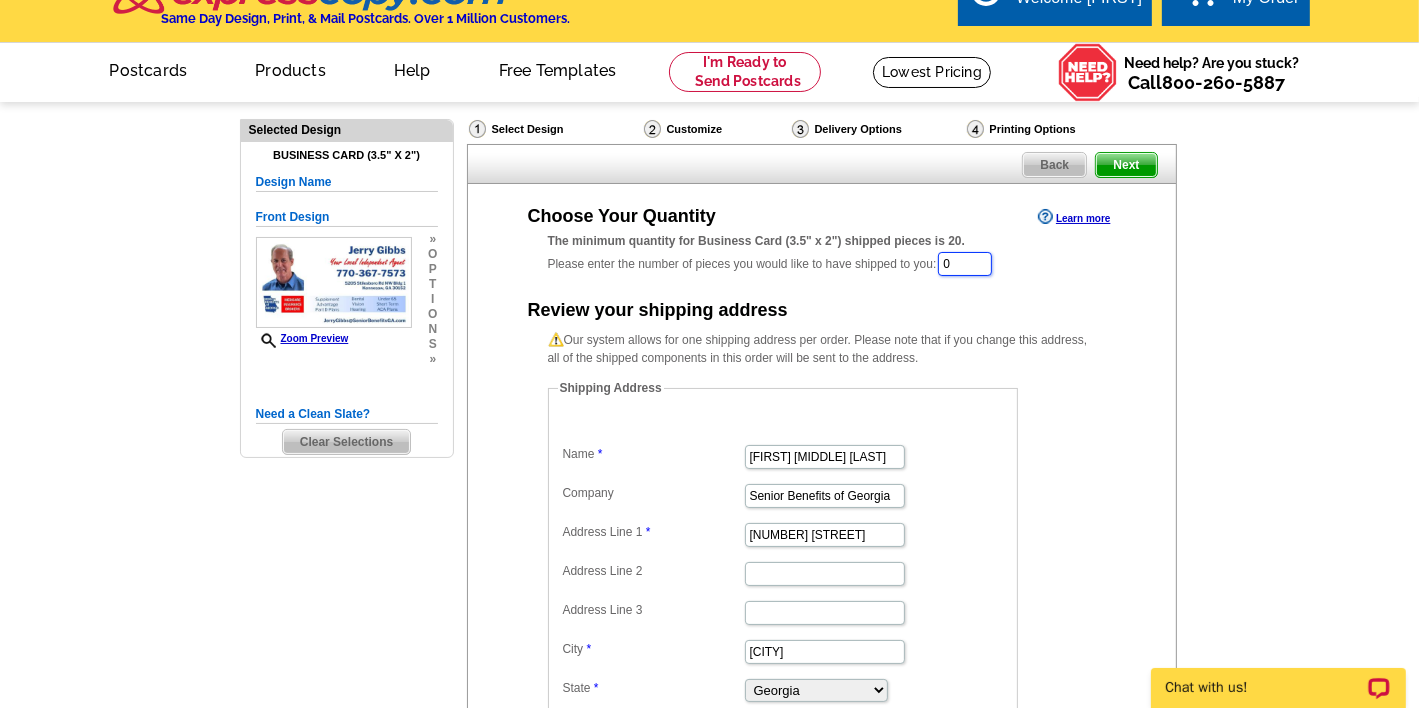 click on "Choose Your Quantity
Learn more
The minimum quantity for Business Card (3.5" x 2") shipped pieces is 20.
Please enter the number of pieces you would like to have shipped to you:
0
Review your shipping address
Our system allows for one shipping address per order. Please note that if you change this address, all of the shipped components in this order will be sent to the address.
Shipping Address
Name
[FIRST] [MIDDLE] [LAST]
Company
Senior Benefits of Georgia
Address Line 1
[NUMBER] [STREET]
Address Line 2
Address Line 3
City
[CITY]
State
[STATE]" at bounding box center [822, 486] 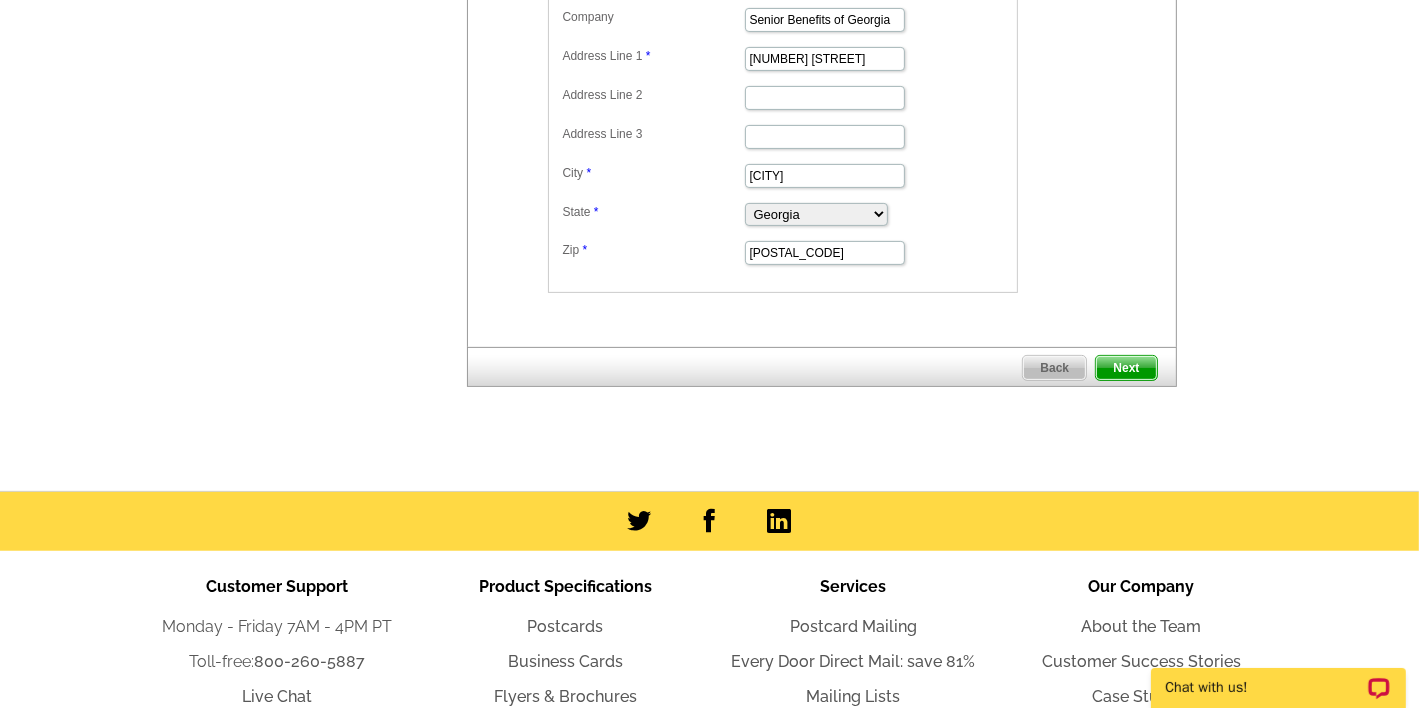 scroll, scrollTop: 522, scrollLeft: 0, axis: vertical 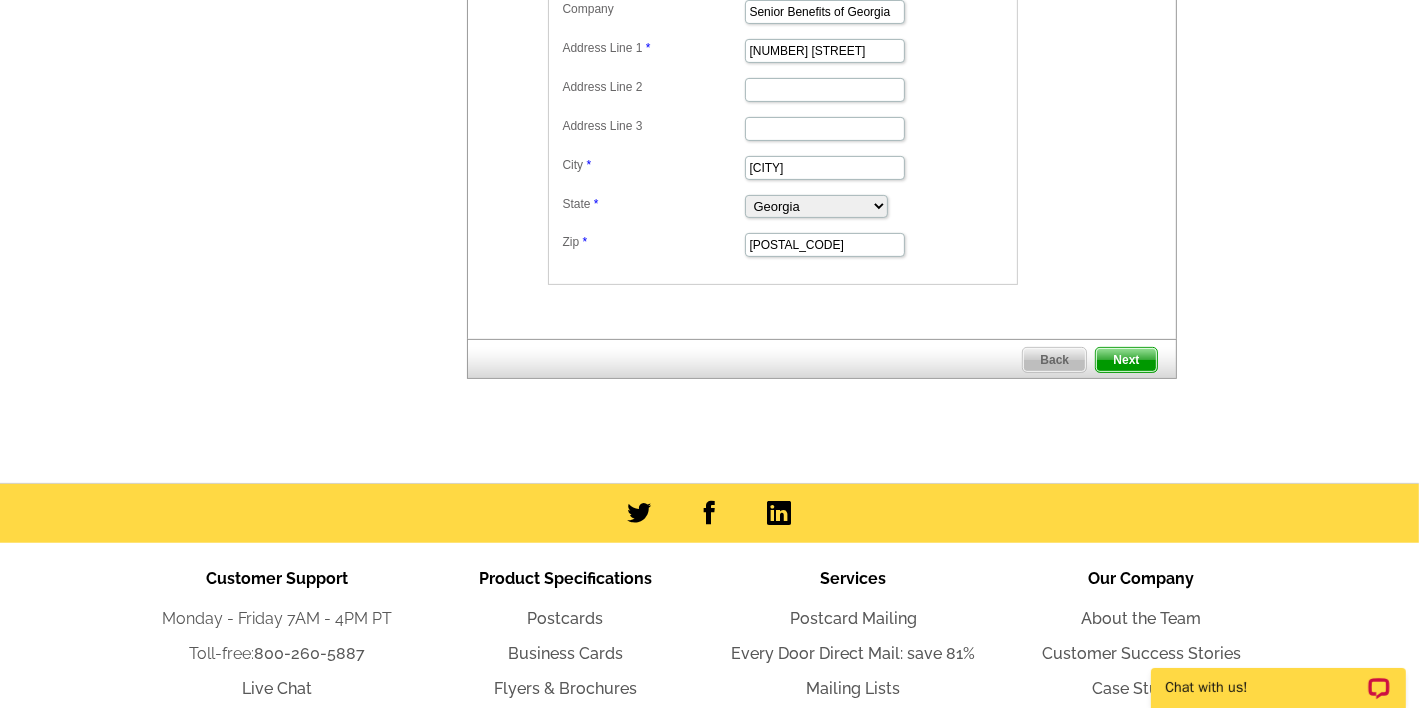 type on "100" 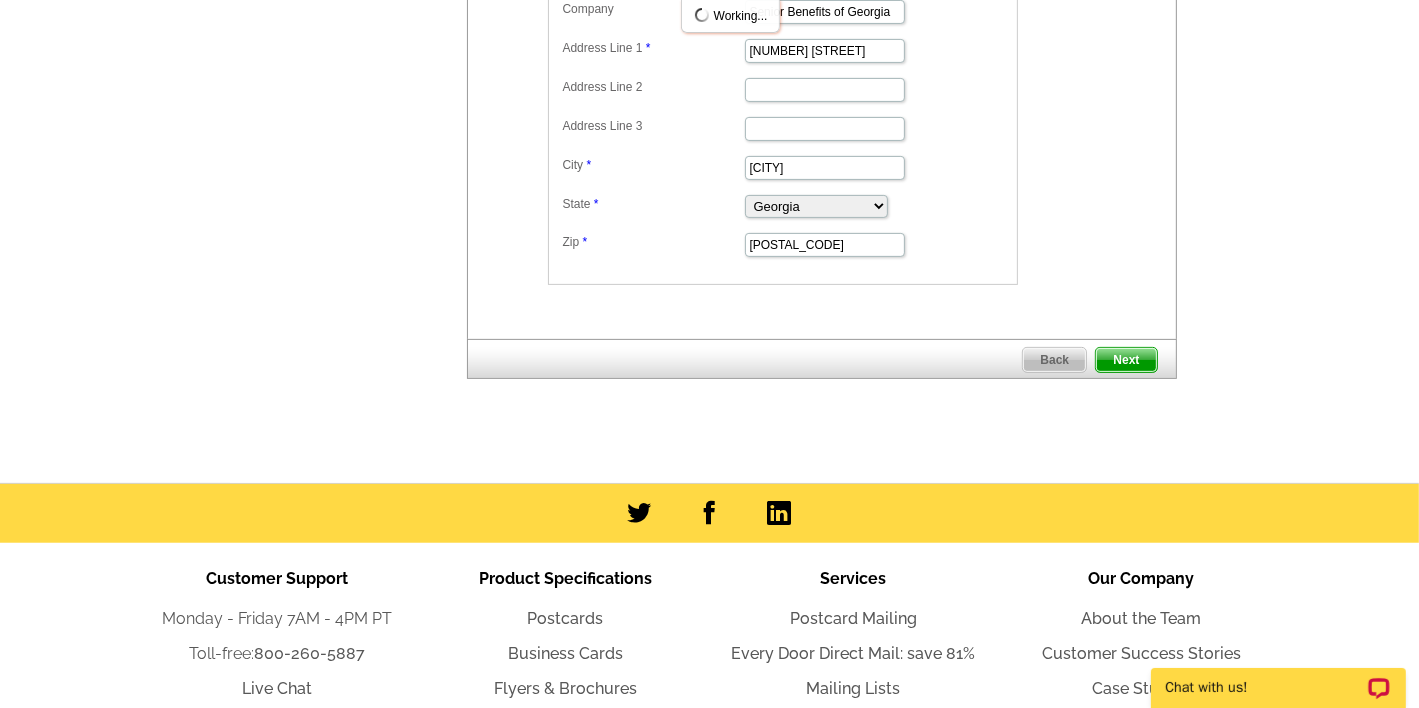 scroll, scrollTop: 510, scrollLeft: 0, axis: vertical 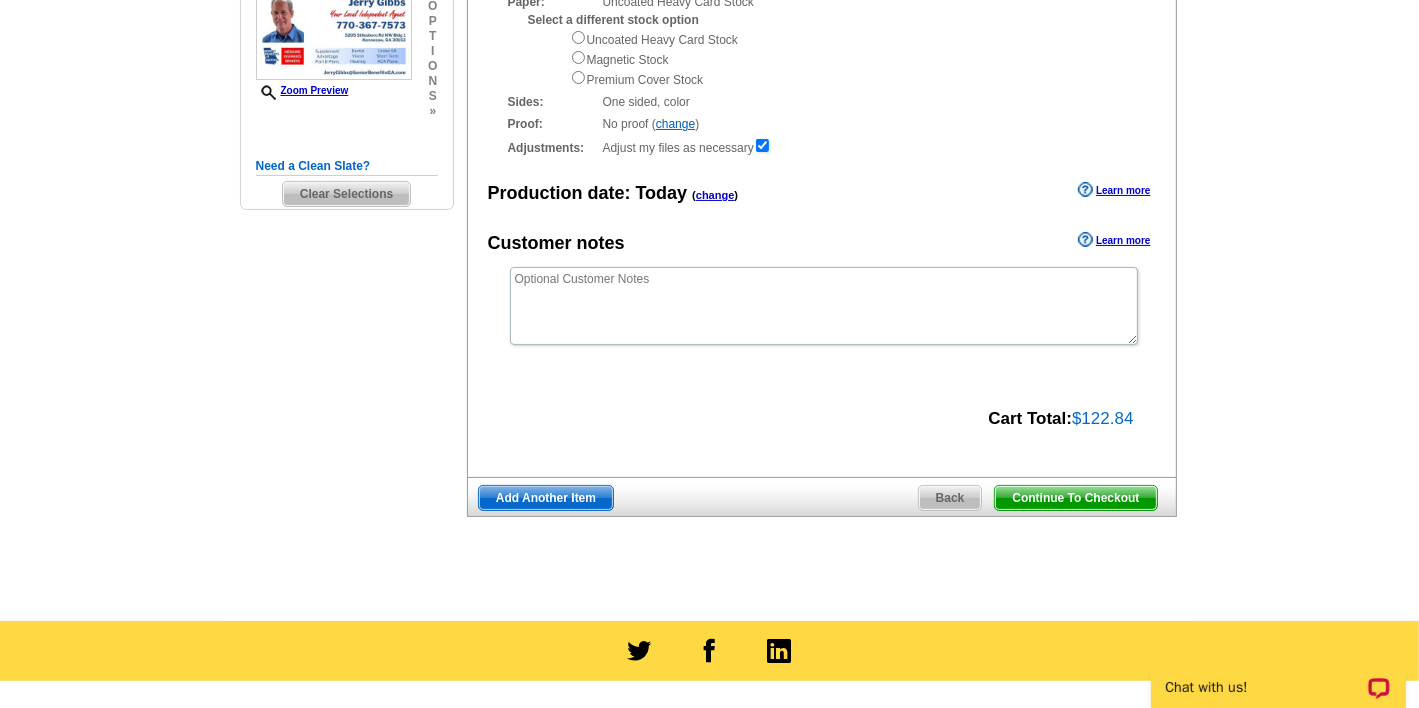 click on "Add Another Item" at bounding box center [546, 498] 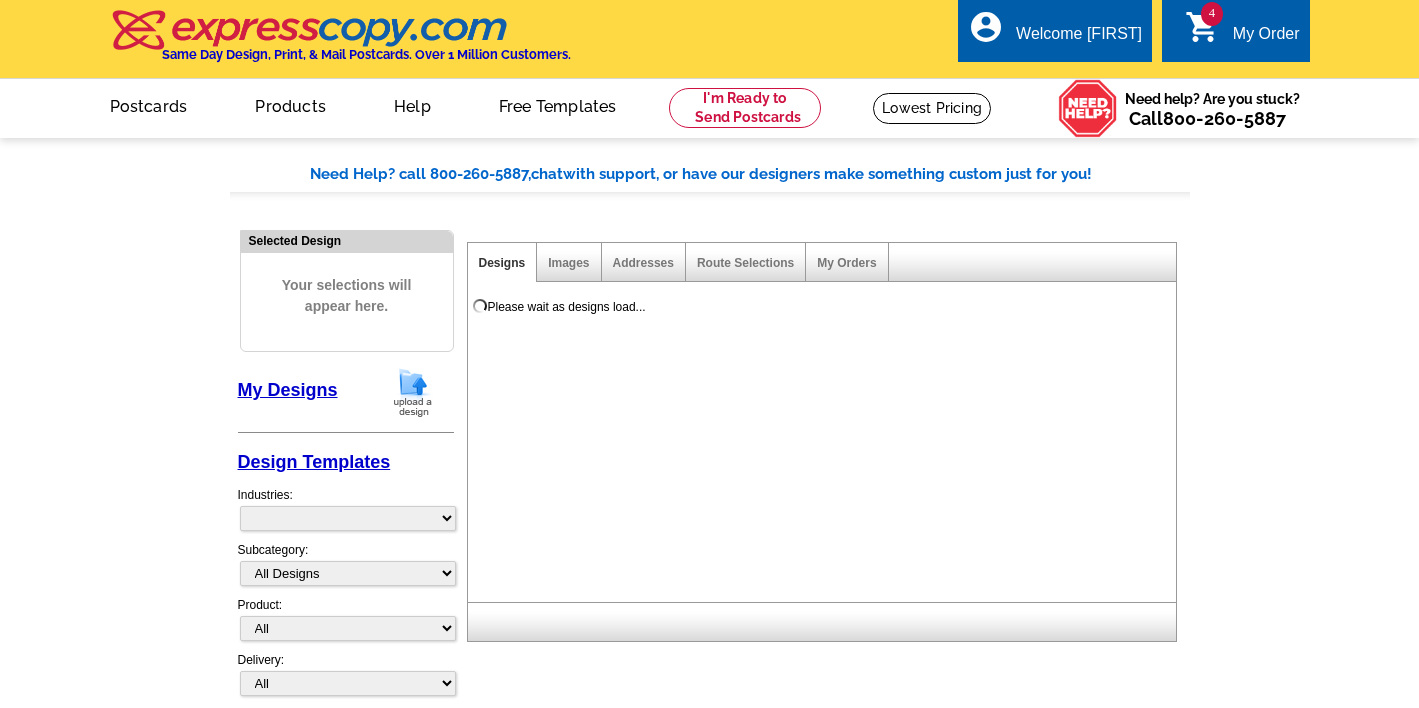 scroll, scrollTop: 0, scrollLeft: 0, axis: both 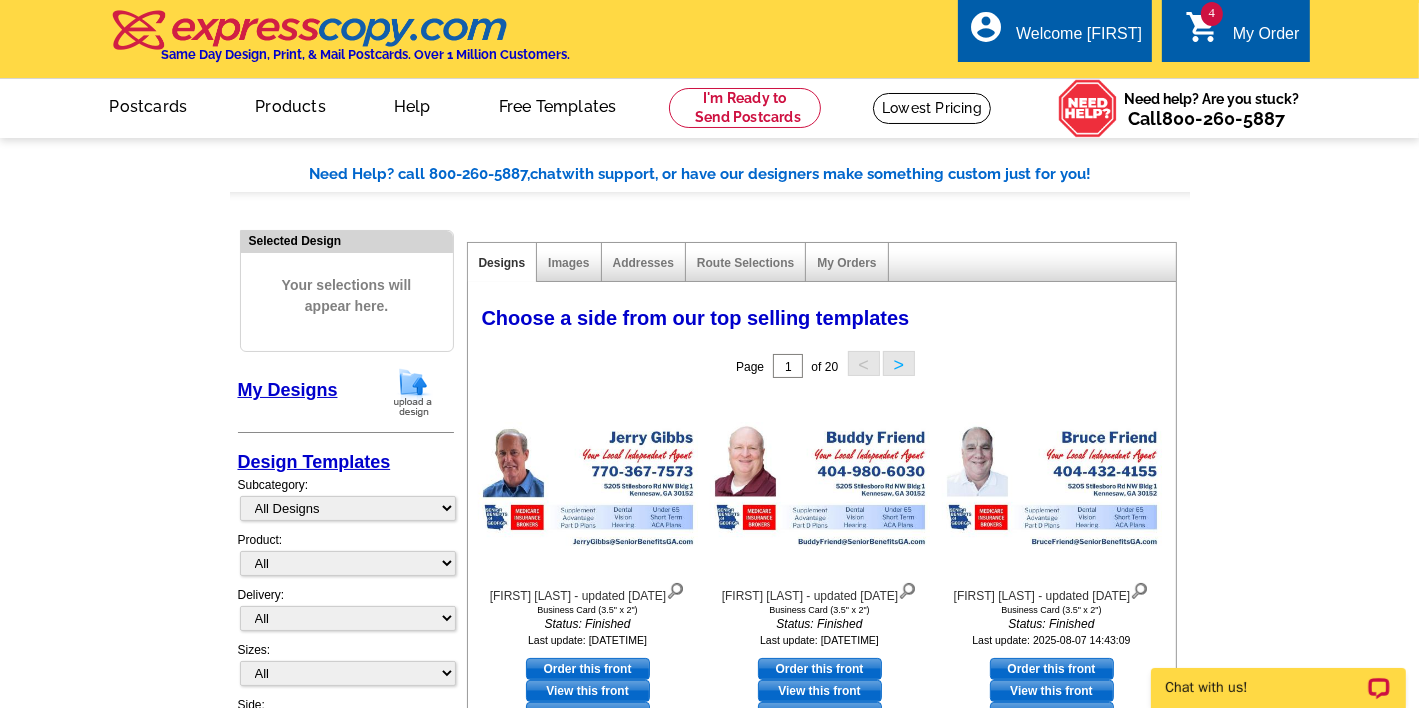 click at bounding box center [413, 392] 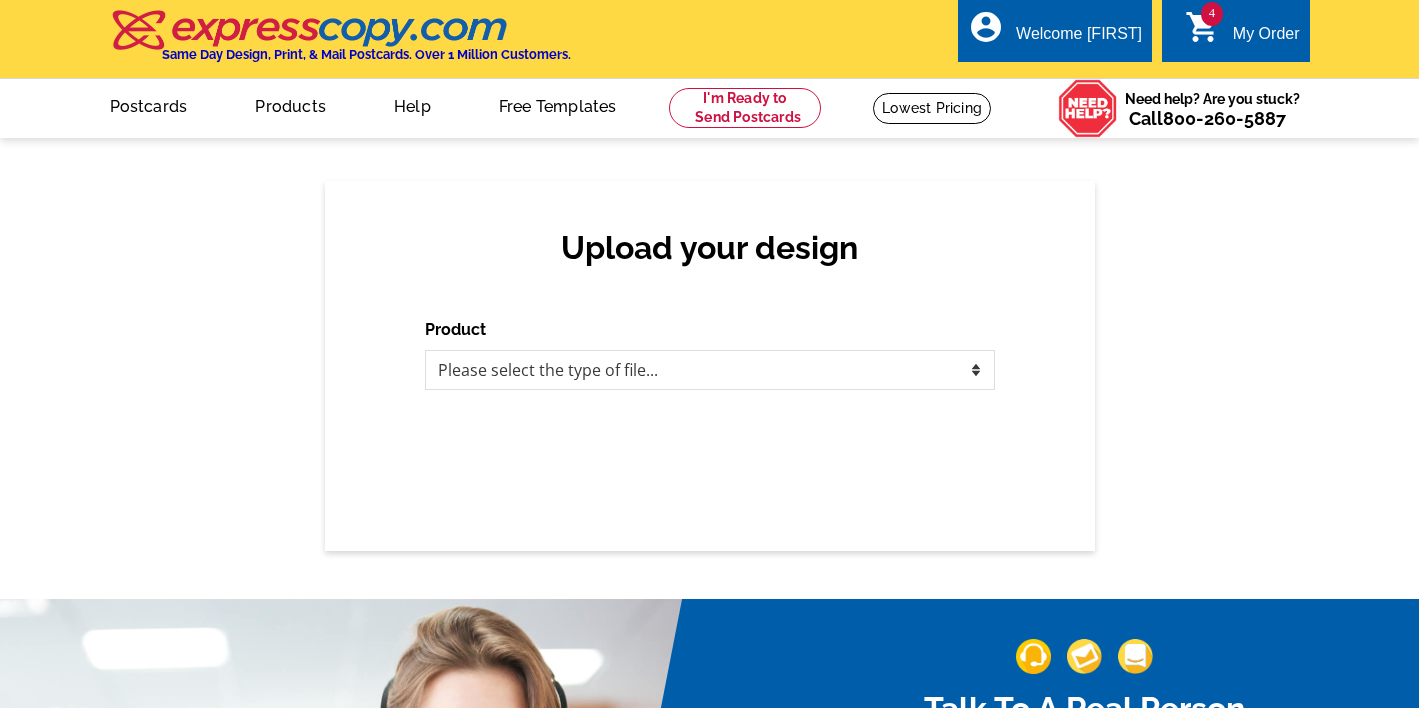 scroll, scrollTop: 0, scrollLeft: 0, axis: both 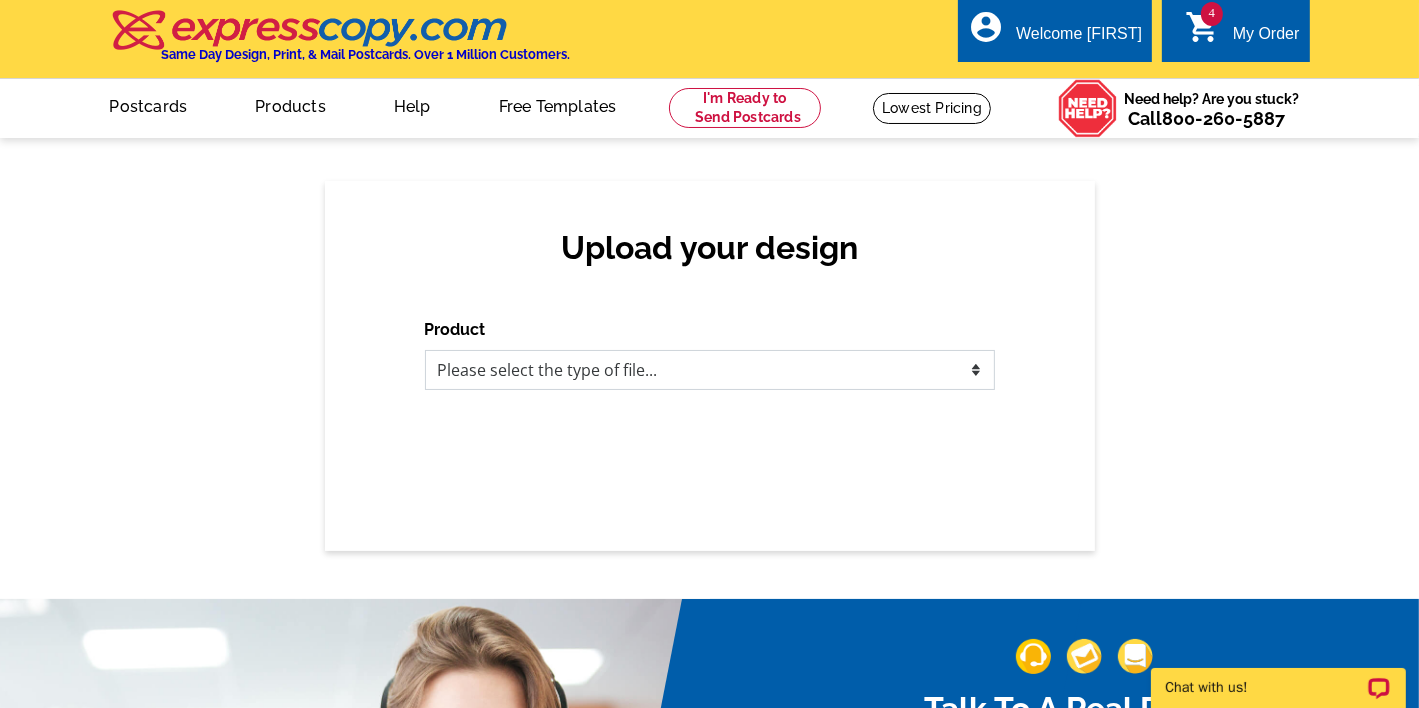 click on "Please select the type of file...
Postcards
Business Cards
Letters and flyers
Greeting Cards
Door Hangers" at bounding box center [710, 370] 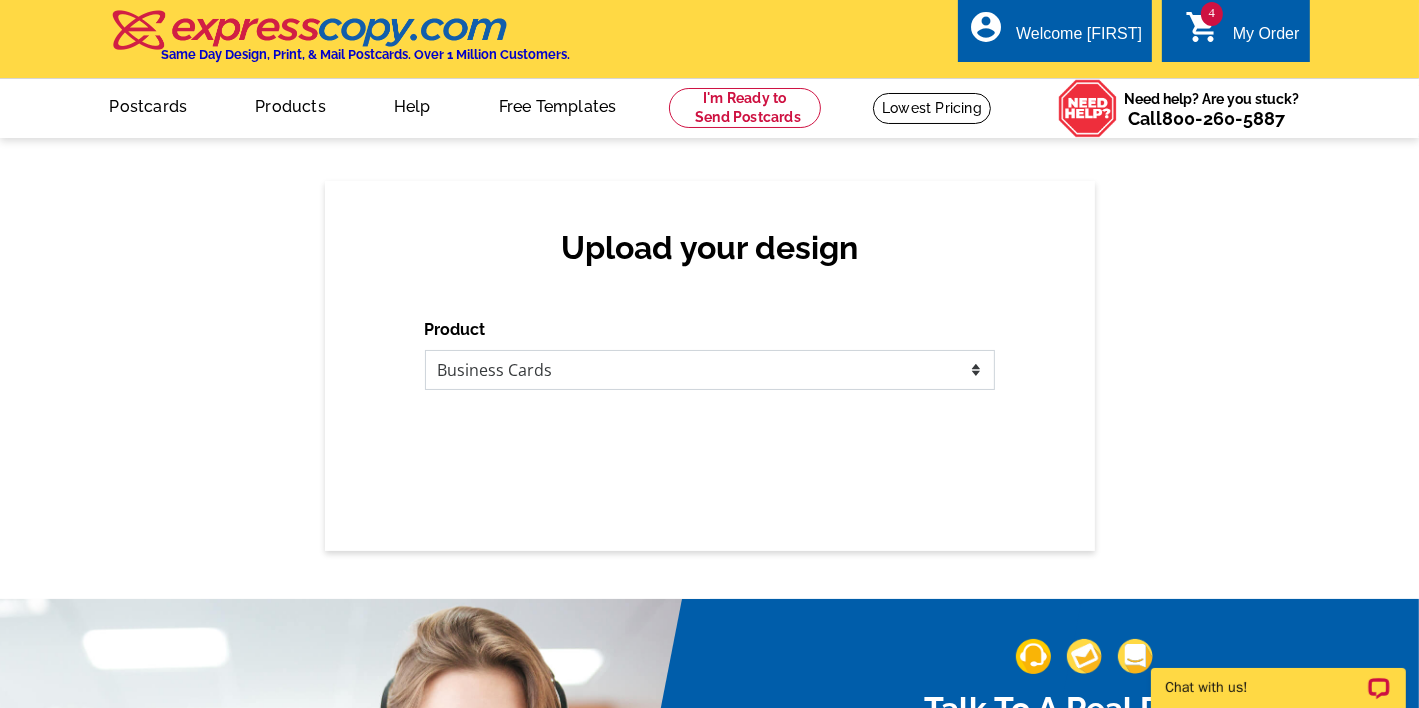 click on "Please select the type of file...
Postcards
Business Cards
Letters and flyers
Greeting Cards
Door Hangers" at bounding box center (710, 370) 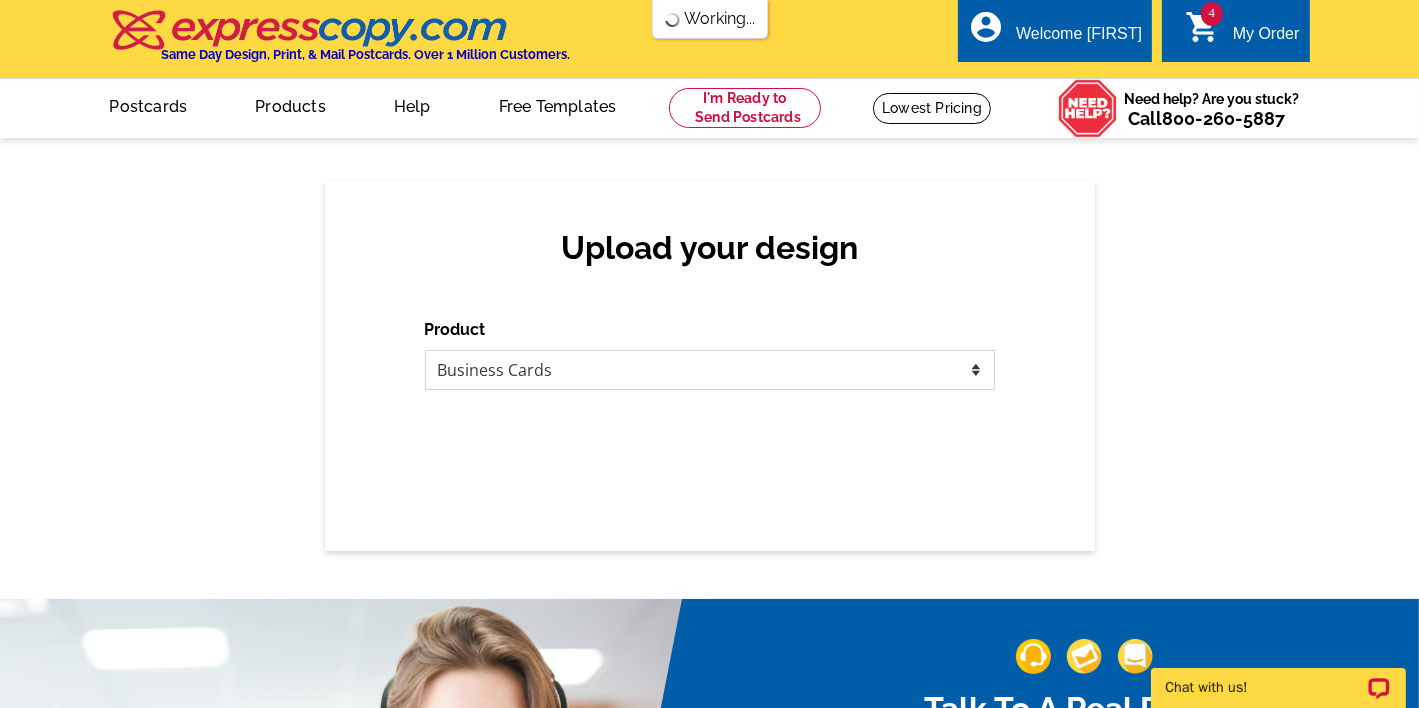 scroll, scrollTop: 0, scrollLeft: 0, axis: both 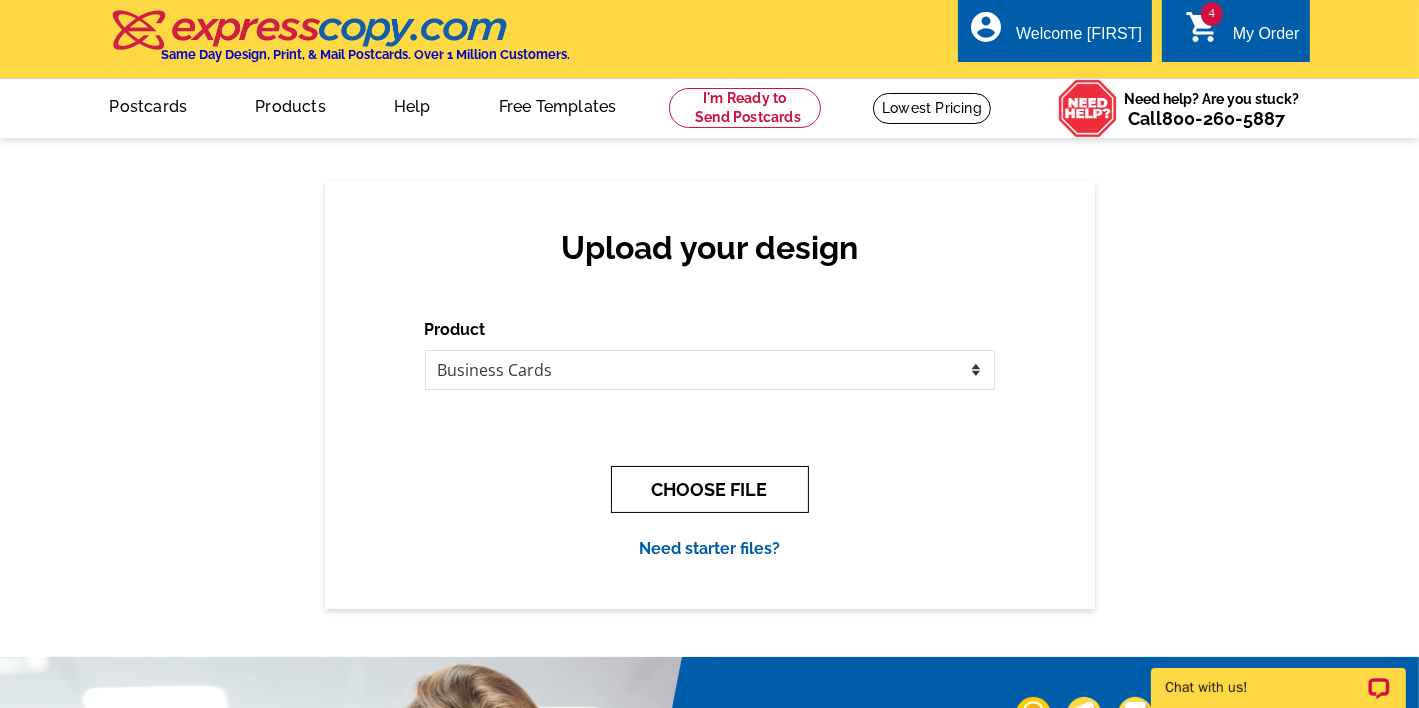 click on "CHOOSE FILE" at bounding box center [710, 489] 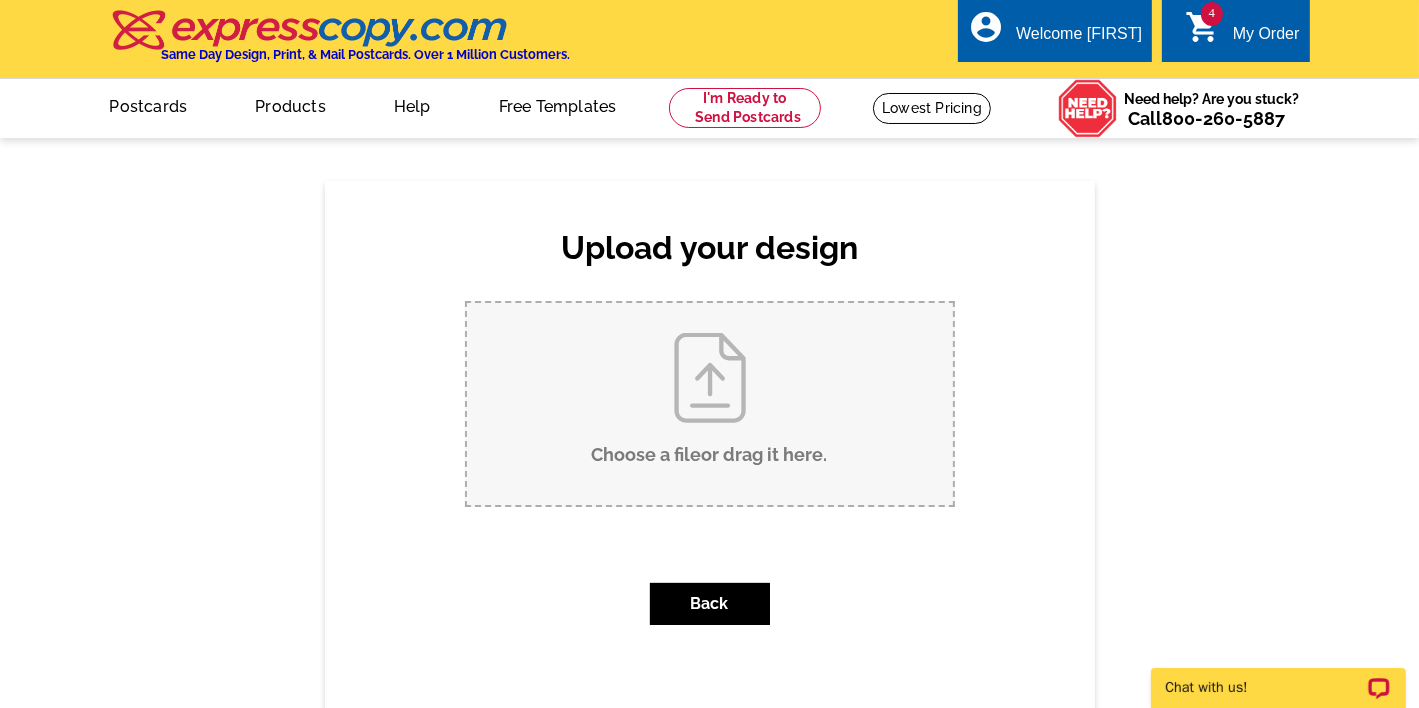 click on "Choose a file  or drag it here ." at bounding box center [710, 404] 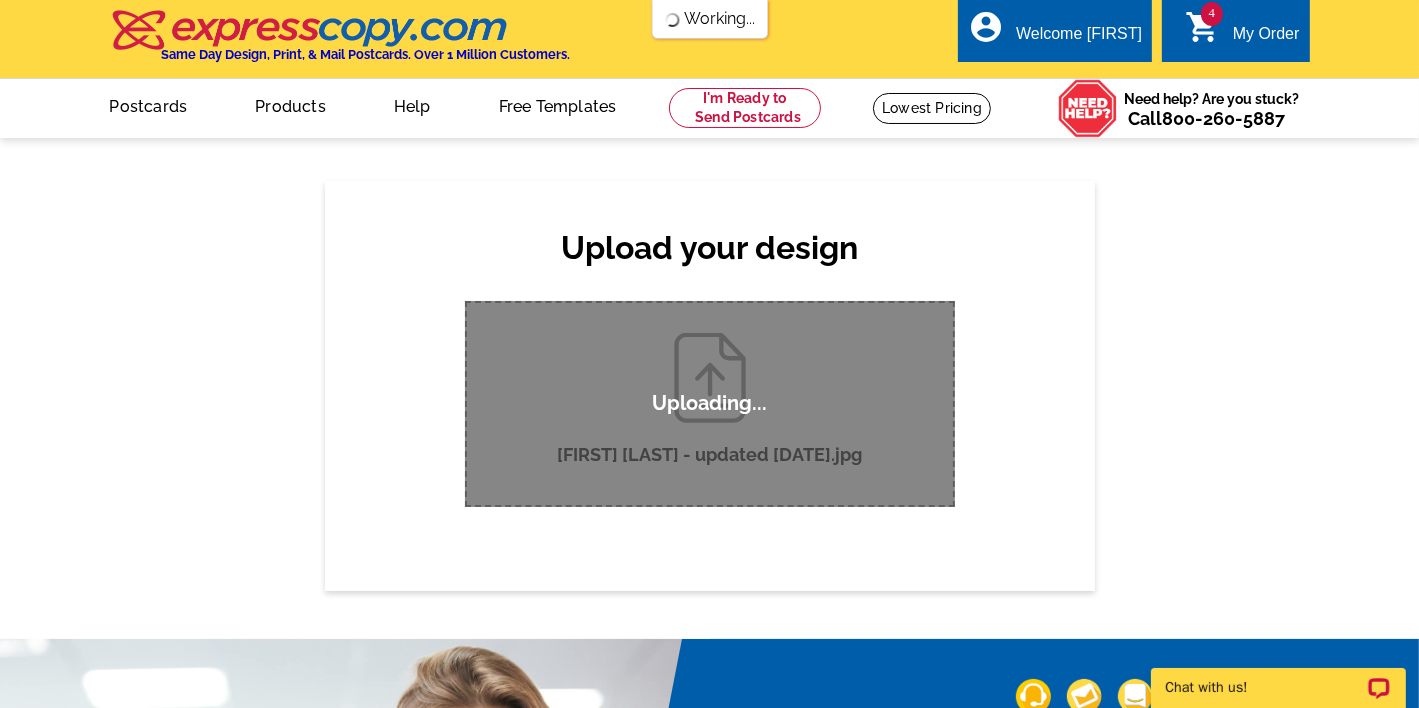 type 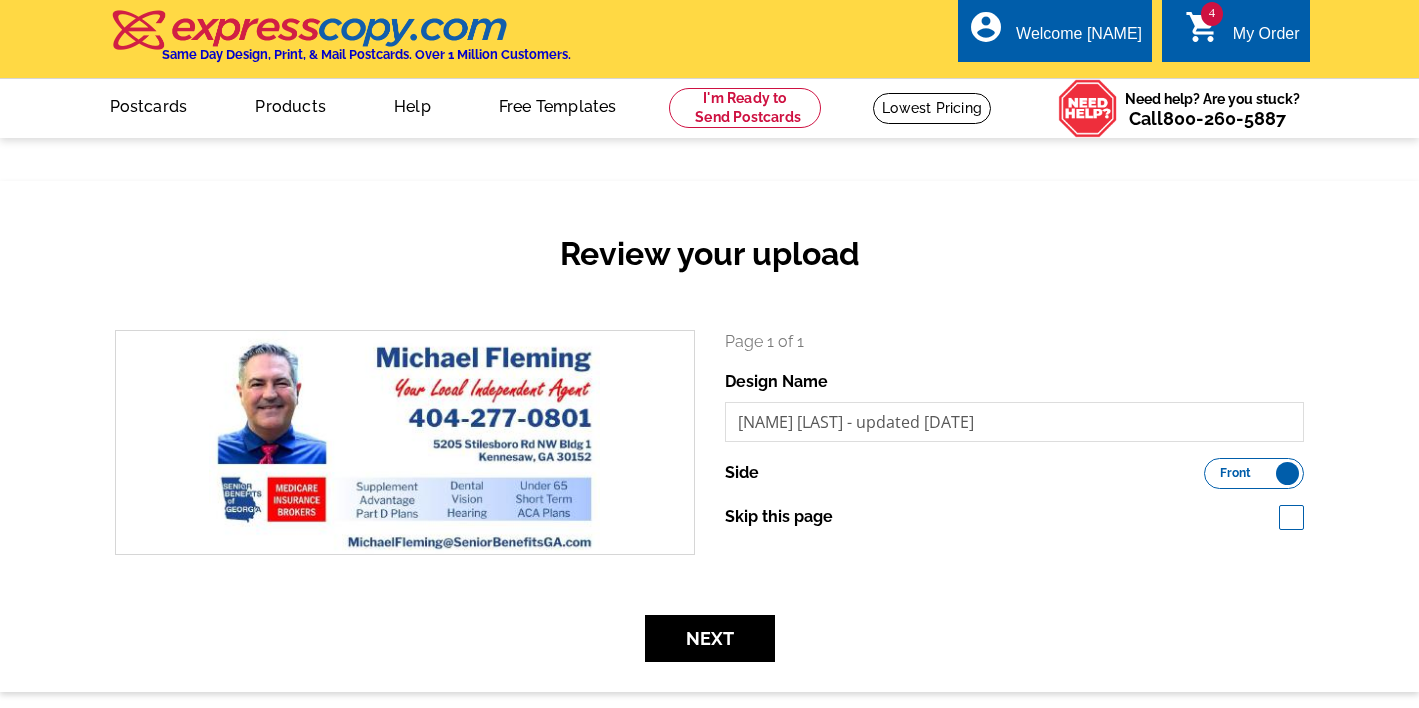 scroll, scrollTop: 0, scrollLeft: 0, axis: both 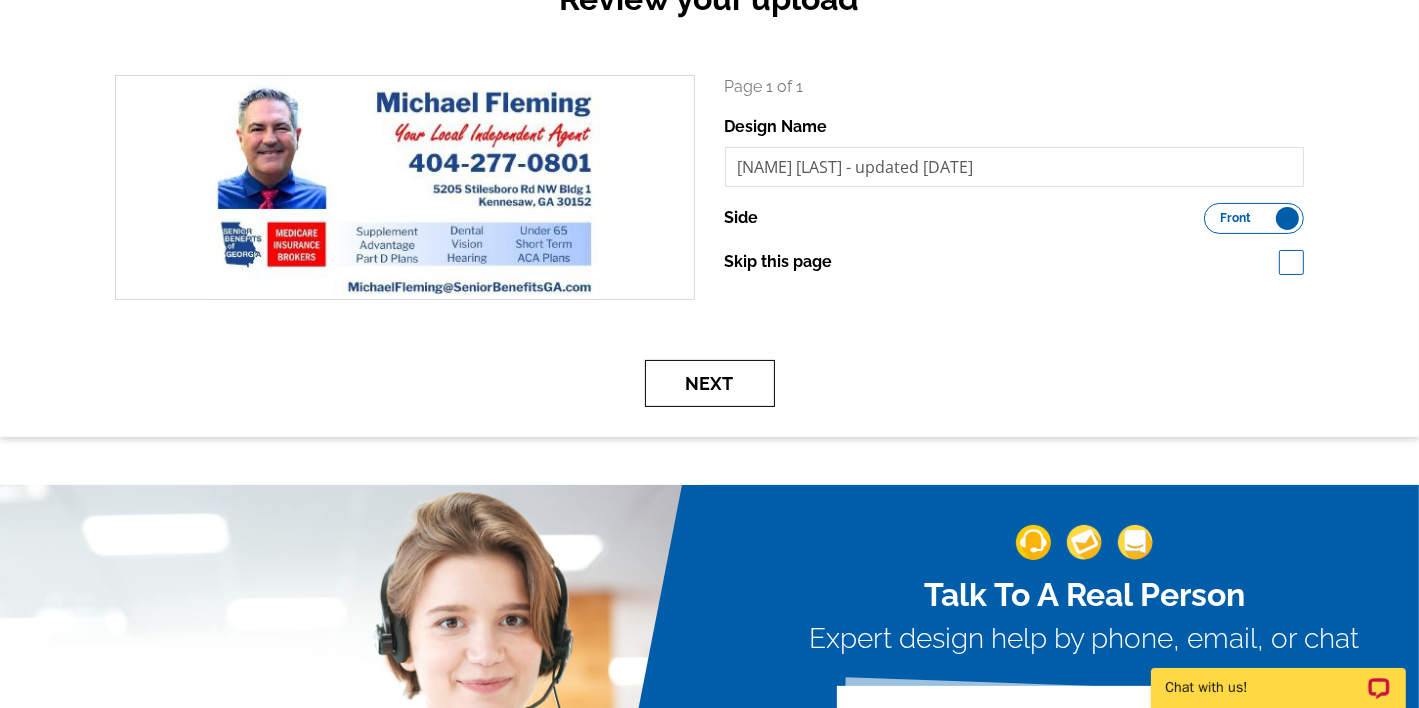 click on "Next" at bounding box center (710, 383) 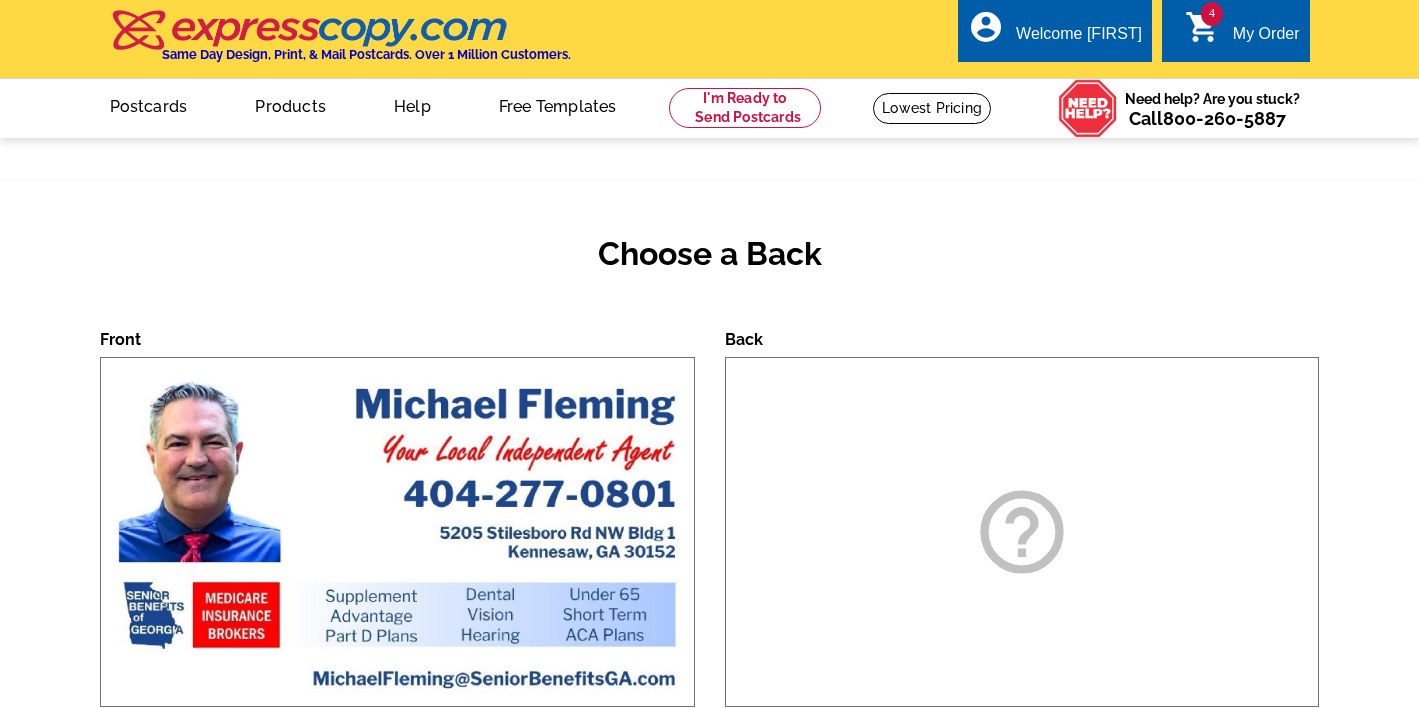 scroll, scrollTop: 0, scrollLeft: 0, axis: both 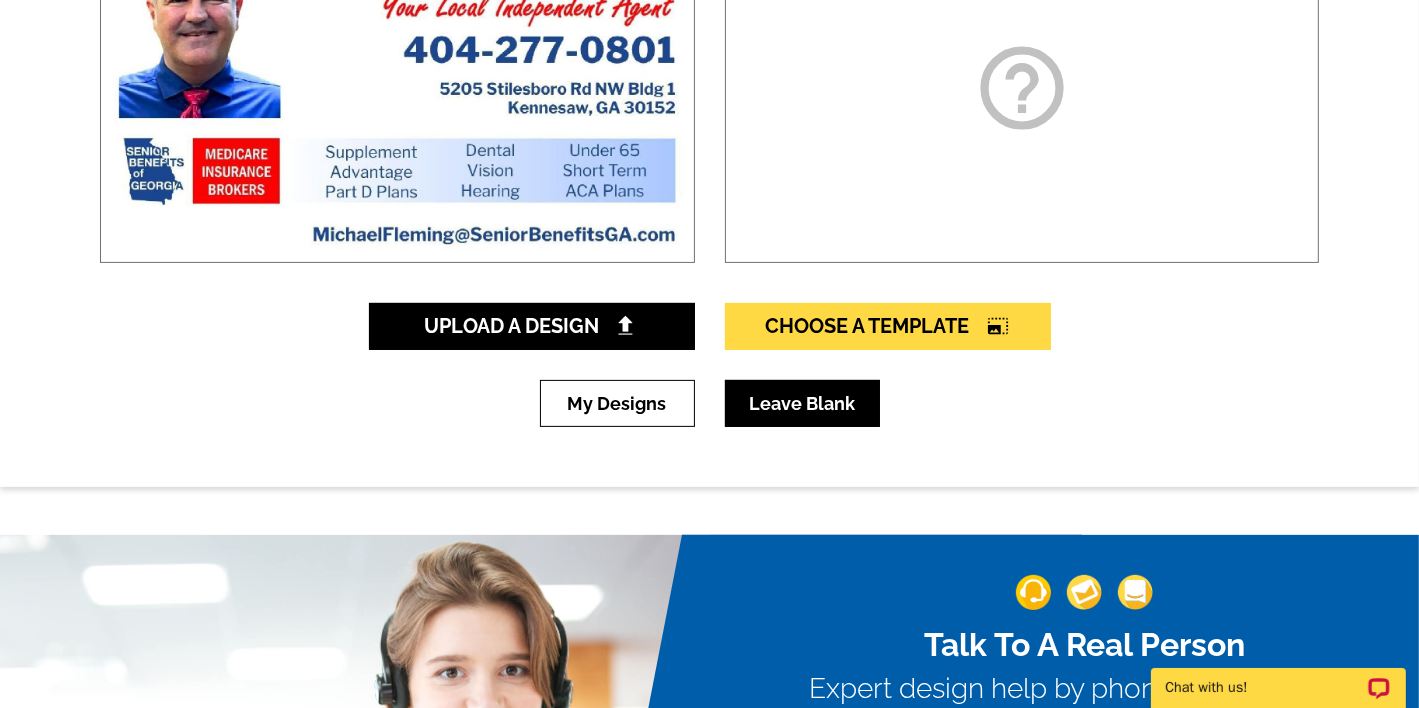 click on "Leave Blank" at bounding box center (802, 403) 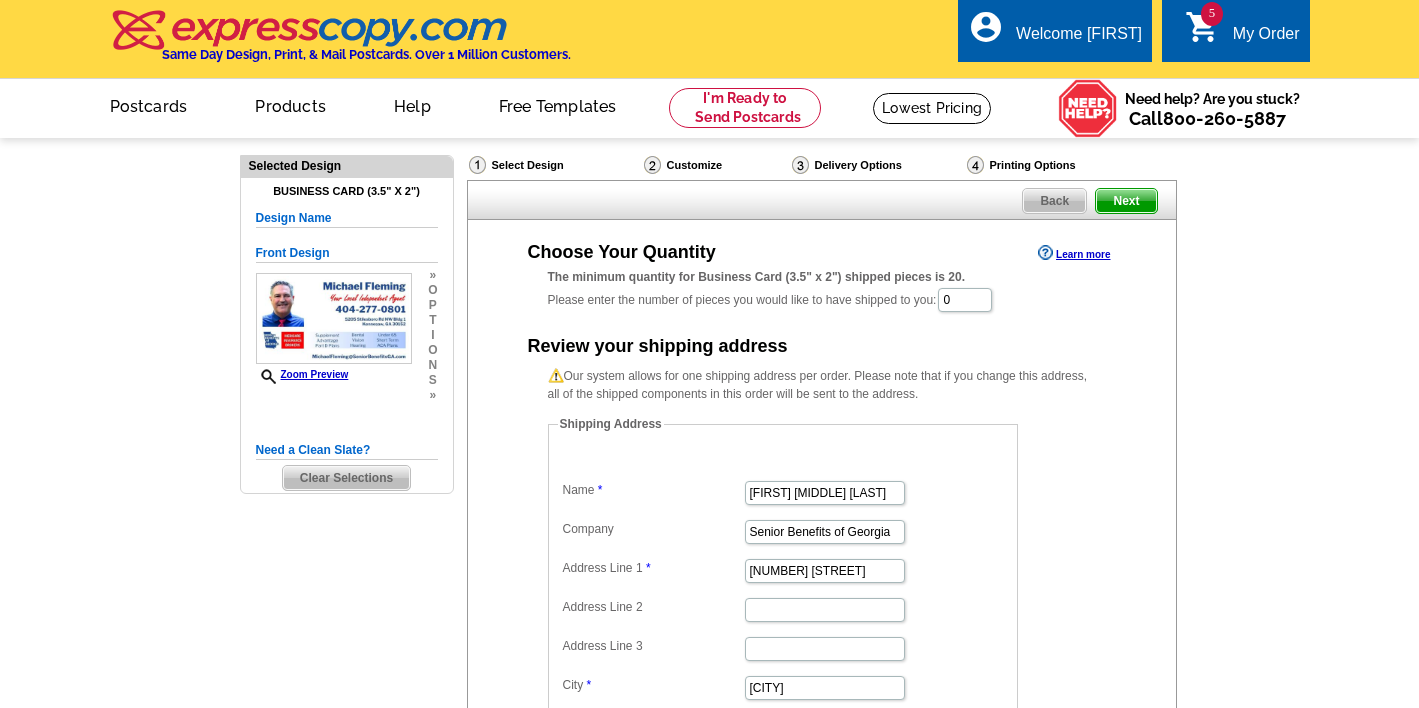 scroll, scrollTop: 0, scrollLeft: 0, axis: both 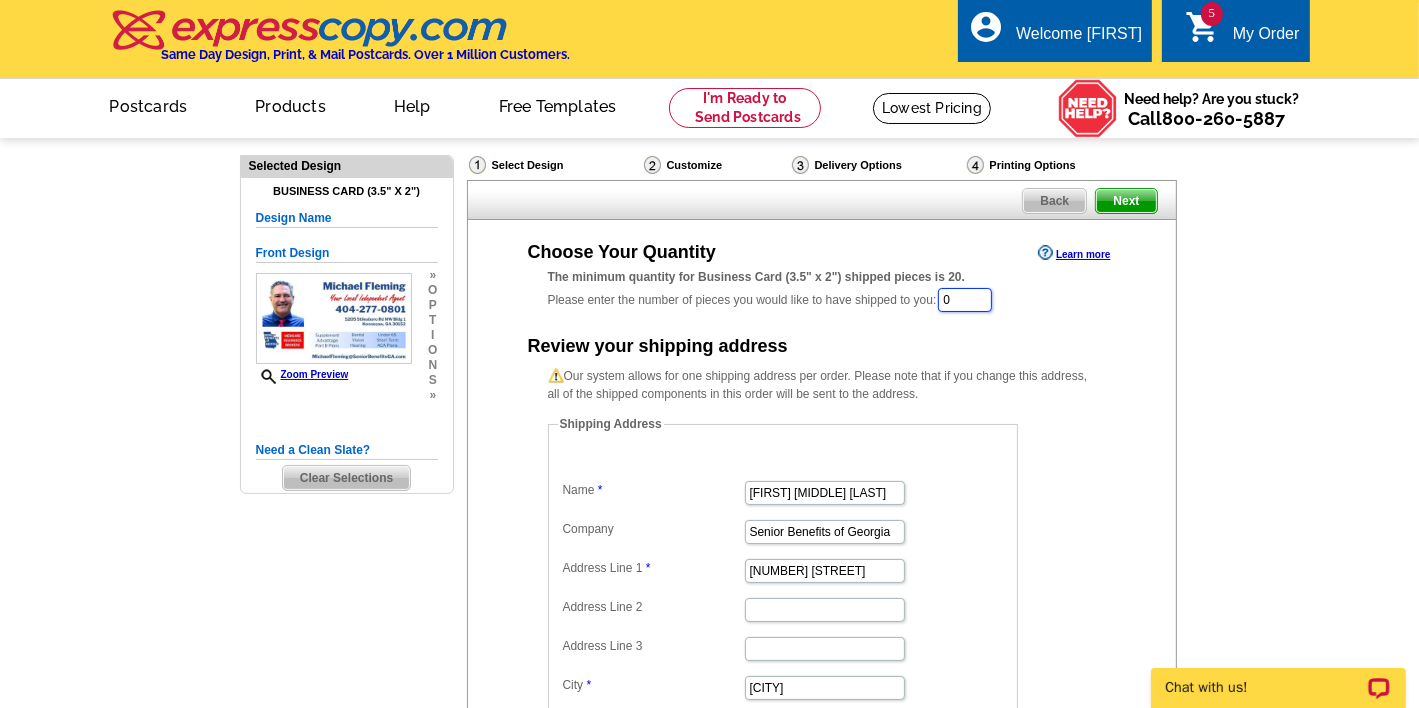 drag, startPoint x: 988, startPoint y: 303, endPoint x: 713, endPoint y: 319, distance: 275.46506 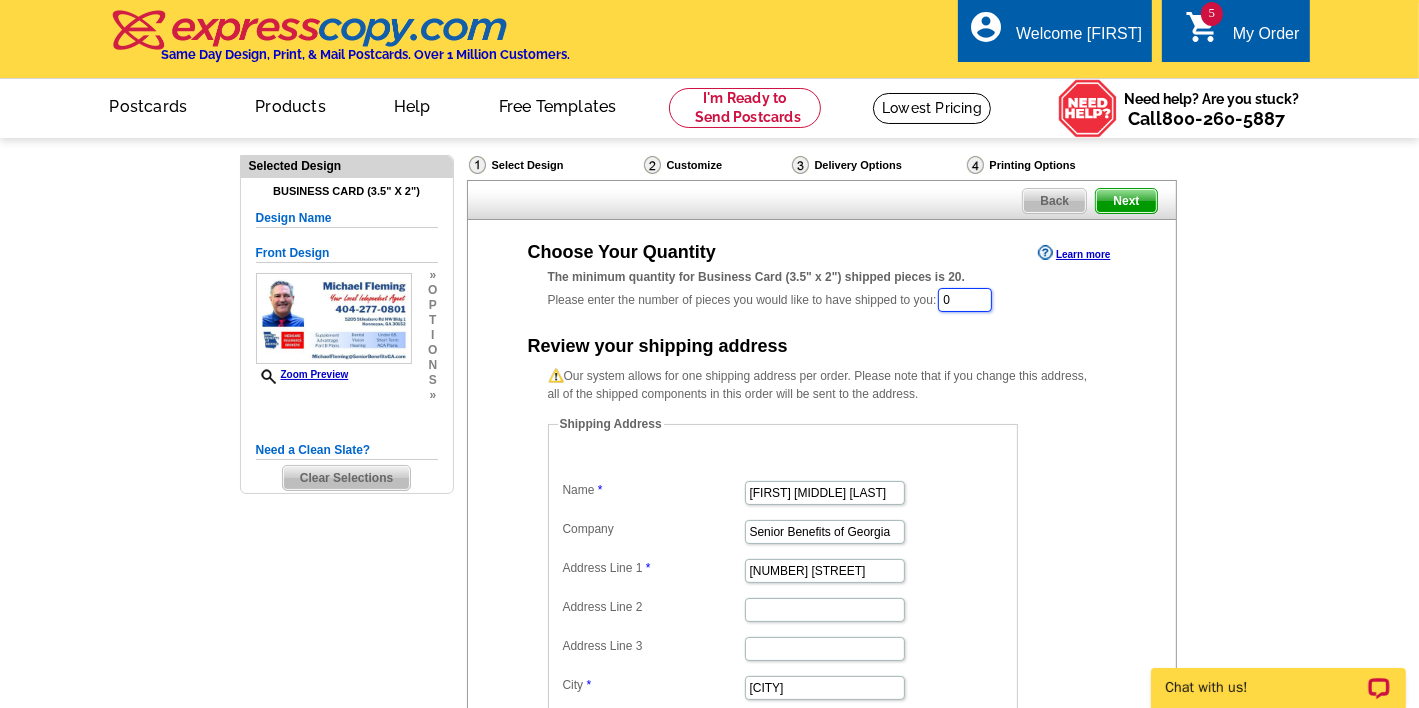 click on "Choose Your Quantity
Learn more
The minimum quantity for Business Card (3.5" x 2") shipped pieces is 20.
Please enter the number of pieces you would like to have shipped to you:
0
Review your shipping address
Our system allows for one shipping address per order. Please note that if you change this address, all of the shipped components in this order will be sent to the address.
Shipping Address
Name
Alexis M La Salle
Company
Senior Benefits of Georgia
Address Line 1
4312 Robinson St
Address Line 2
Address Line 3
City
Acworth
State
Alabama" at bounding box center [822, 522] 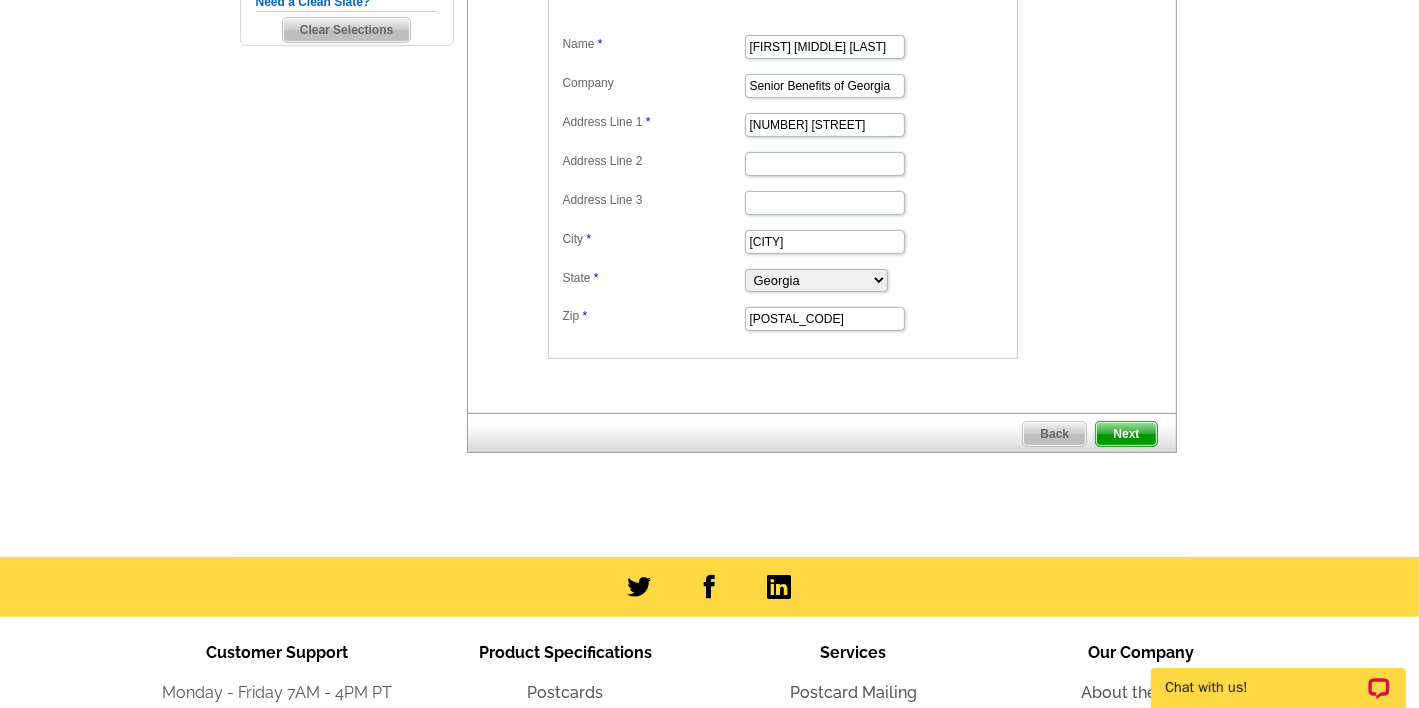 scroll, scrollTop: 455, scrollLeft: 0, axis: vertical 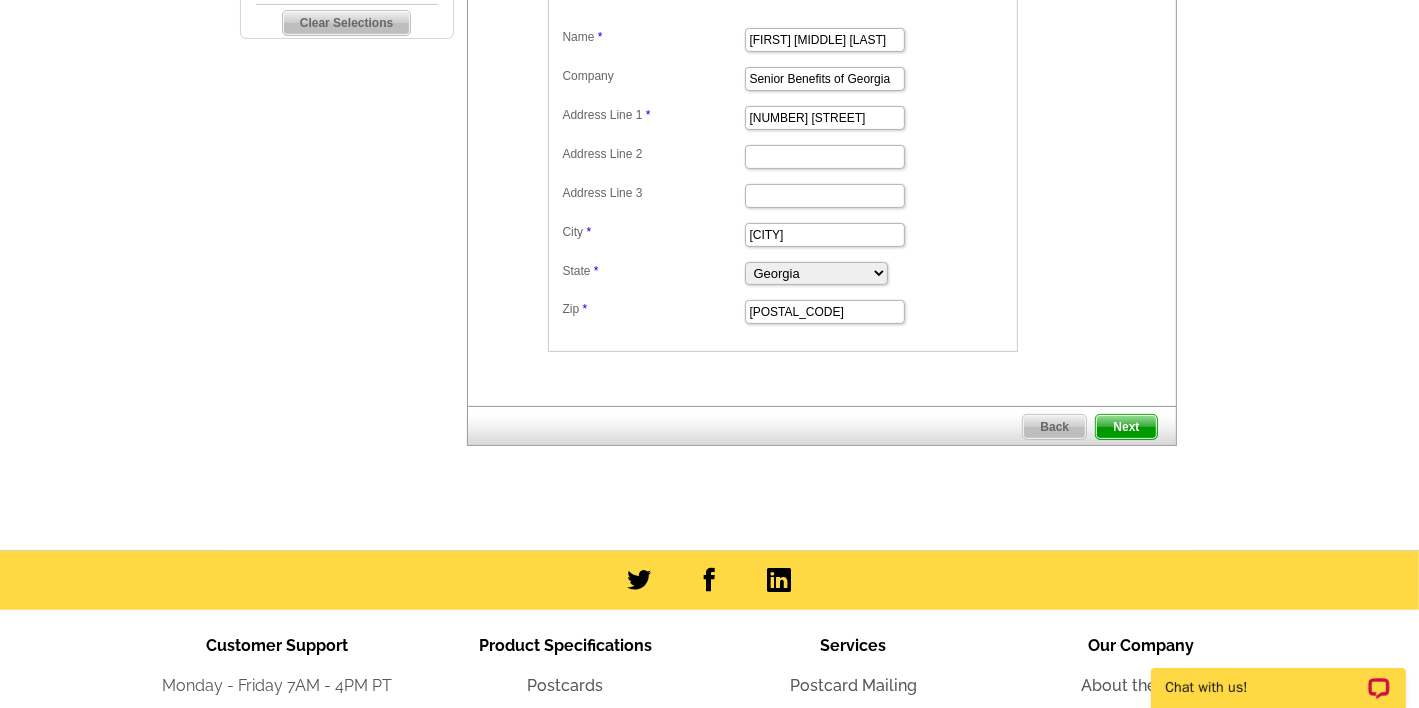 type on "100" 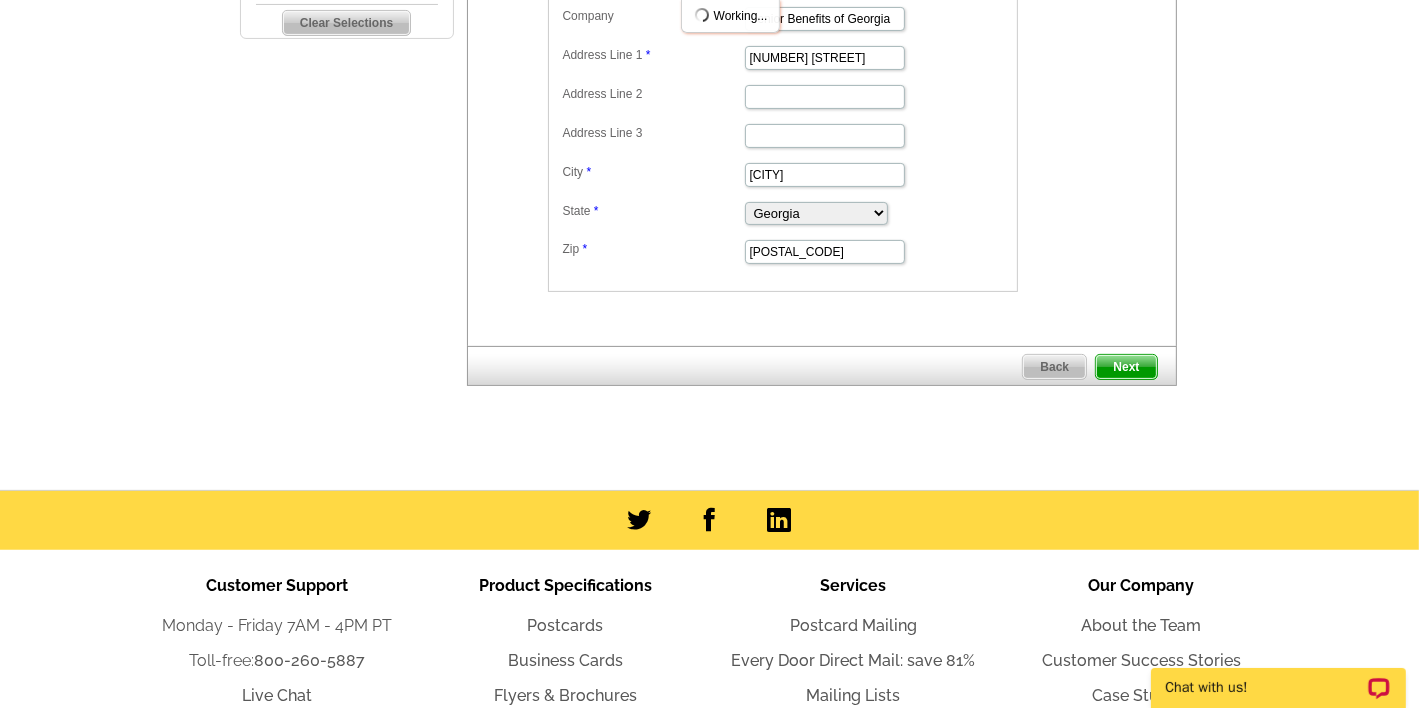 scroll, scrollTop: 0, scrollLeft: 0, axis: both 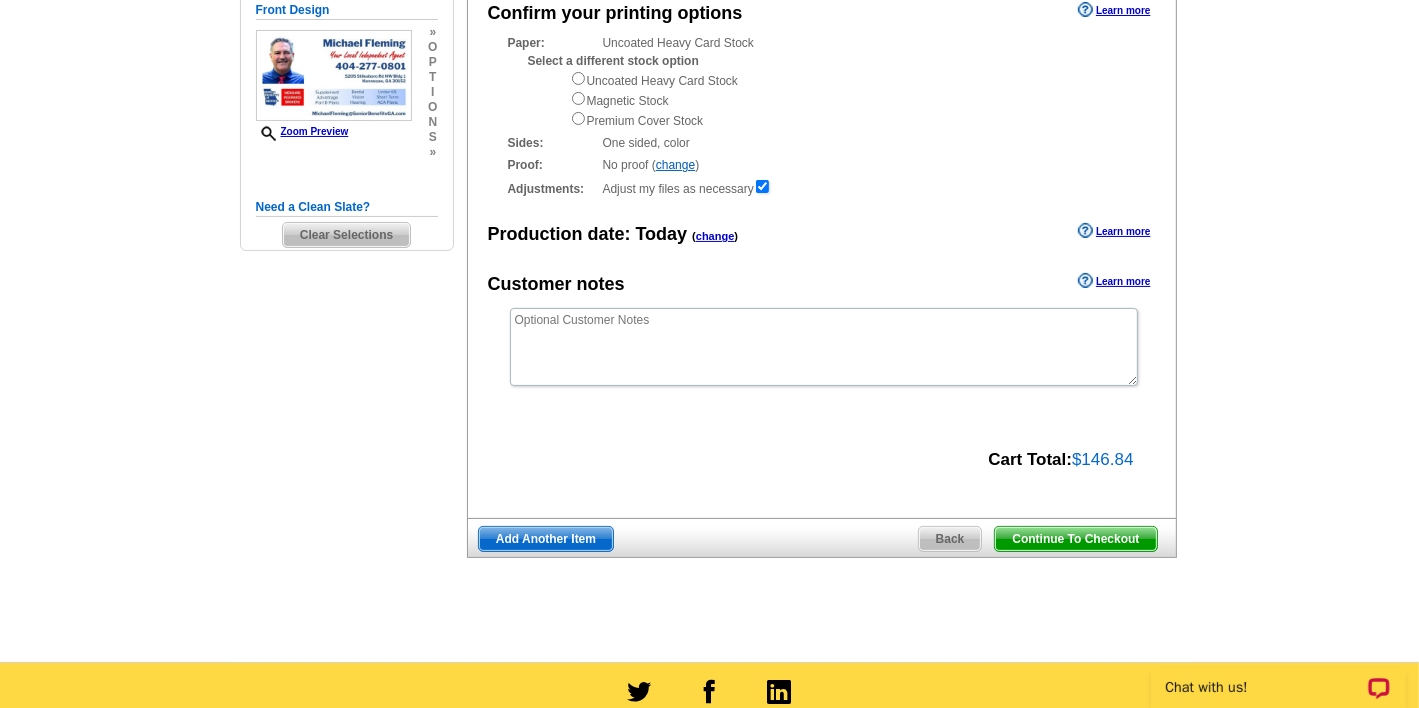 click on "Add Another Item" at bounding box center (546, 539) 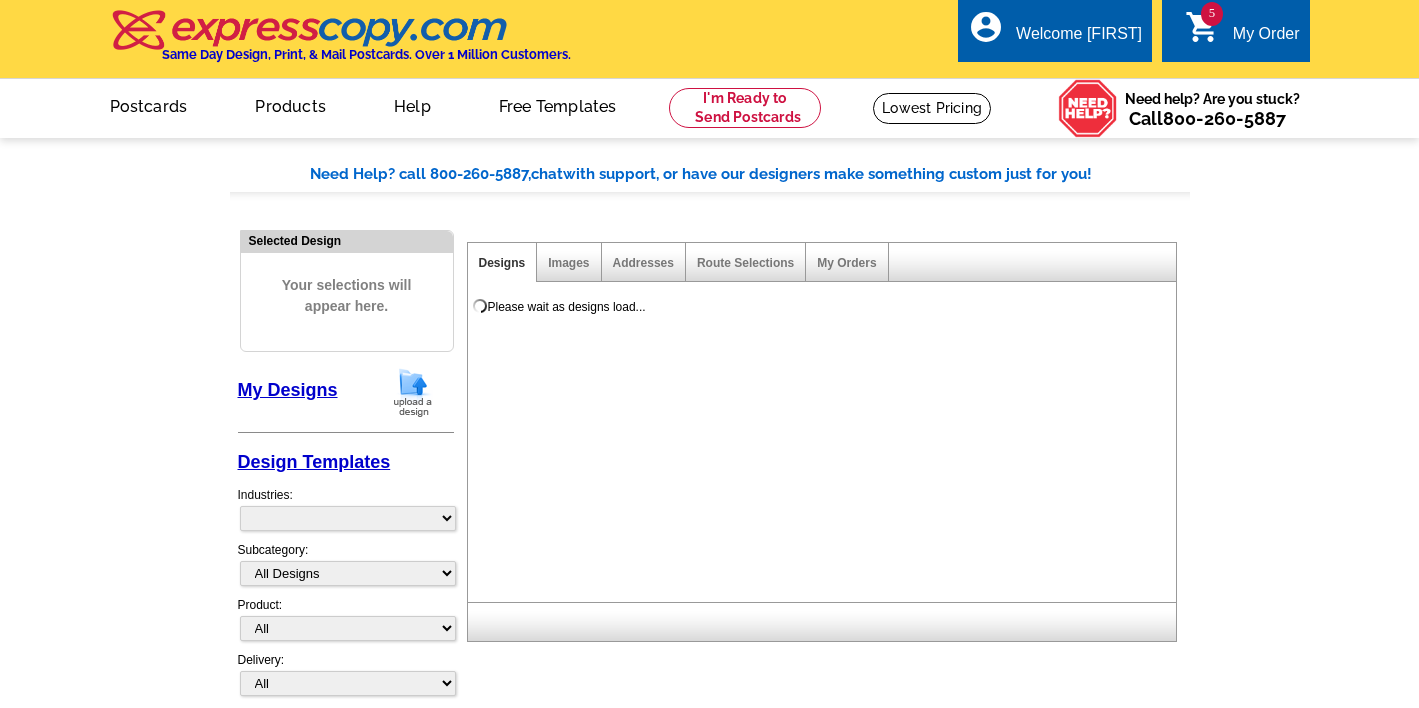 scroll, scrollTop: 0, scrollLeft: 0, axis: both 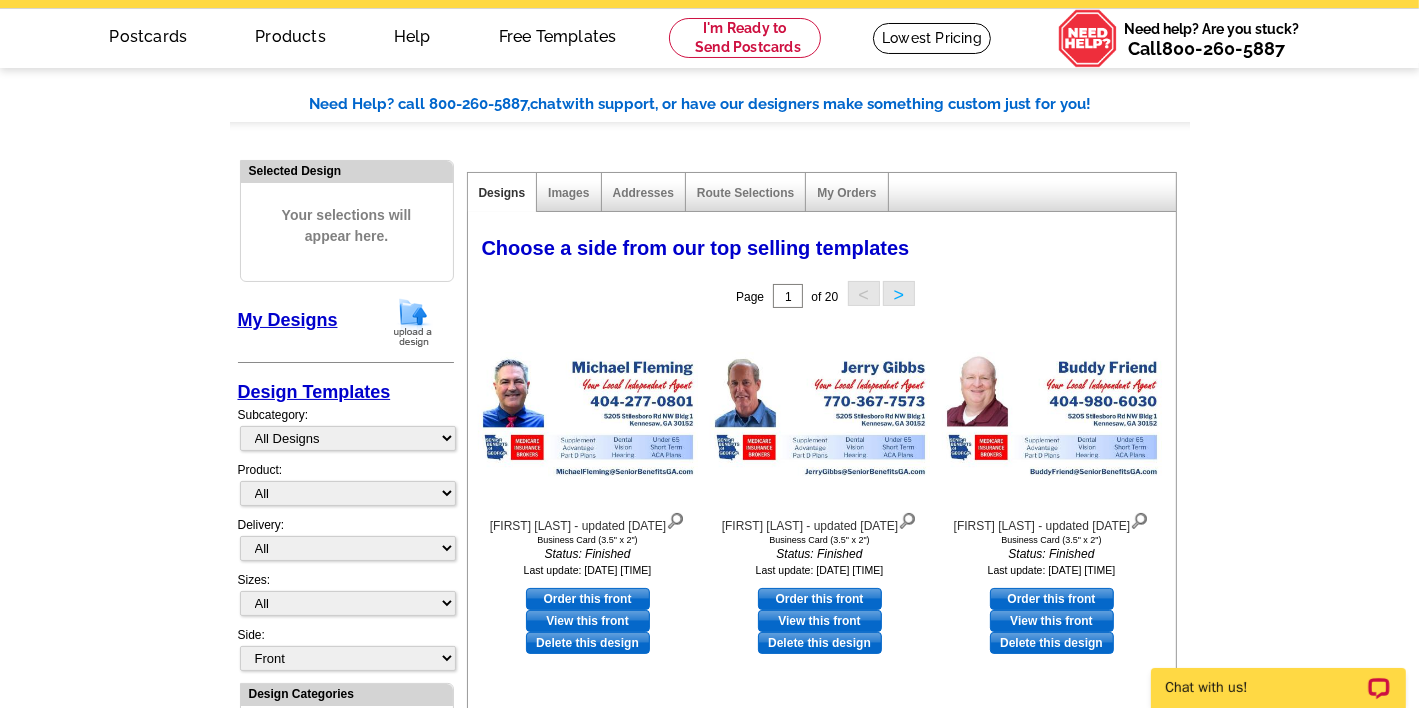 click at bounding box center [413, 322] 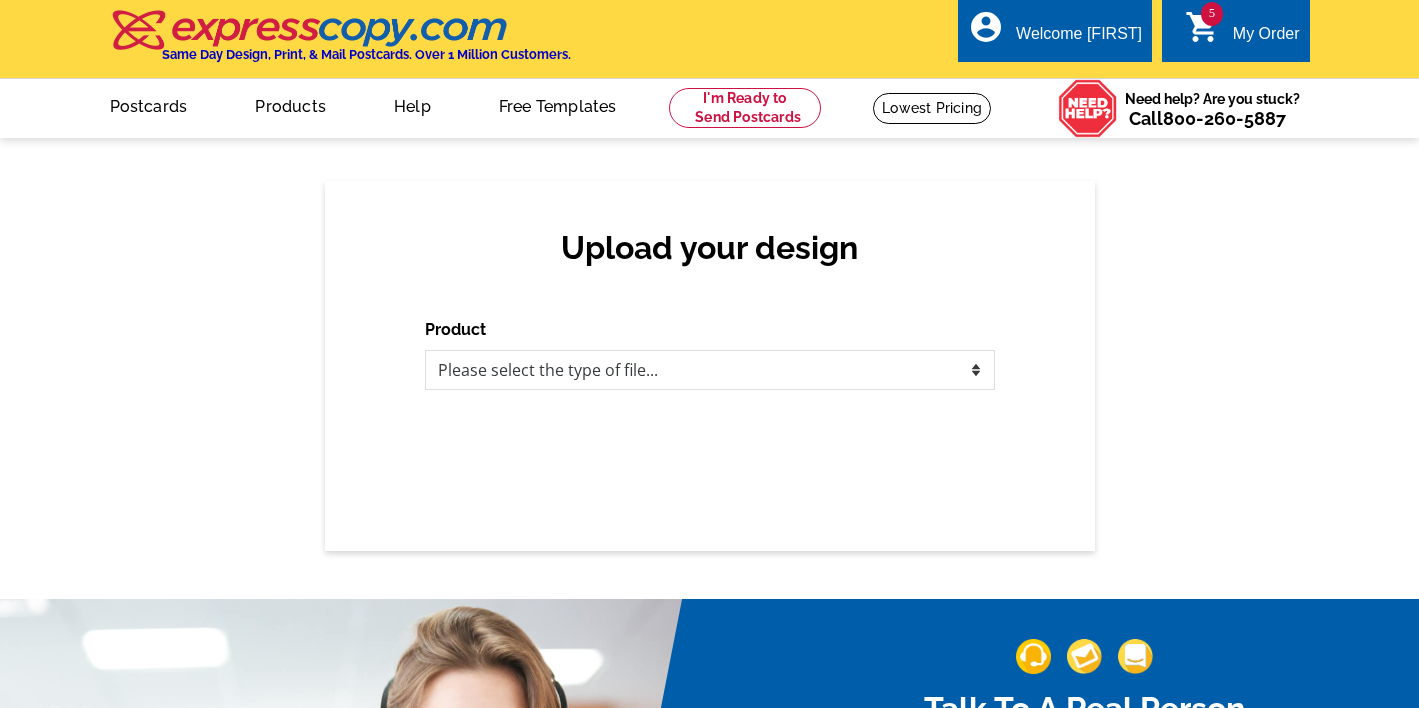 scroll, scrollTop: 0, scrollLeft: 0, axis: both 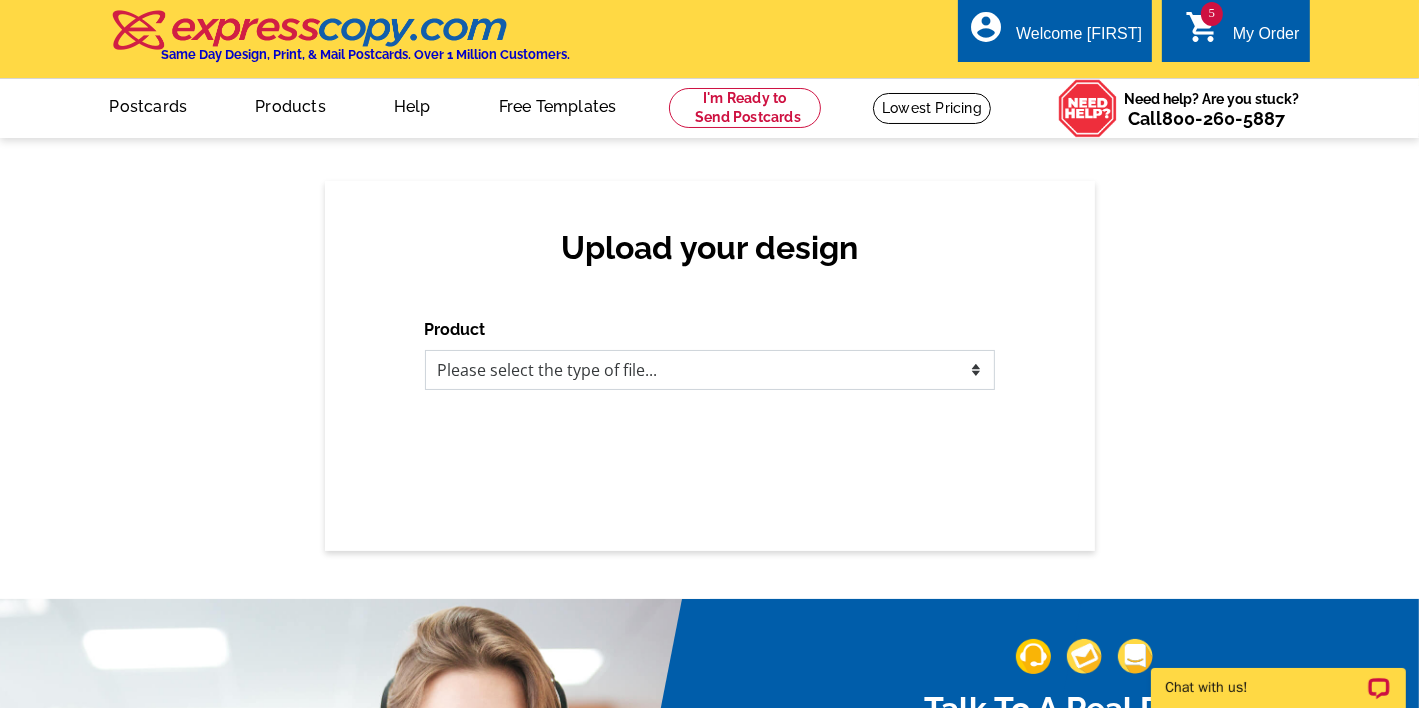click on "Please select the type of file...
Postcards
Business Cards
Letters and flyers
Greeting Cards
Door Hangers" at bounding box center [710, 370] 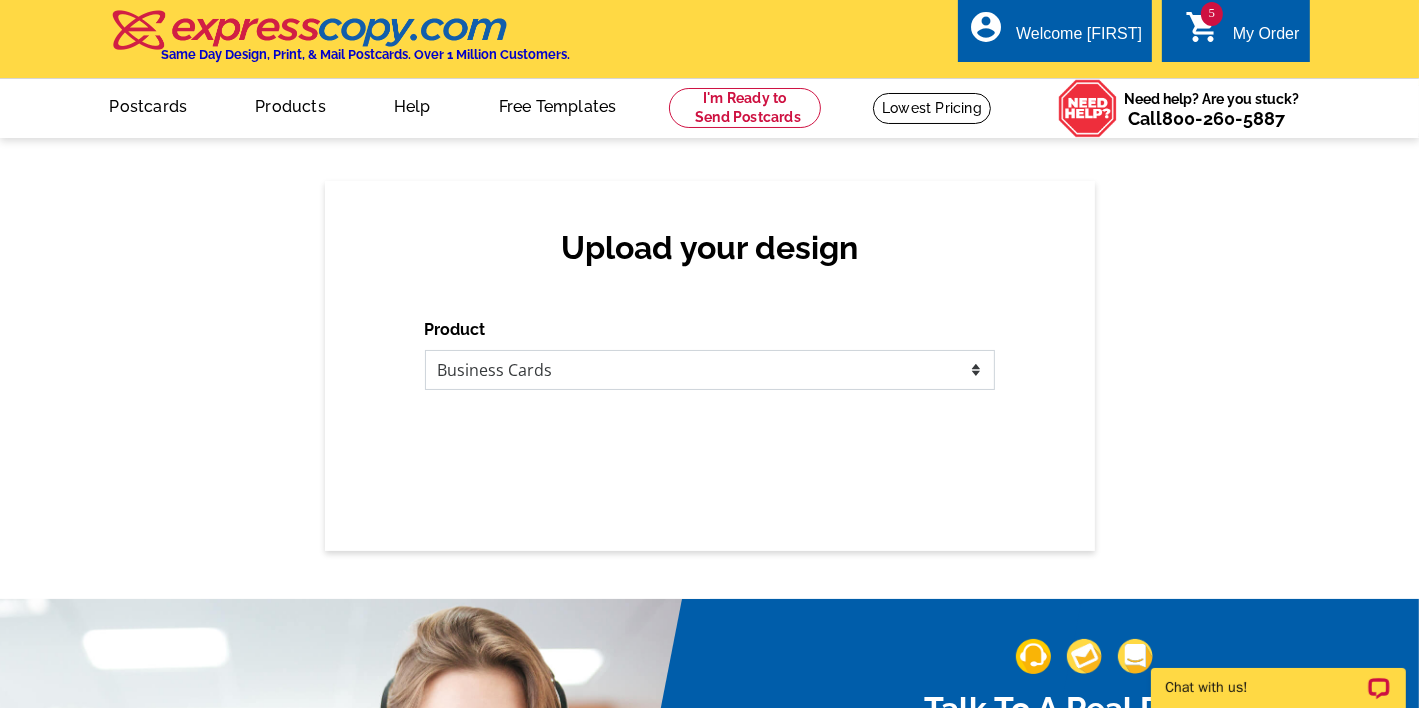 click on "Please select the type of file...
Postcards
Business Cards
Letters and flyers
Greeting Cards
Door Hangers" at bounding box center [710, 370] 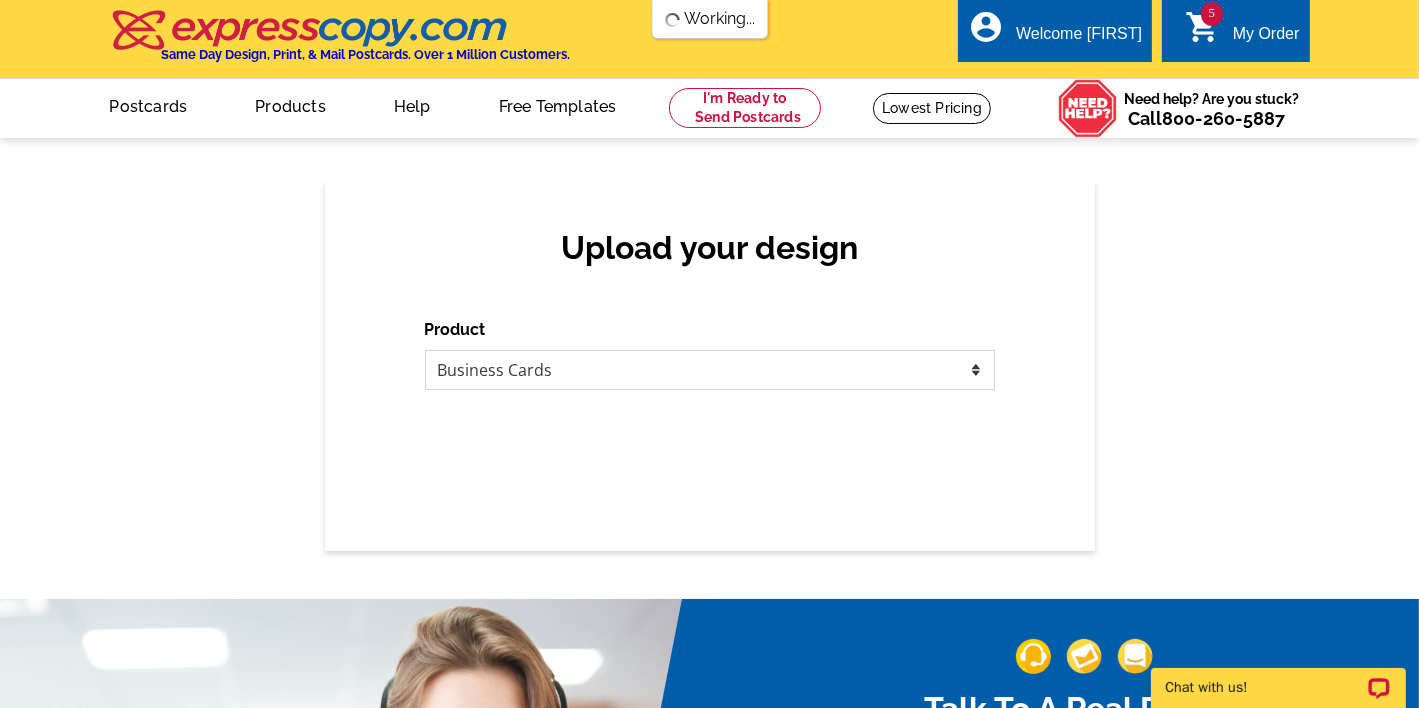 scroll, scrollTop: 0, scrollLeft: 0, axis: both 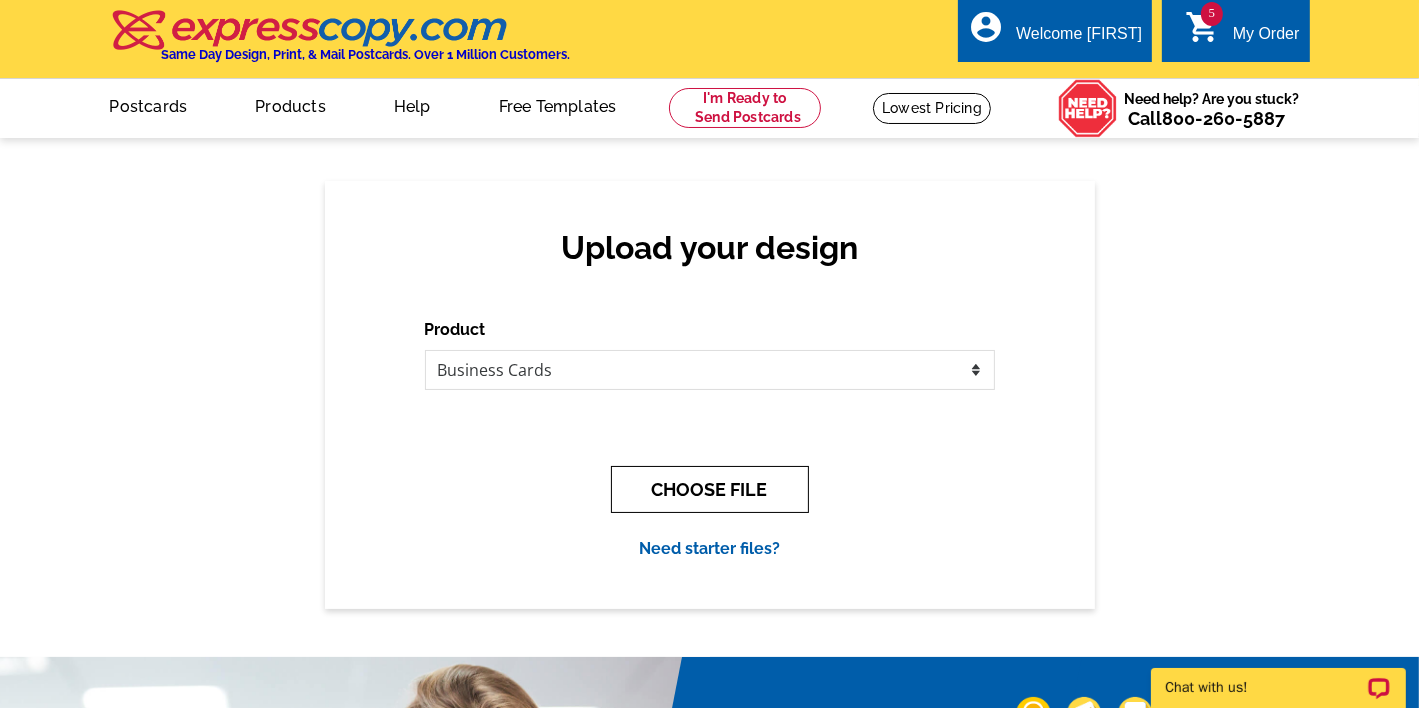click on "CHOOSE FILE" at bounding box center [710, 489] 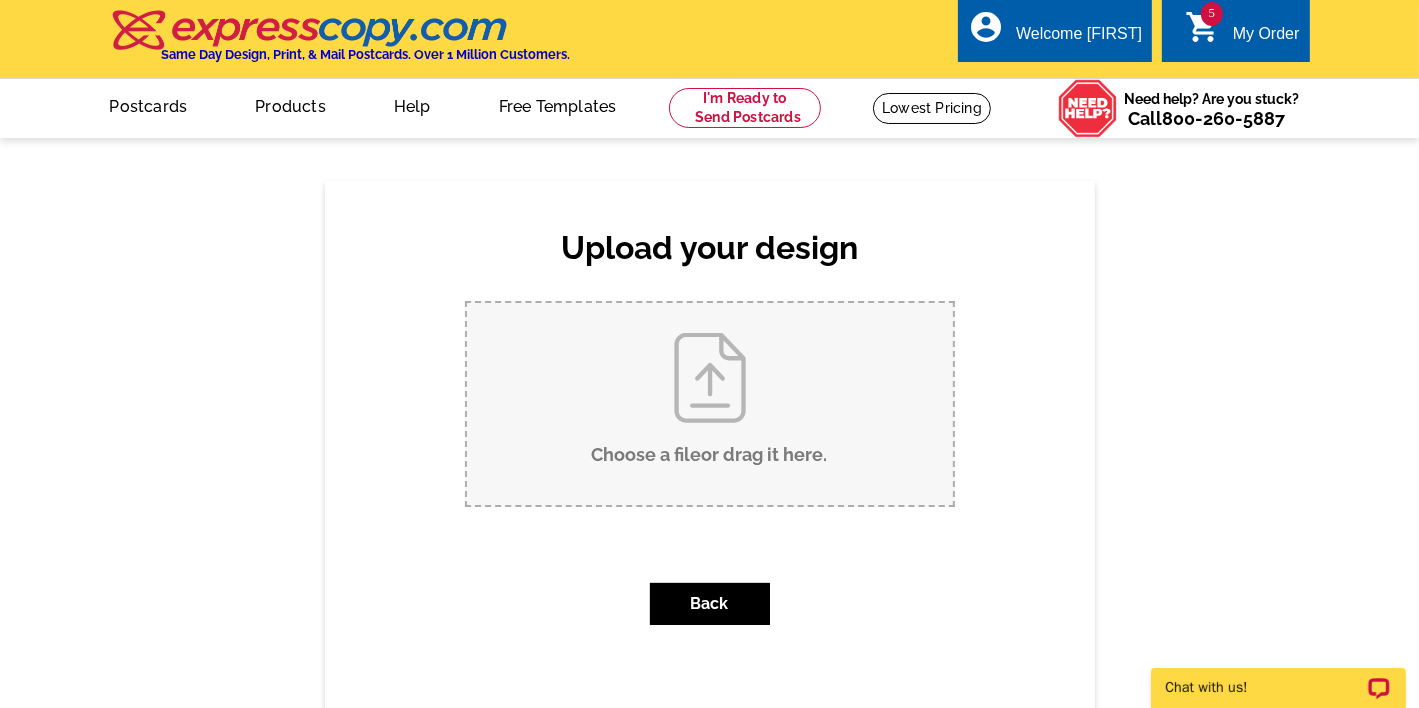 click on "Choose a file  or drag it here ." at bounding box center (710, 404) 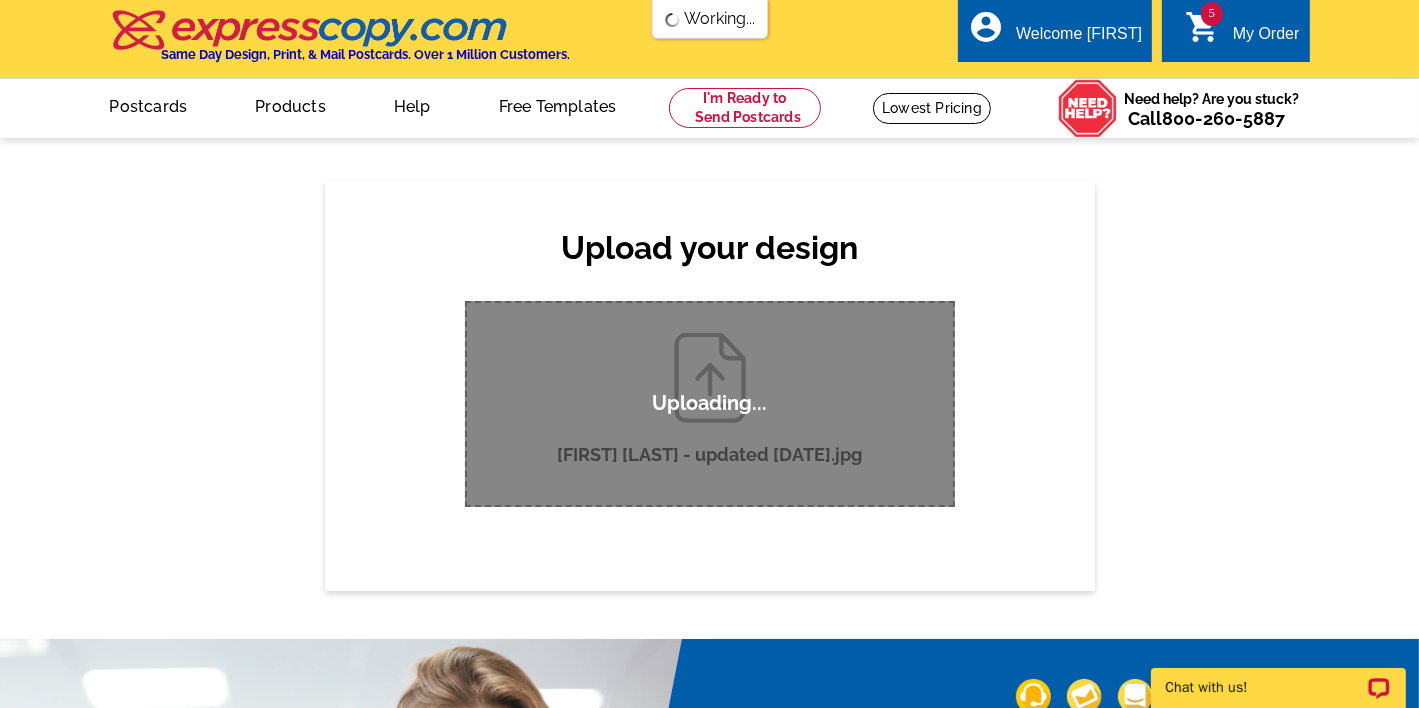 type 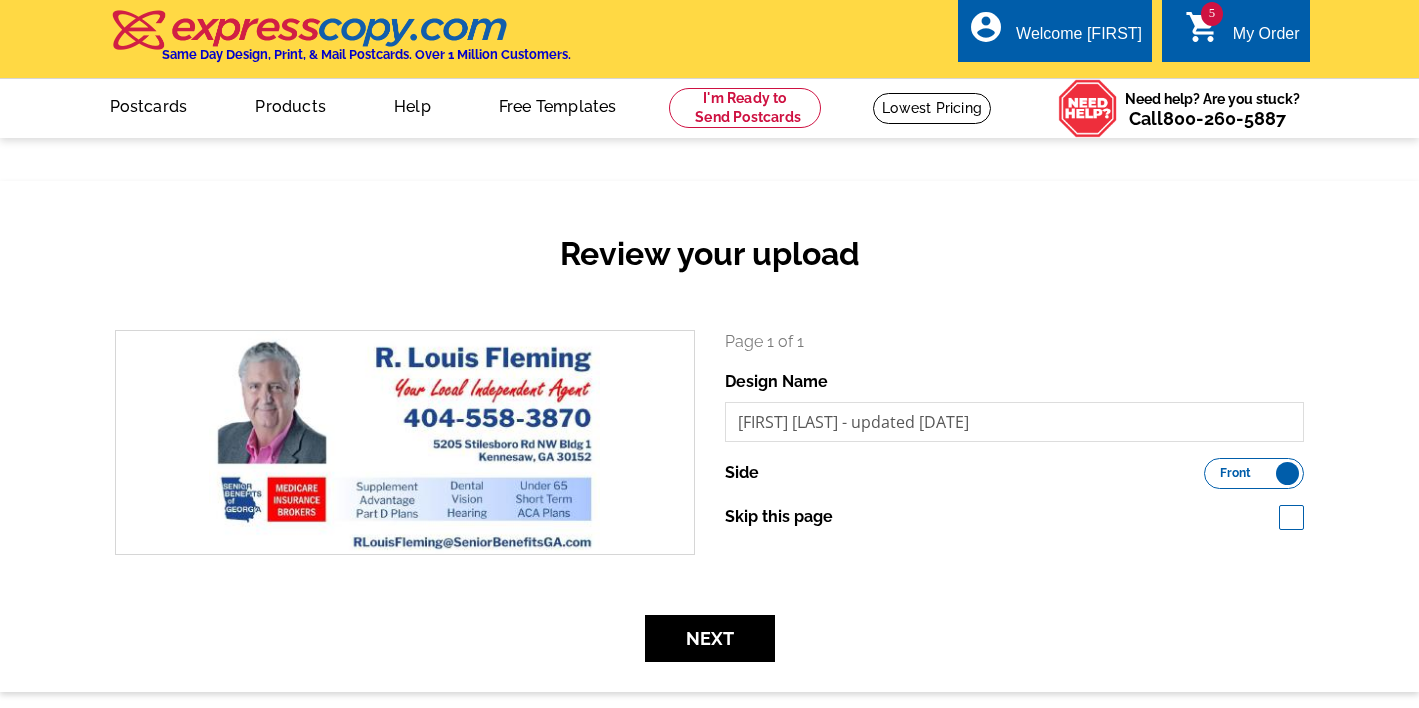 scroll, scrollTop: 0, scrollLeft: 0, axis: both 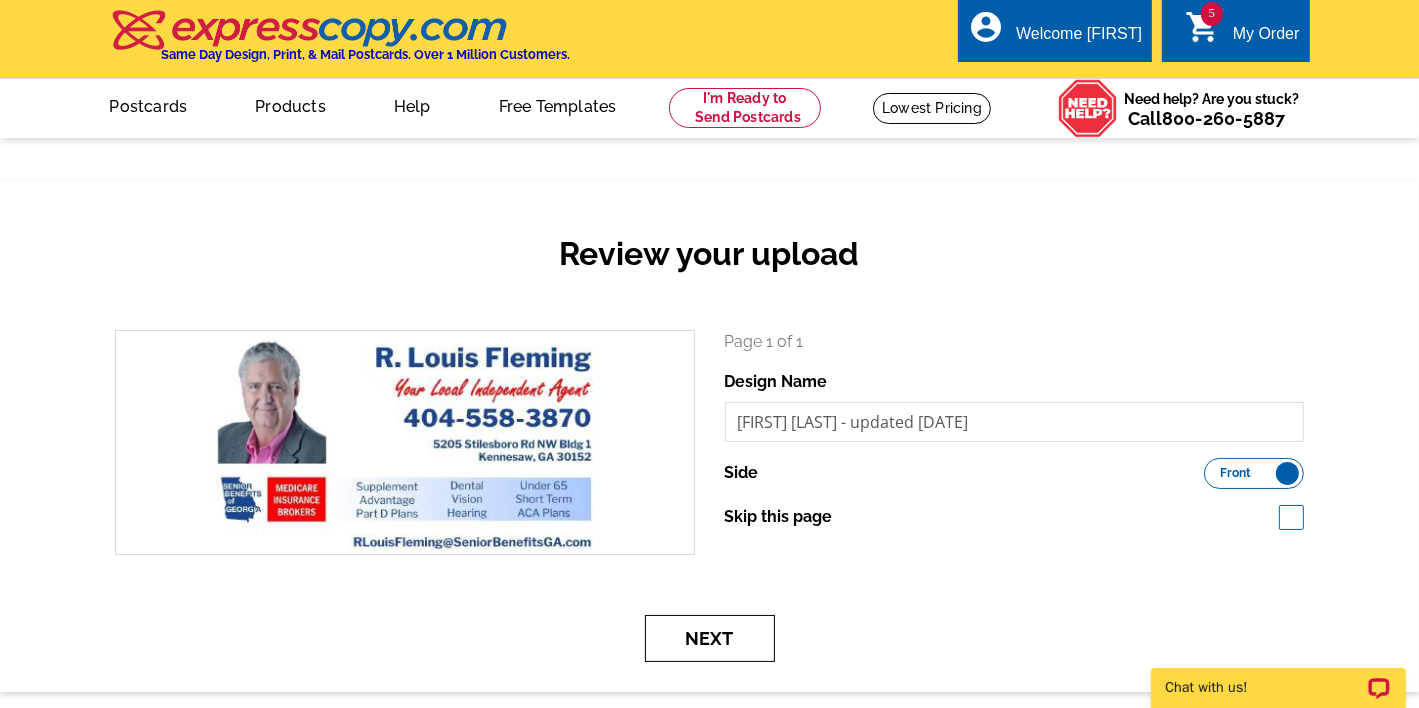 click on "Next" at bounding box center (710, 638) 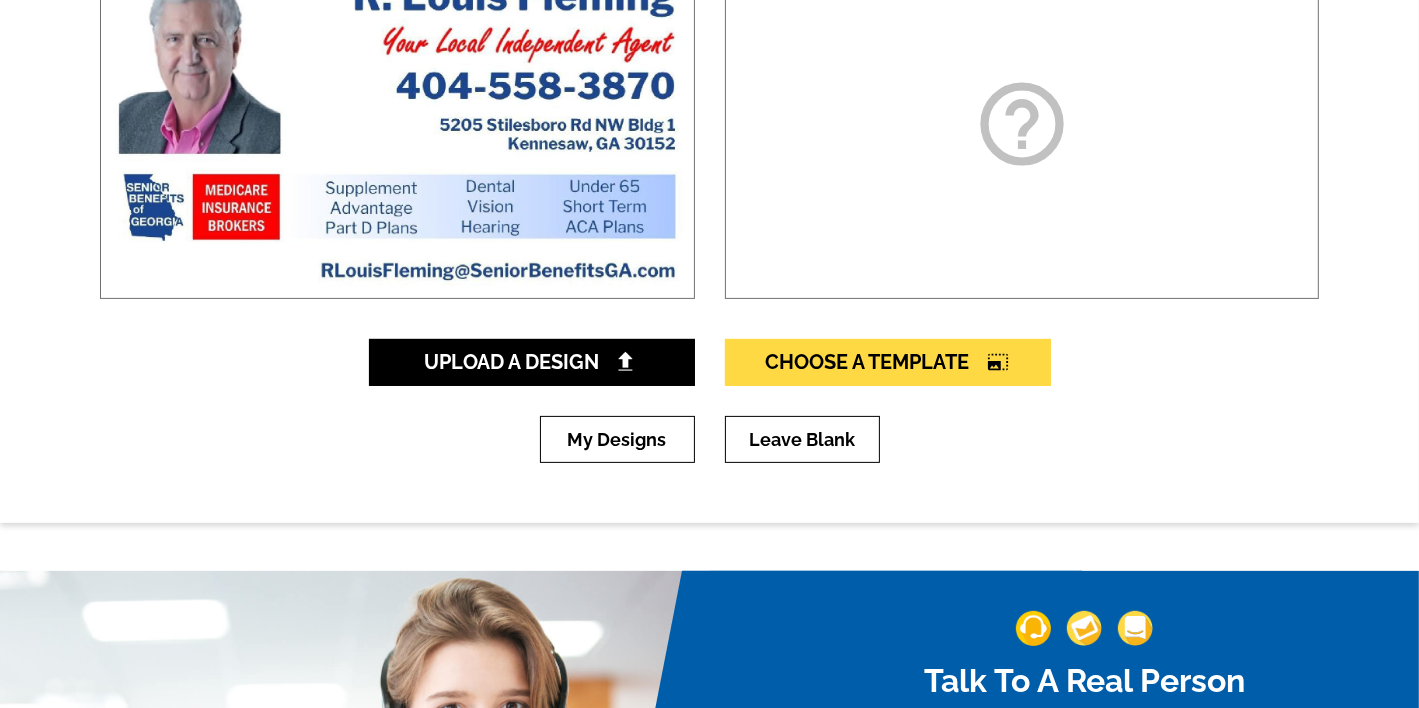 scroll, scrollTop: 414, scrollLeft: 0, axis: vertical 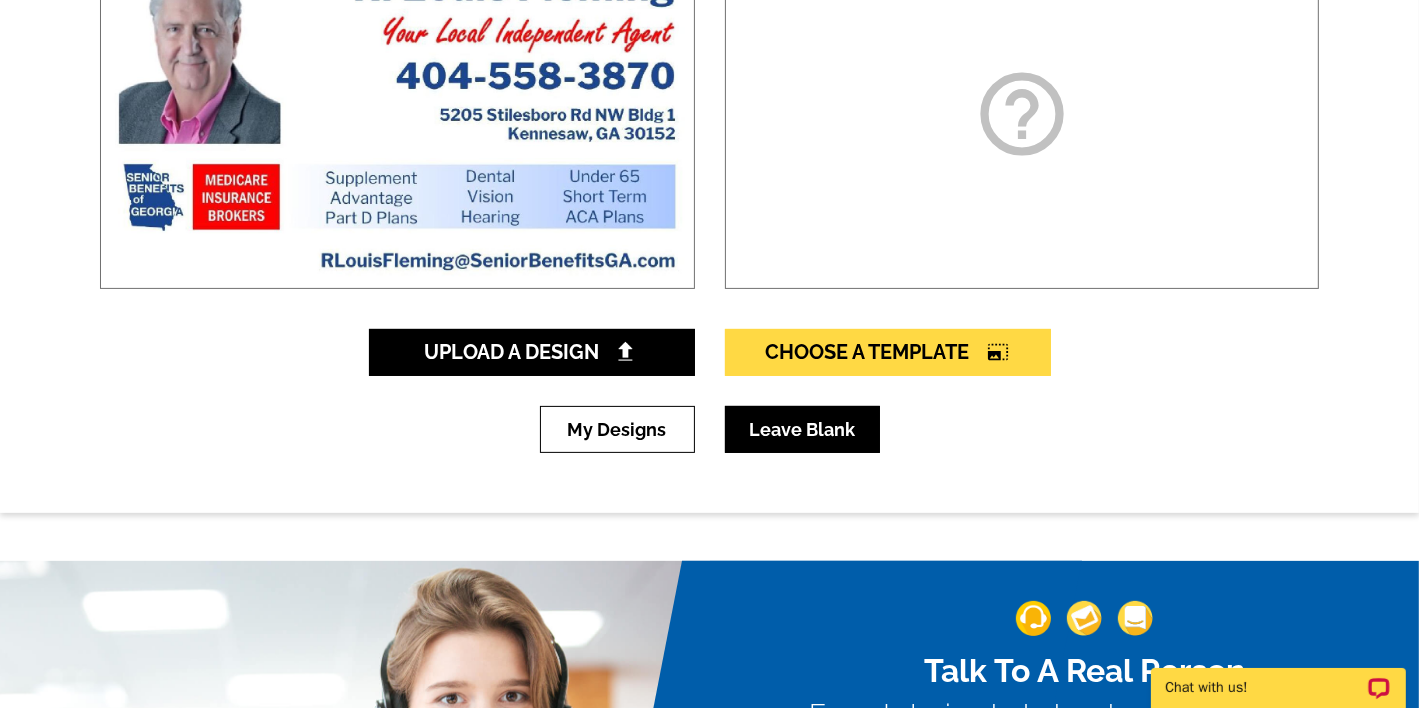click on "Leave Blank" at bounding box center [802, 429] 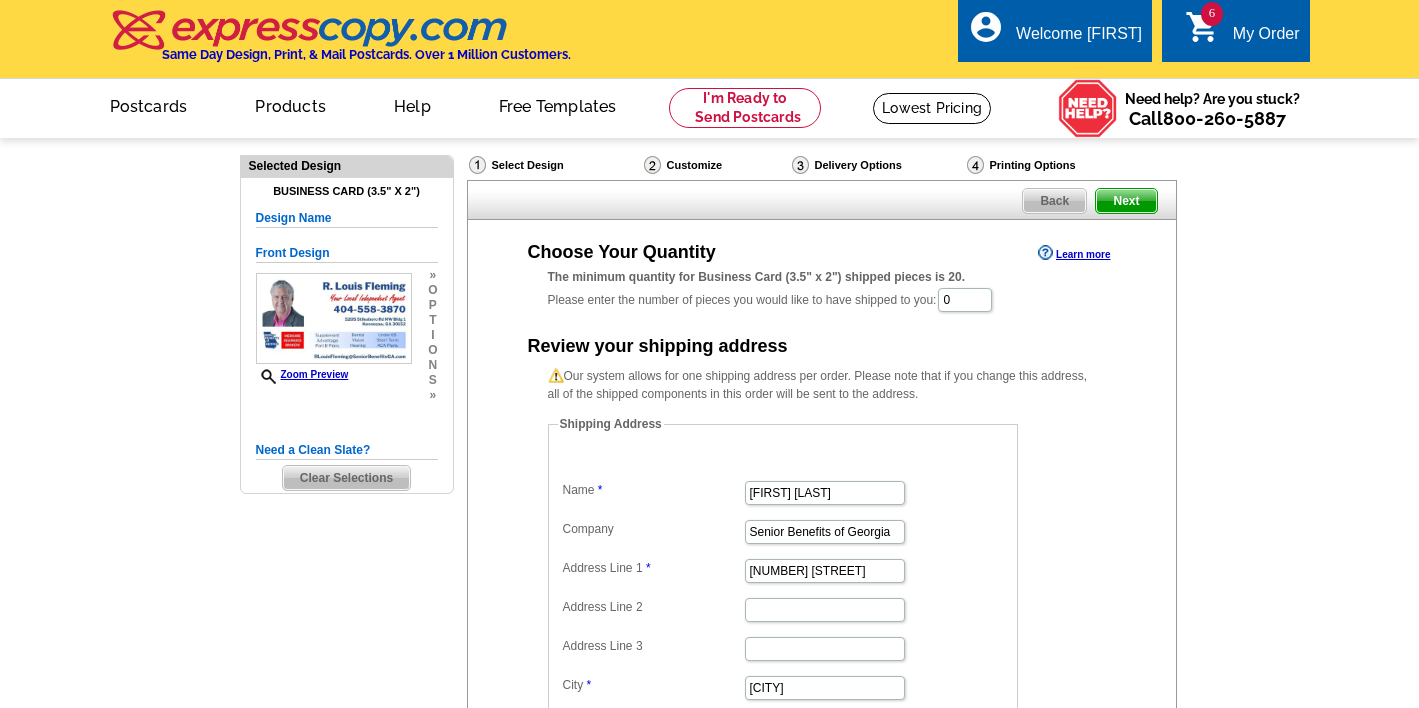 scroll, scrollTop: 0, scrollLeft: 0, axis: both 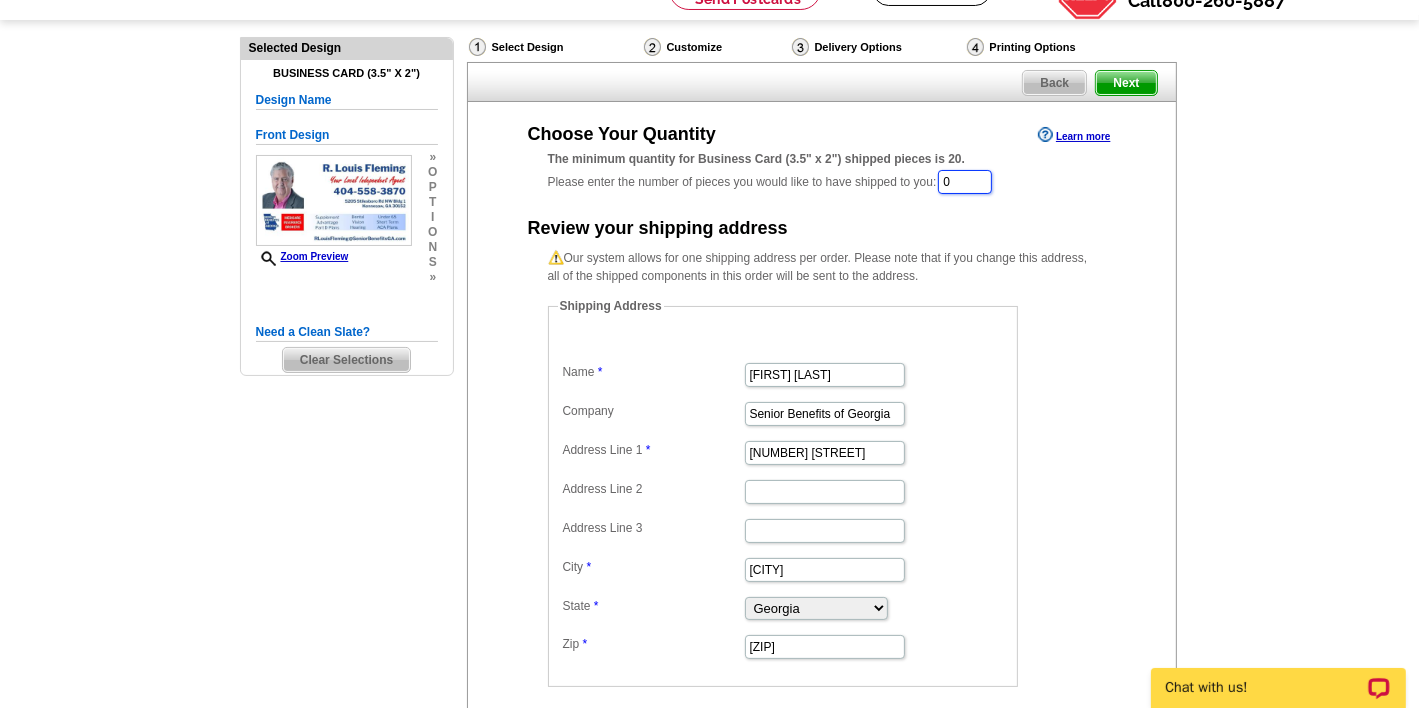 drag, startPoint x: 980, startPoint y: 177, endPoint x: 767, endPoint y: 178, distance: 213.00235 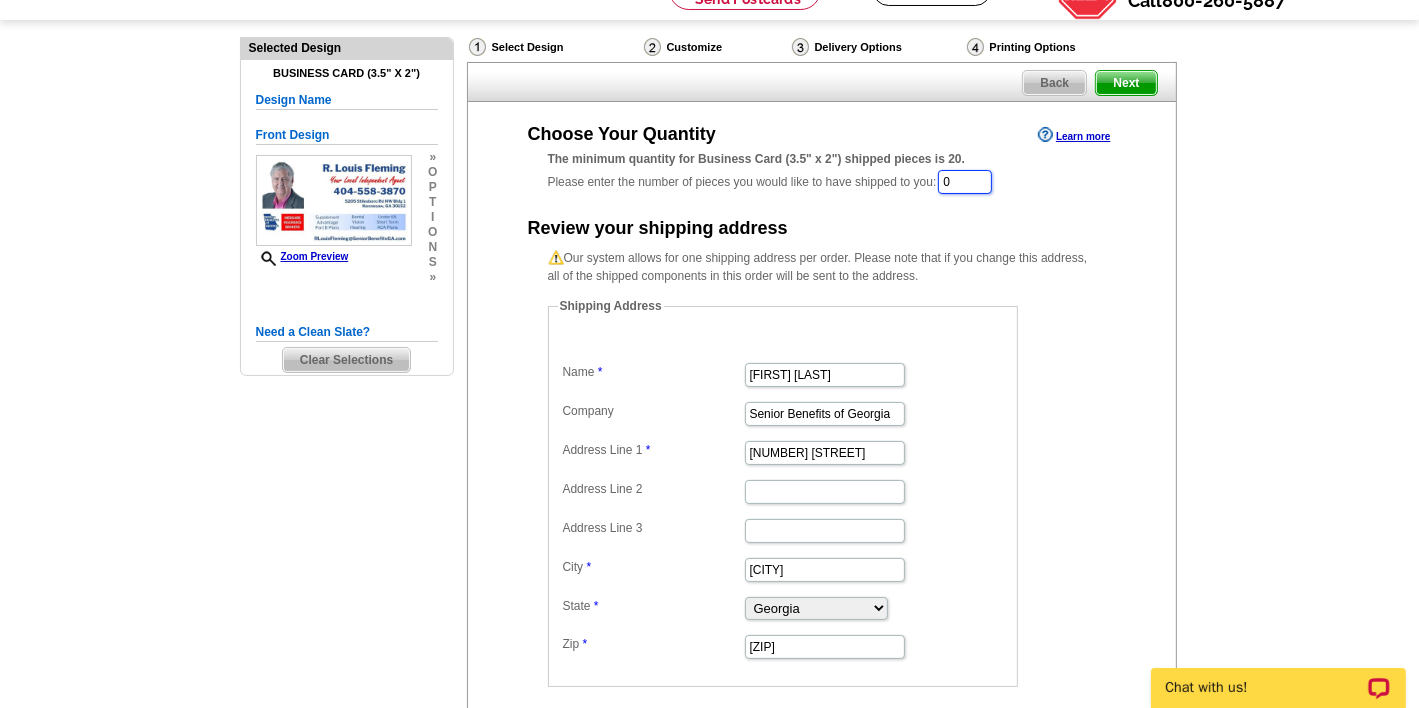 click on "The minimum quantity for Business Card (3.5" x 2") shipped pieces is 20.
Please enter the number of pieces you would like to have shipped to you:
0" at bounding box center (822, 173) 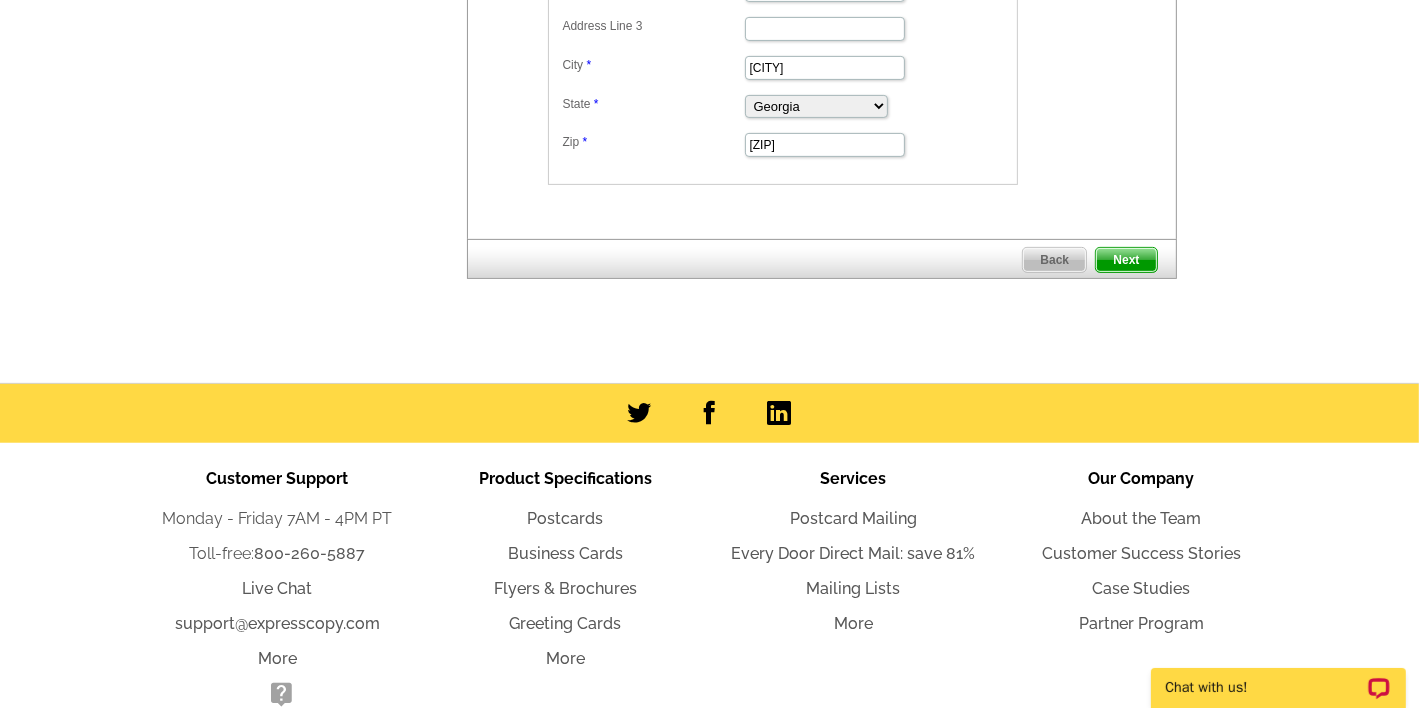 scroll, scrollTop: 668, scrollLeft: 0, axis: vertical 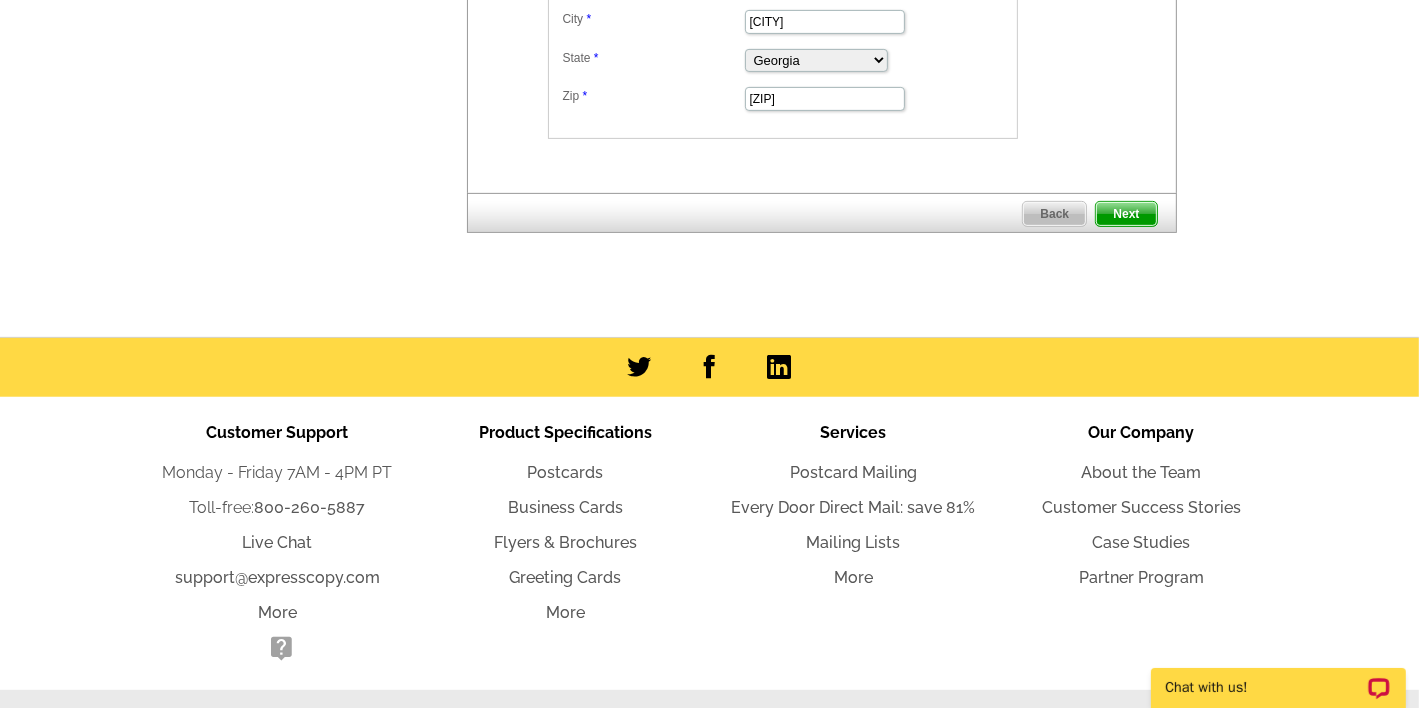 type on "100" 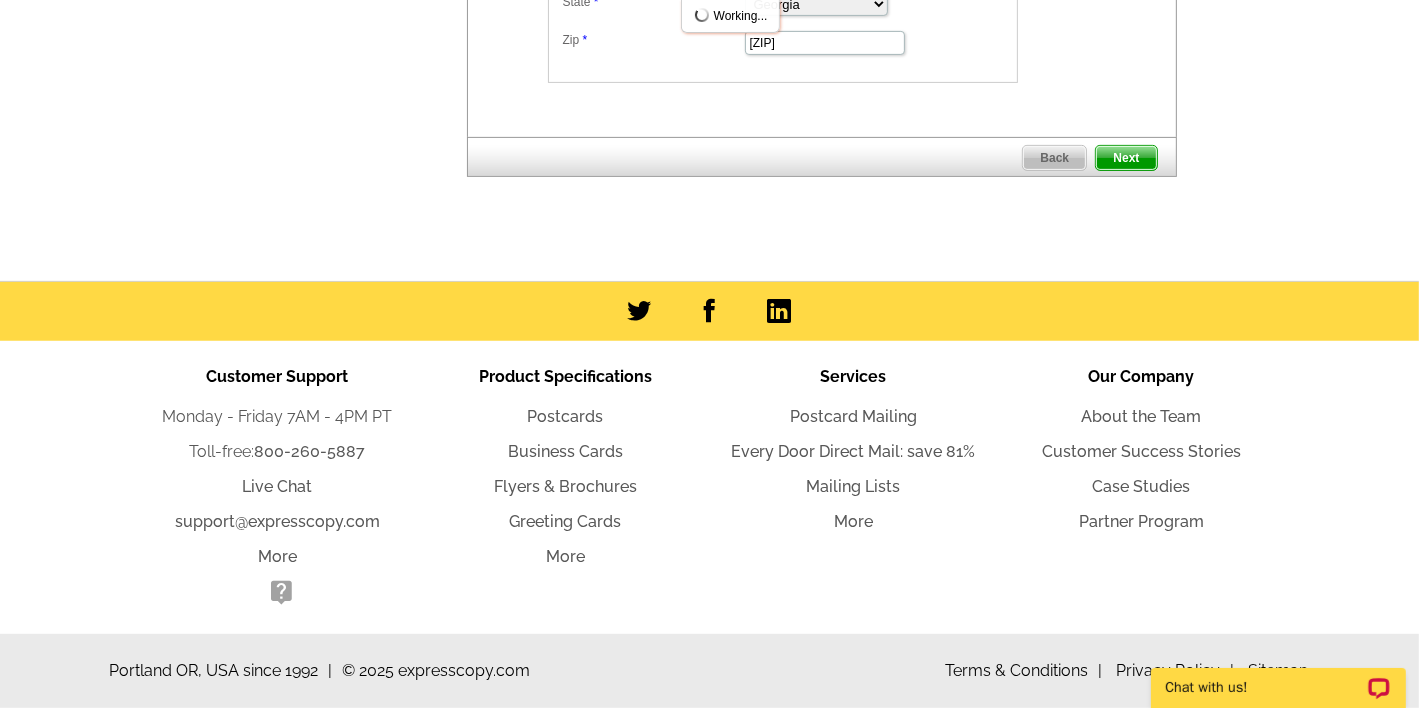 scroll, scrollTop: 656, scrollLeft: 0, axis: vertical 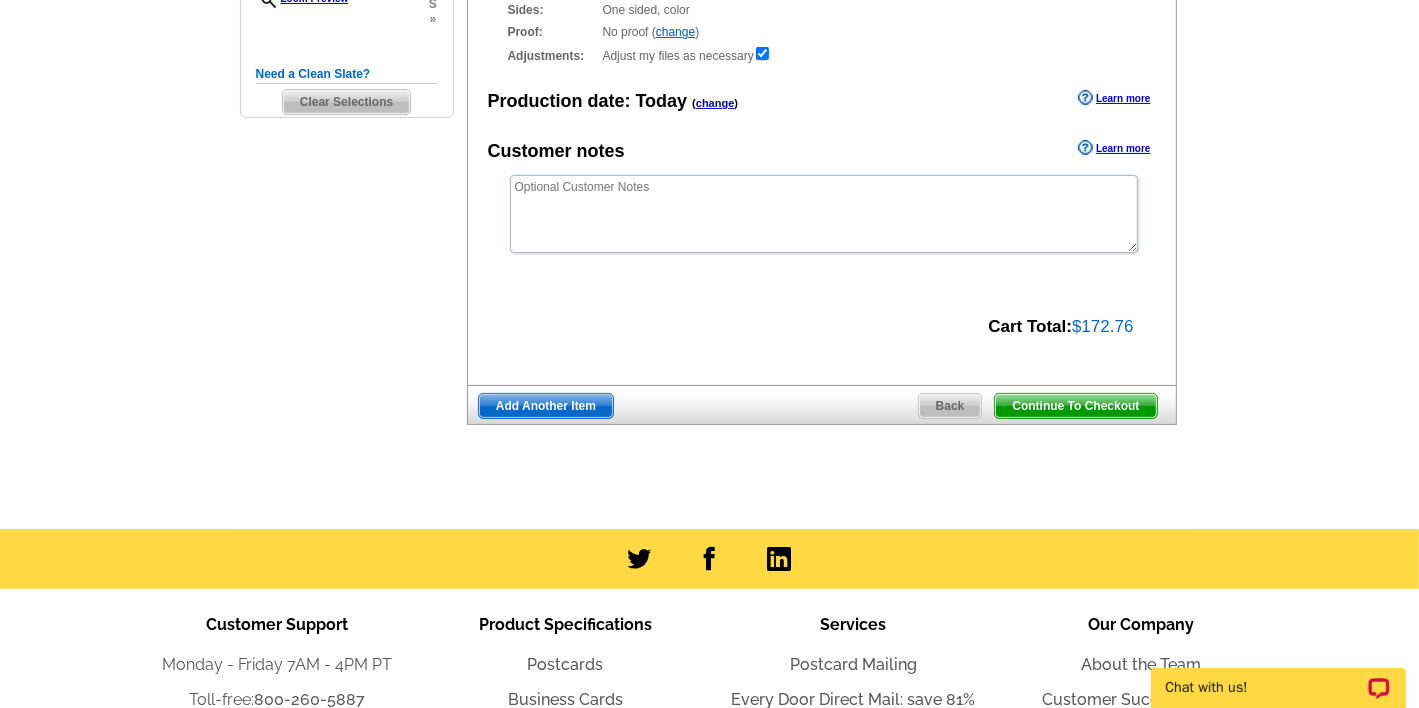 click on "Continue To Checkout" at bounding box center (1075, 406) 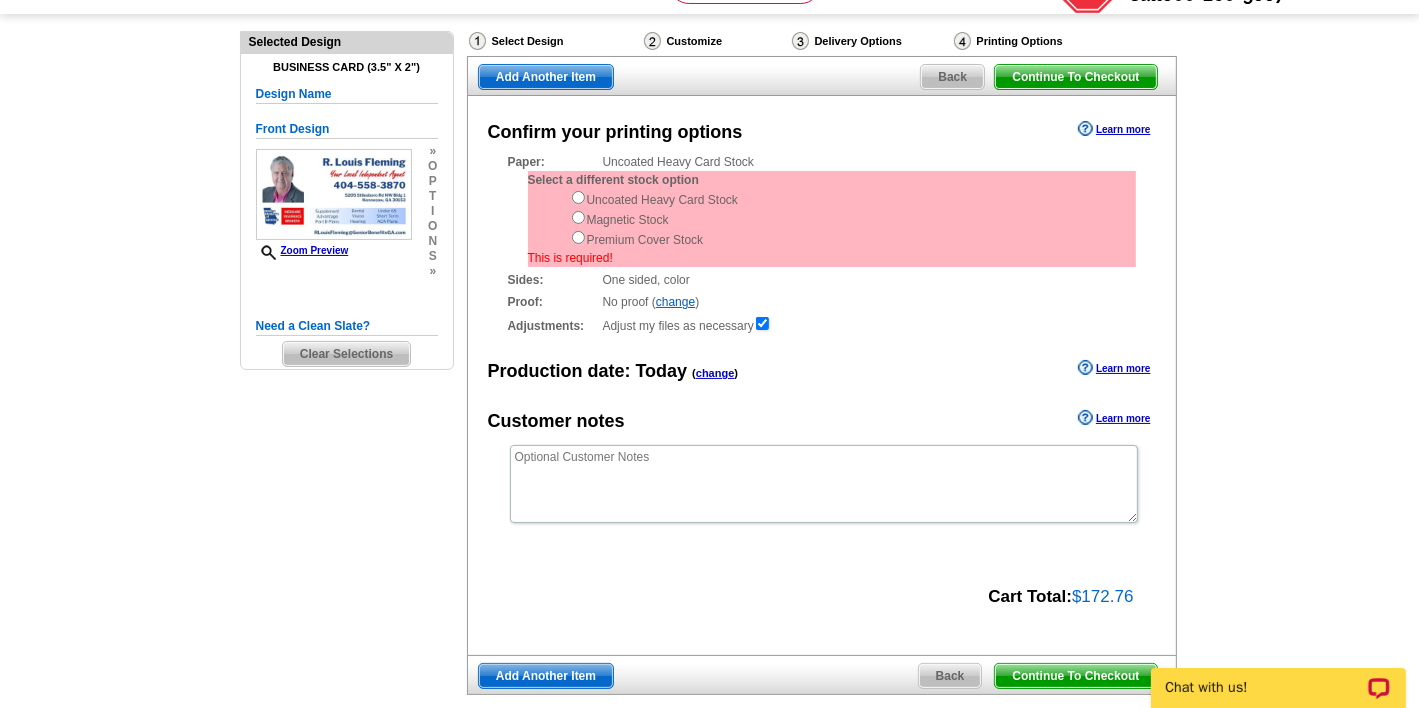 scroll, scrollTop: 0, scrollLeft: 0, axis: both 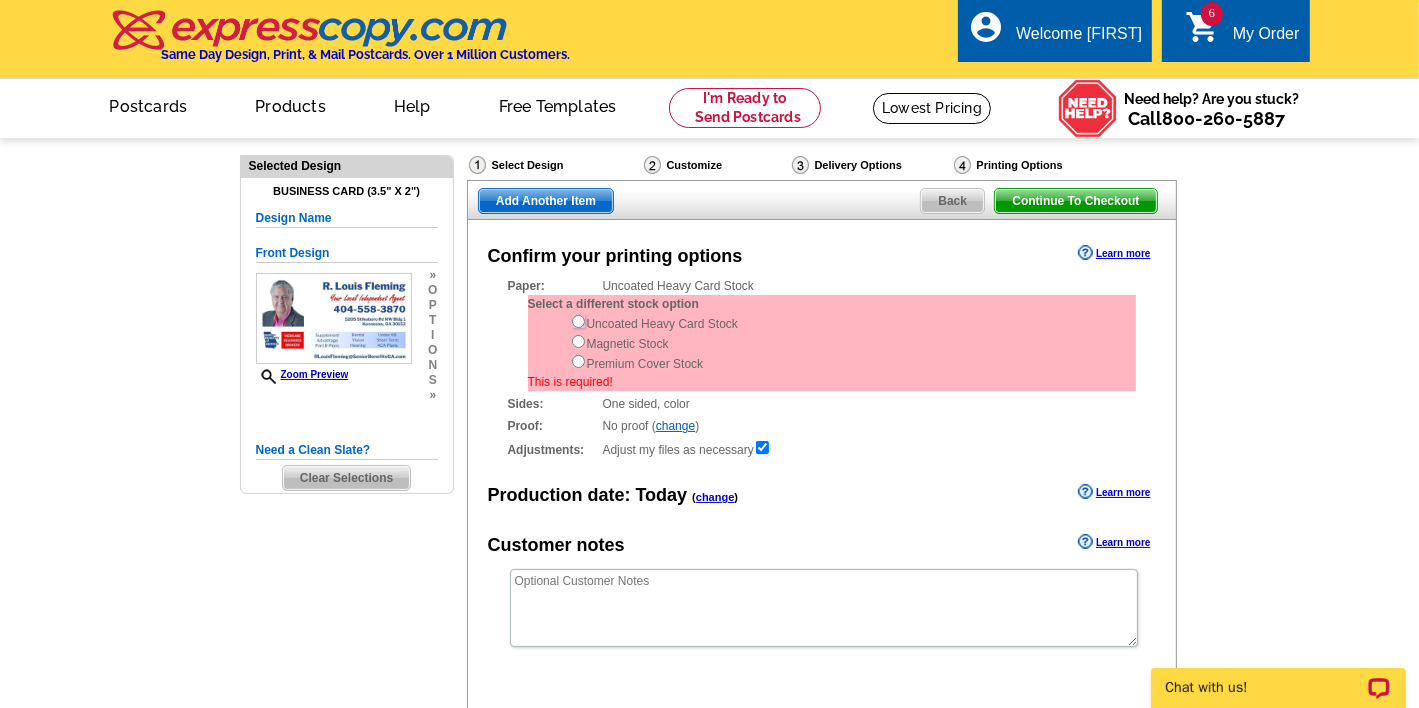click at bounding box center (578, 321) 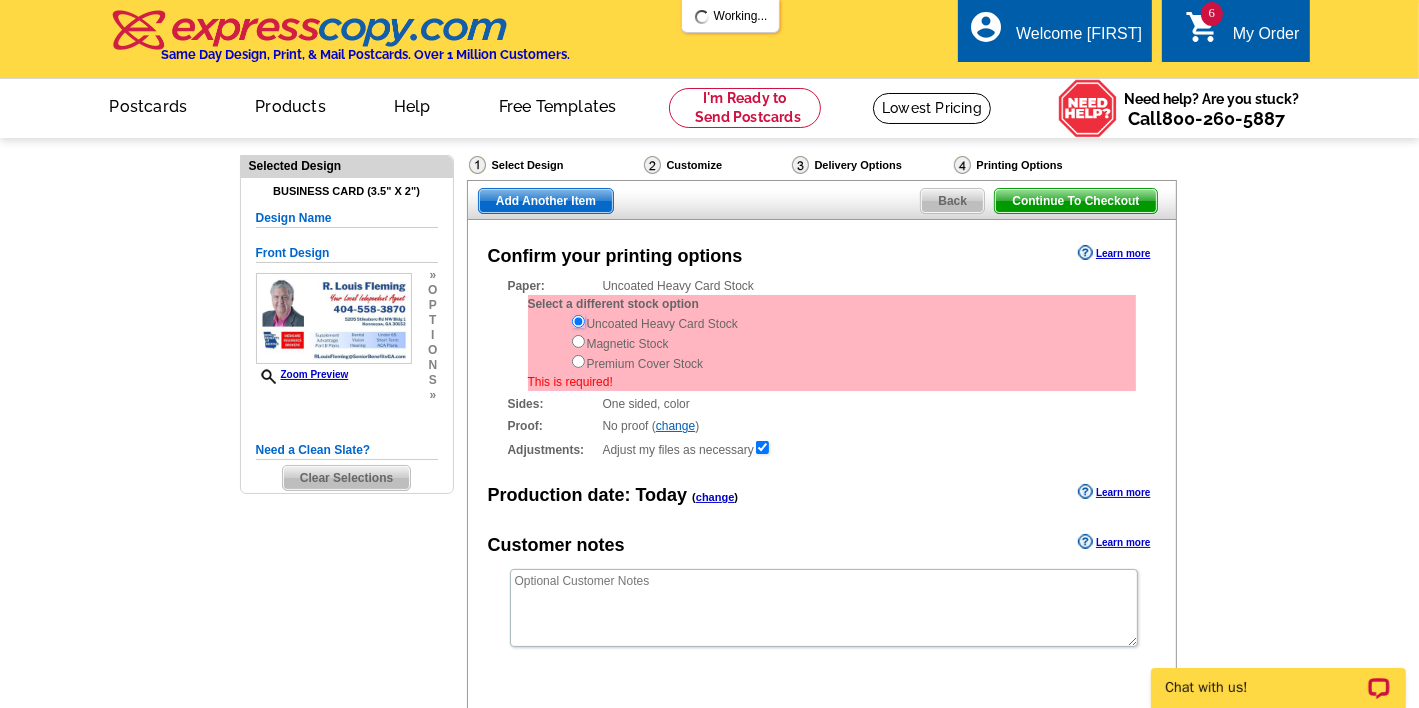 scroll, scrollTop: 0, scrollLeft: 0, axis: both 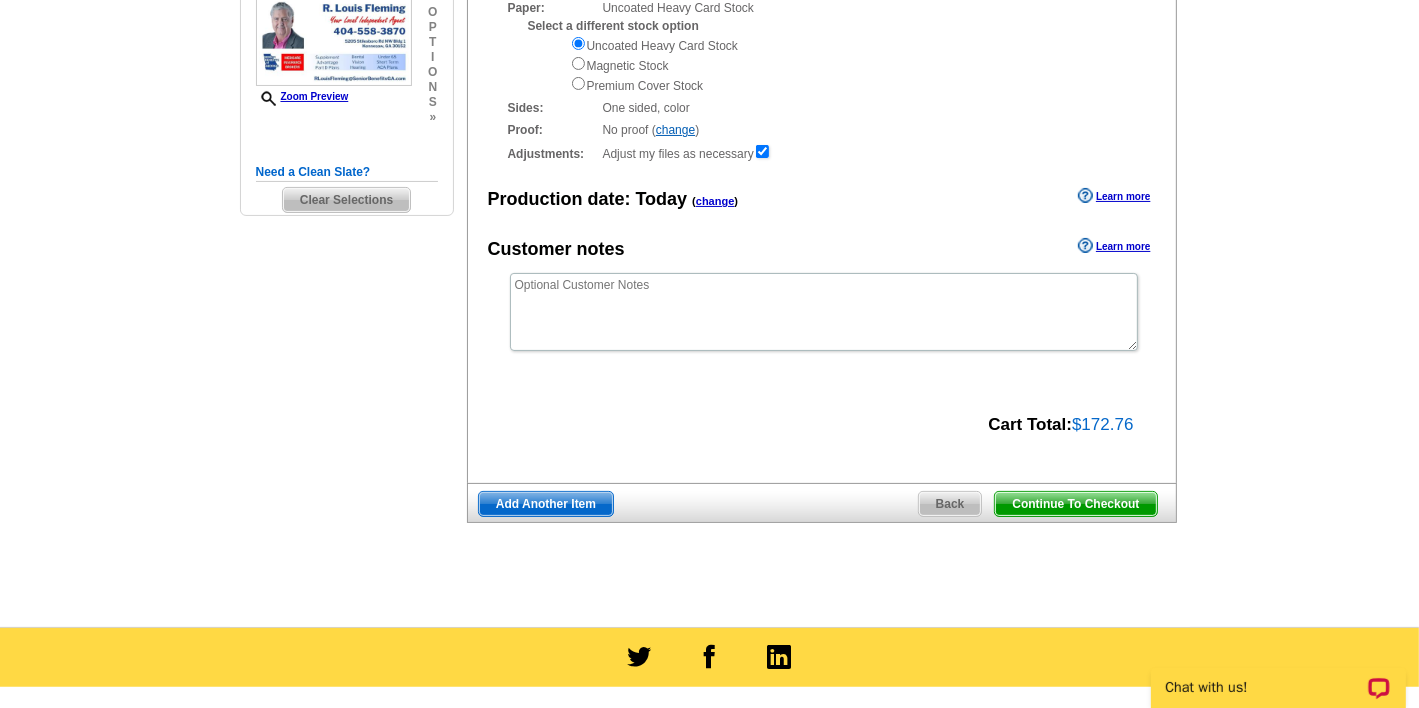 click on "Continue To Checkout" at bounding box center (1075, 504) 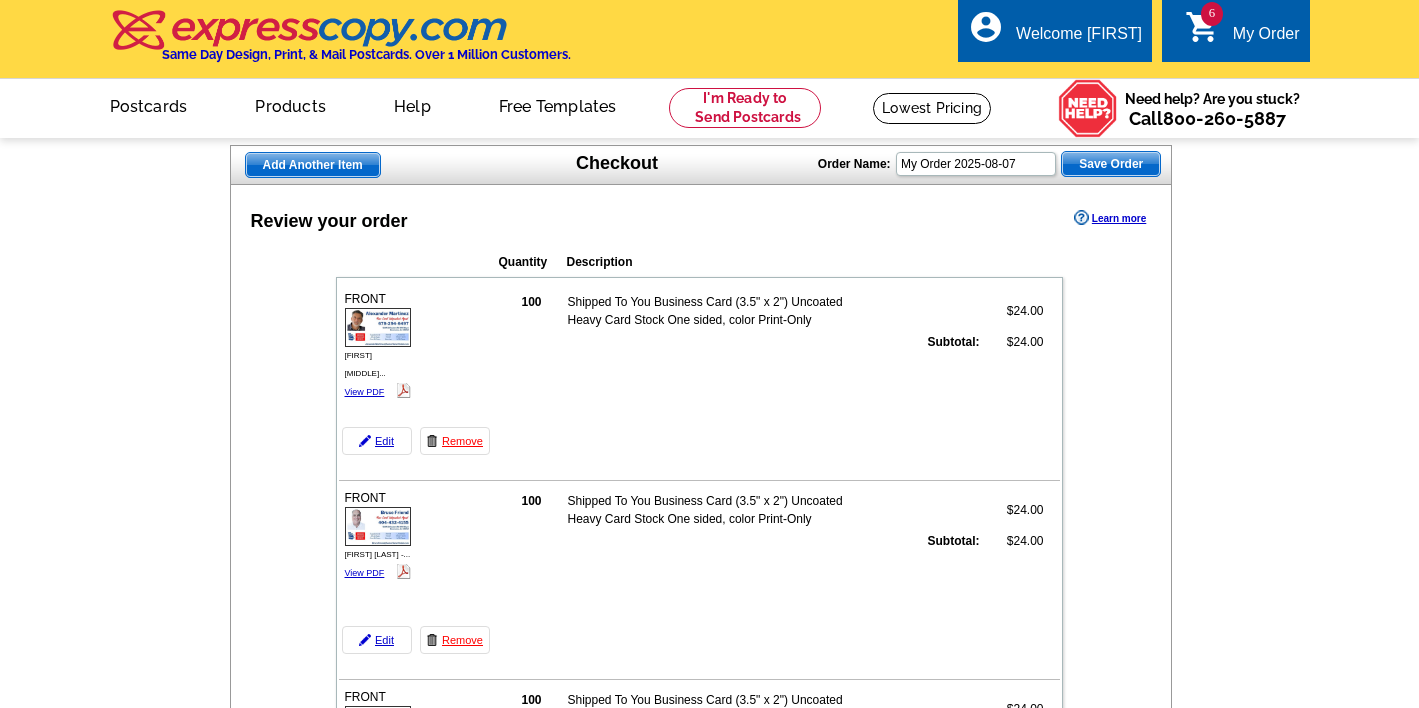 scroll, scrollTop: 0, scrollLeft: 0, axis: both 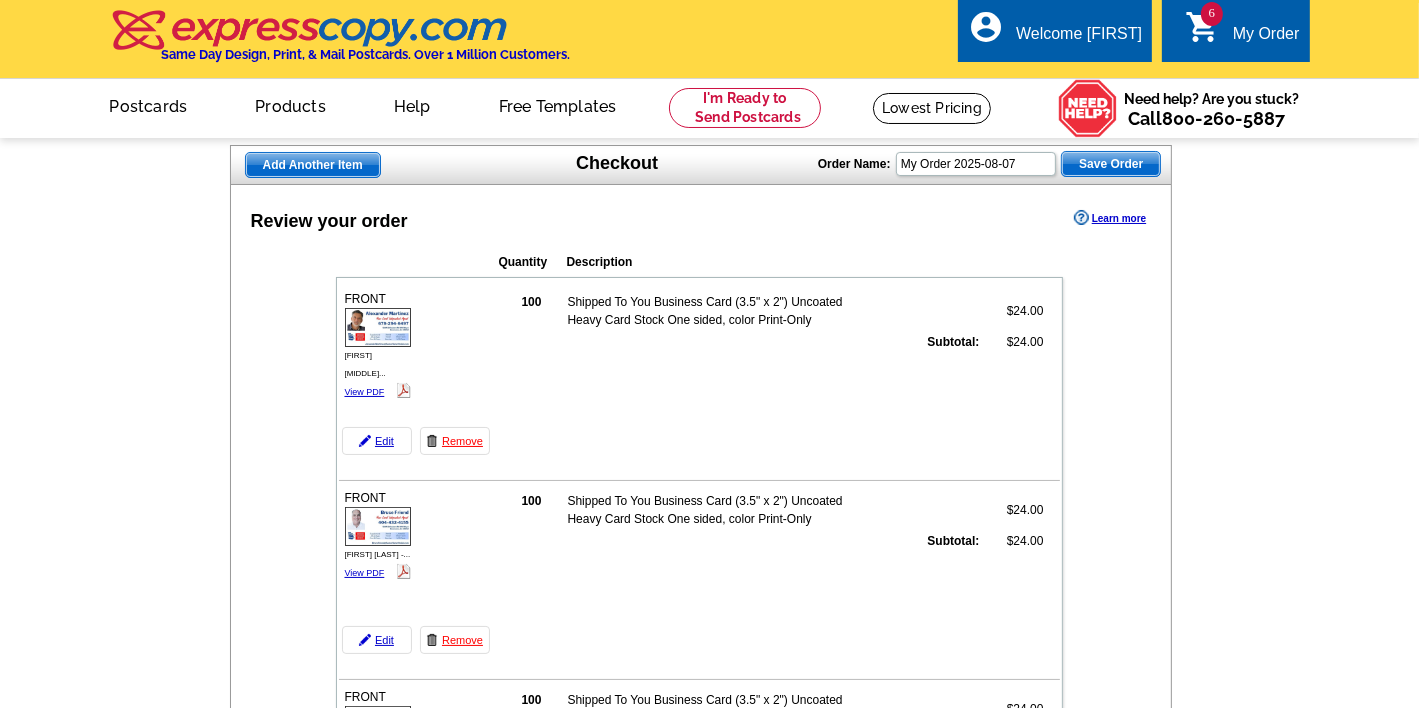 click on "Add Another Item
Checkout
Order Name:
My Order 2025-08-07
Save Order
Review your order
Learn more
Quantity
Description
100" at bounding box center (709, 1517) 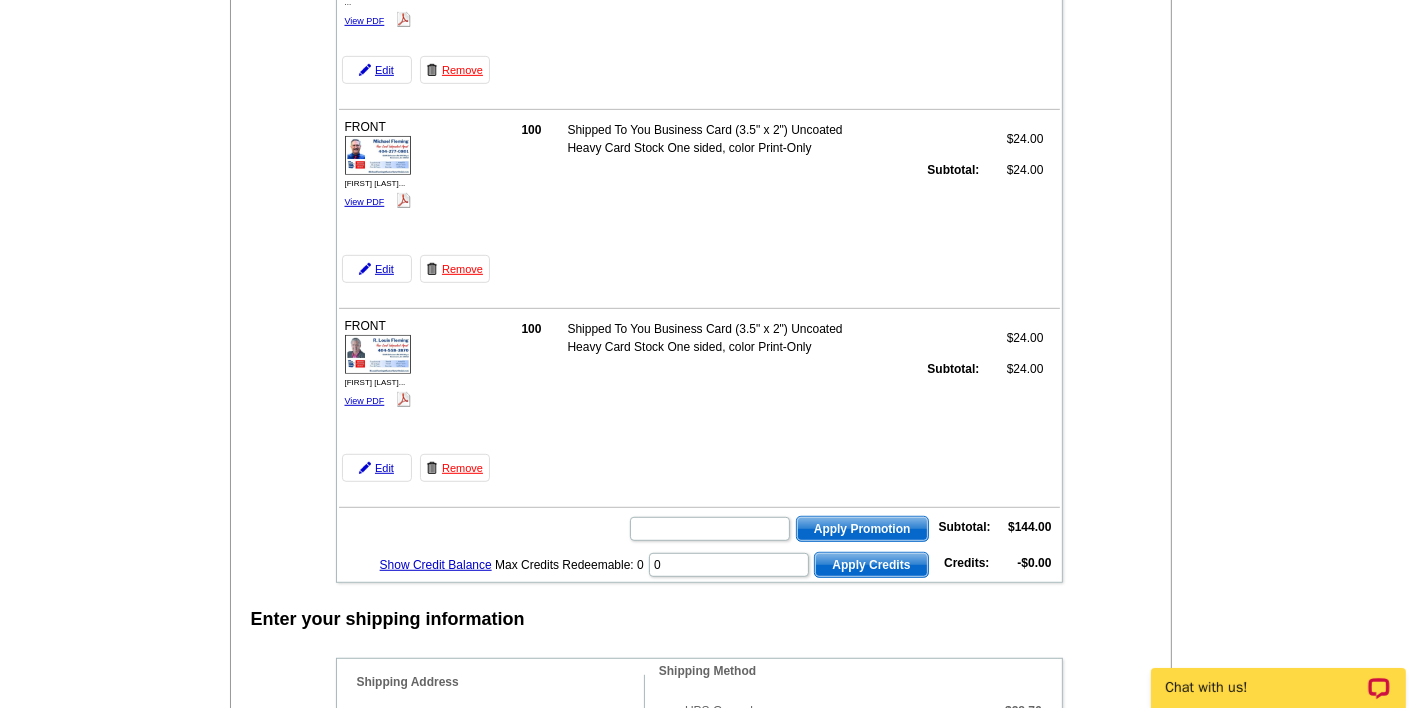 scroll, scrollTop: 968, scrollLeft: 0, axis: vertical 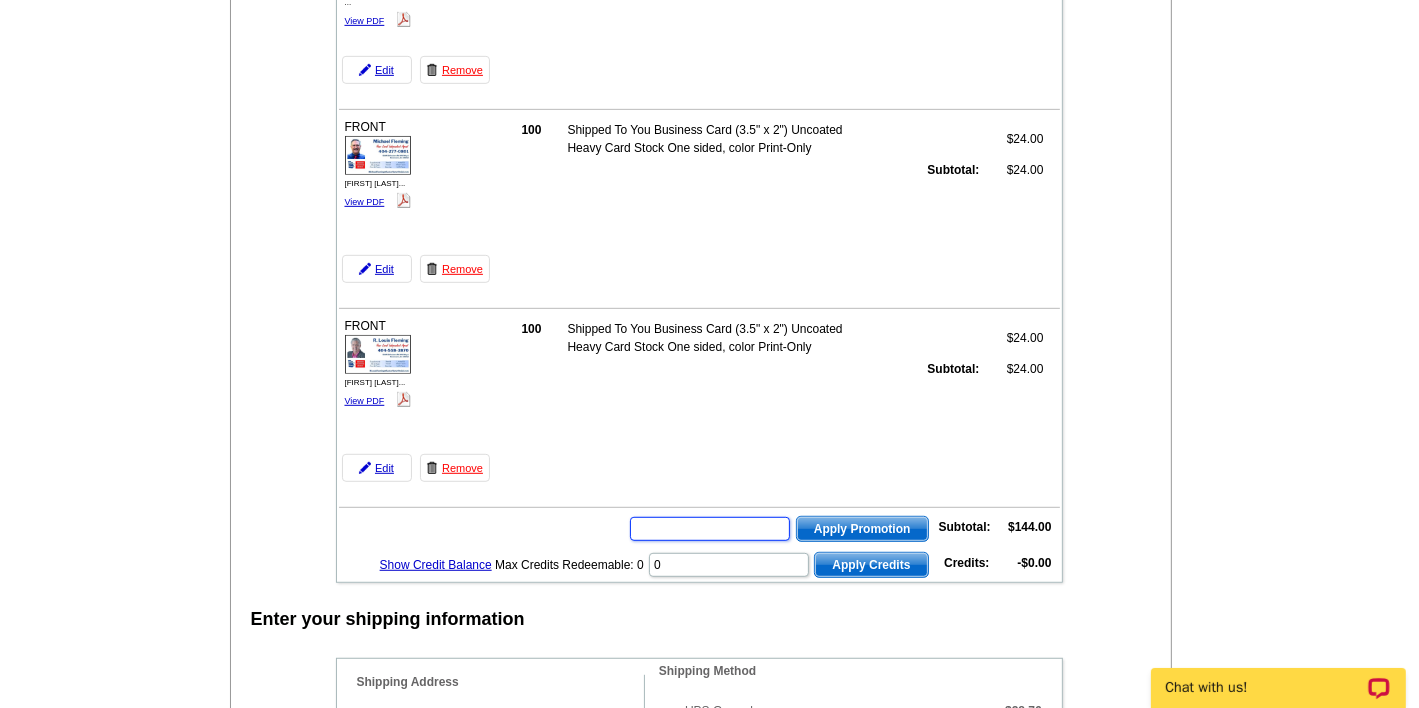 click at bounding box center (710, 529) 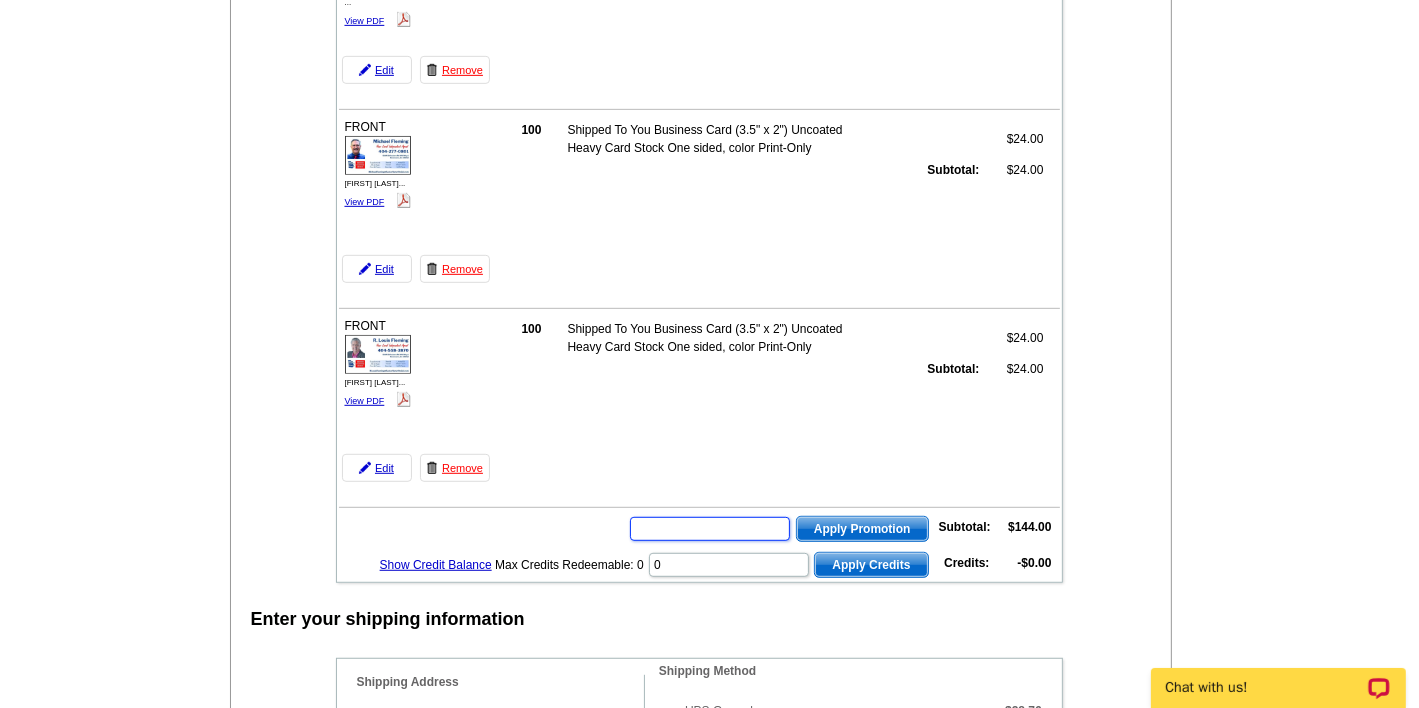 paste on "E3025" 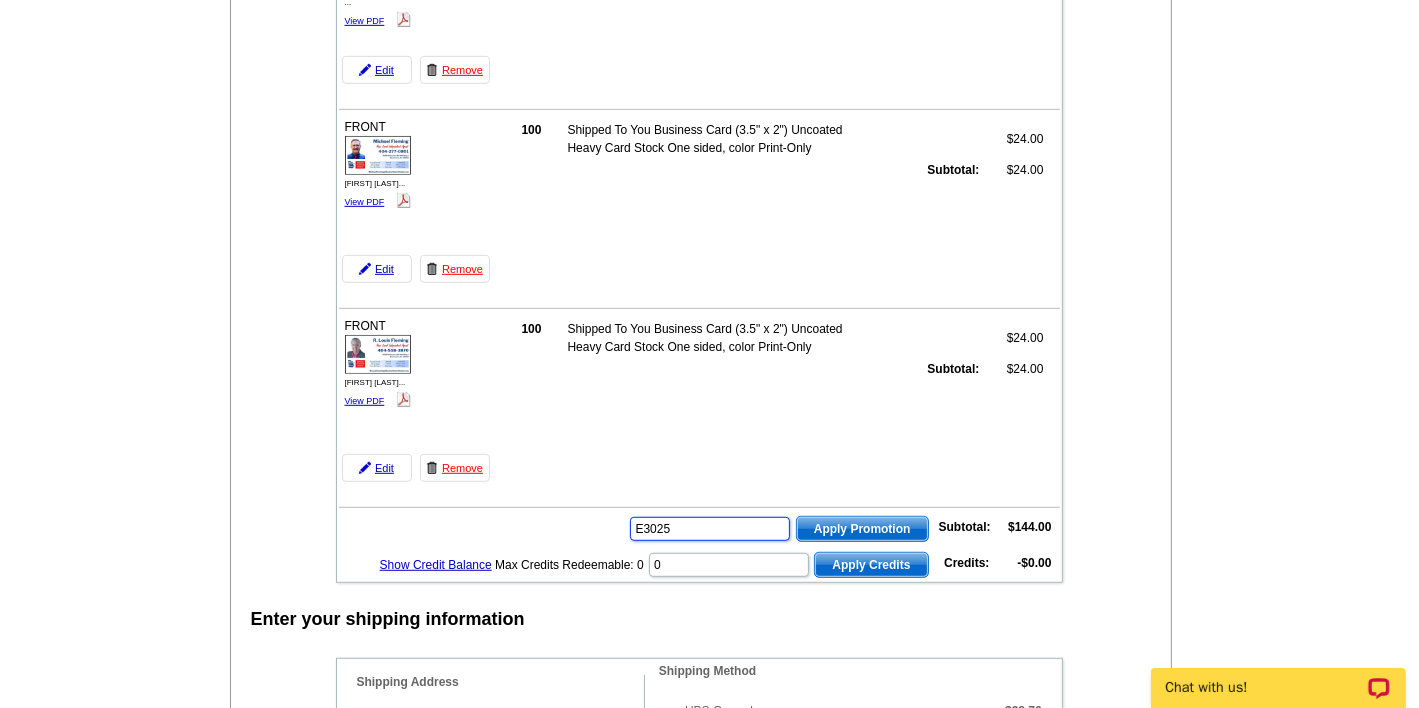 type on "E3025" 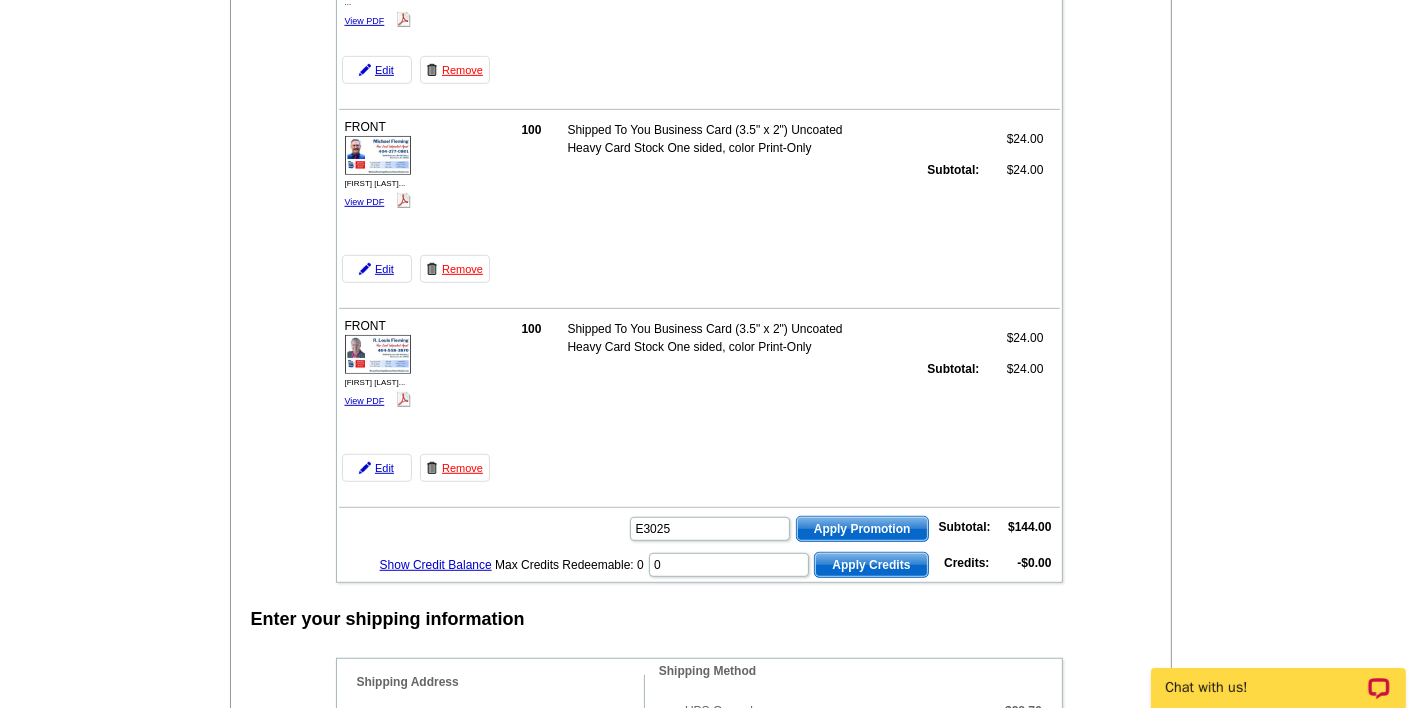 click on "Apply Promotion" at bounding box center (862, 529) 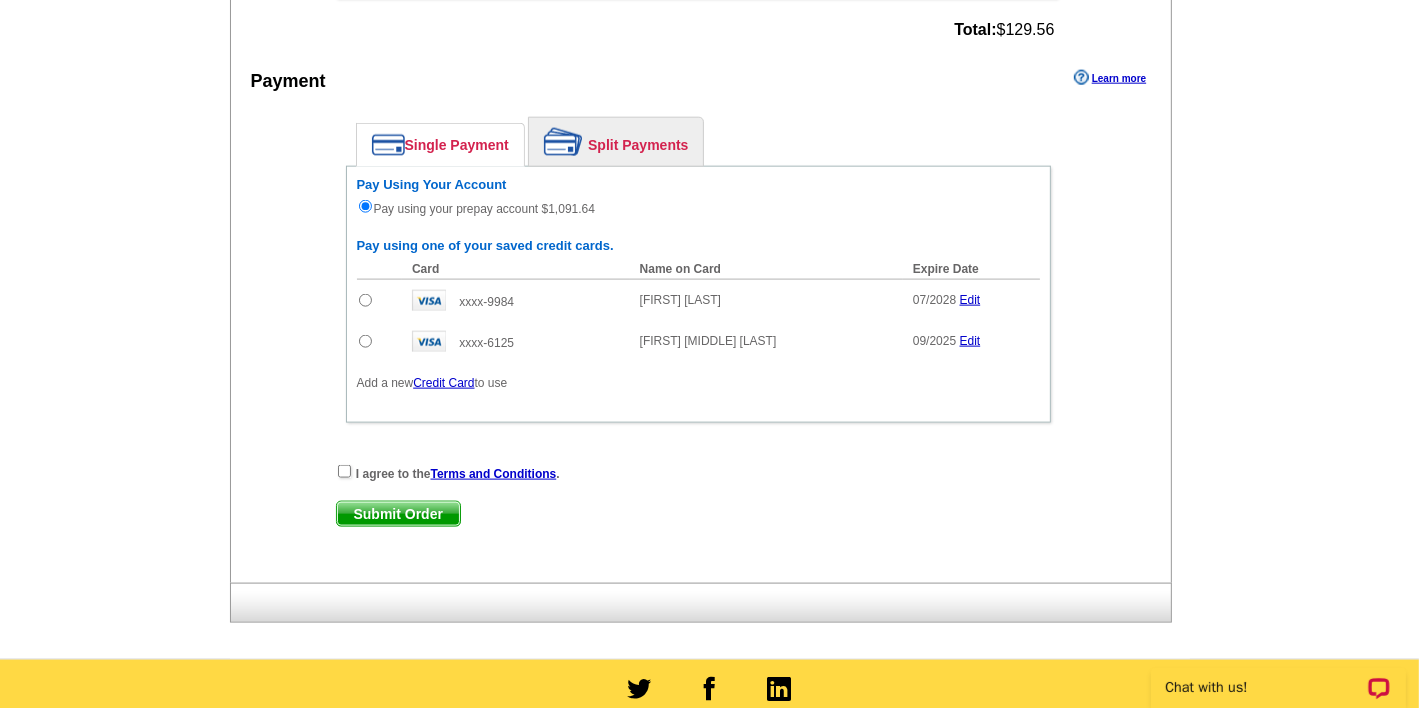 scroll, scrollTop: 2311, scrollLeft: 0, axis: vertical 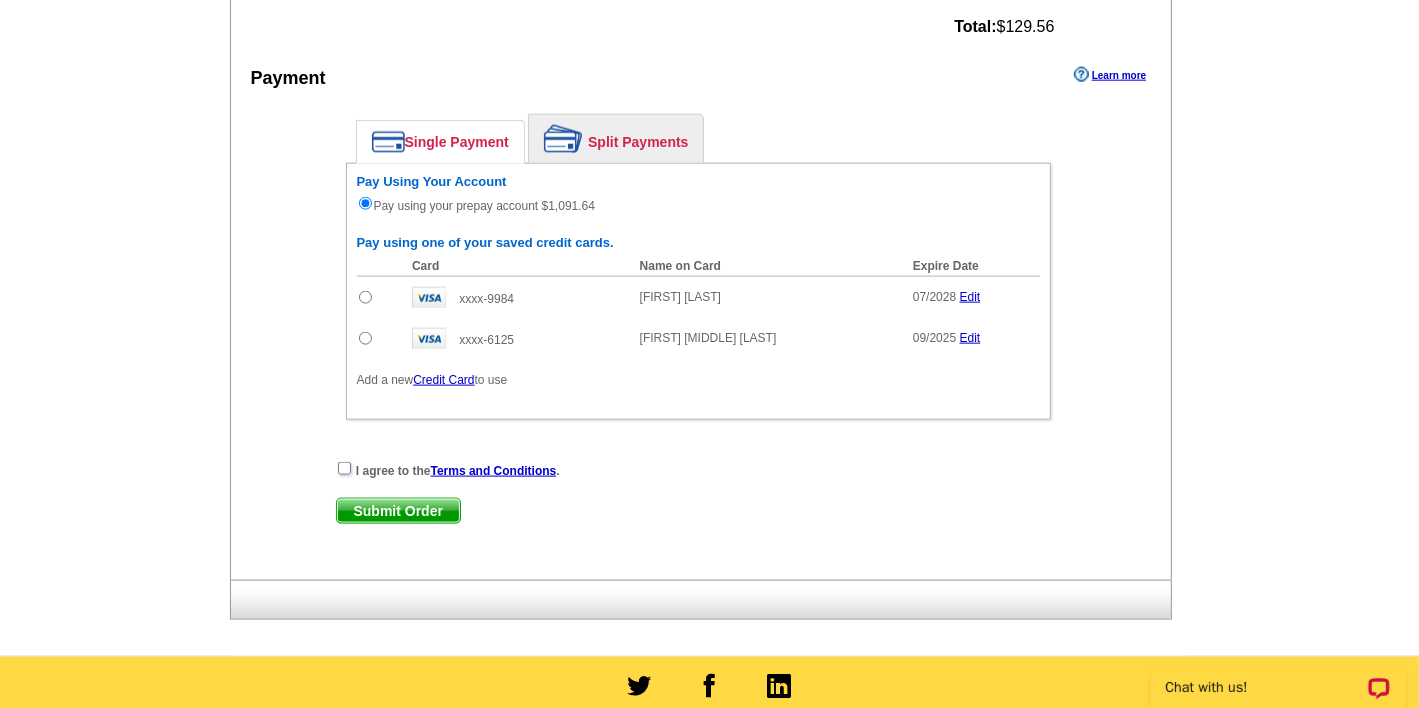 click at bounding box center (344, 468) 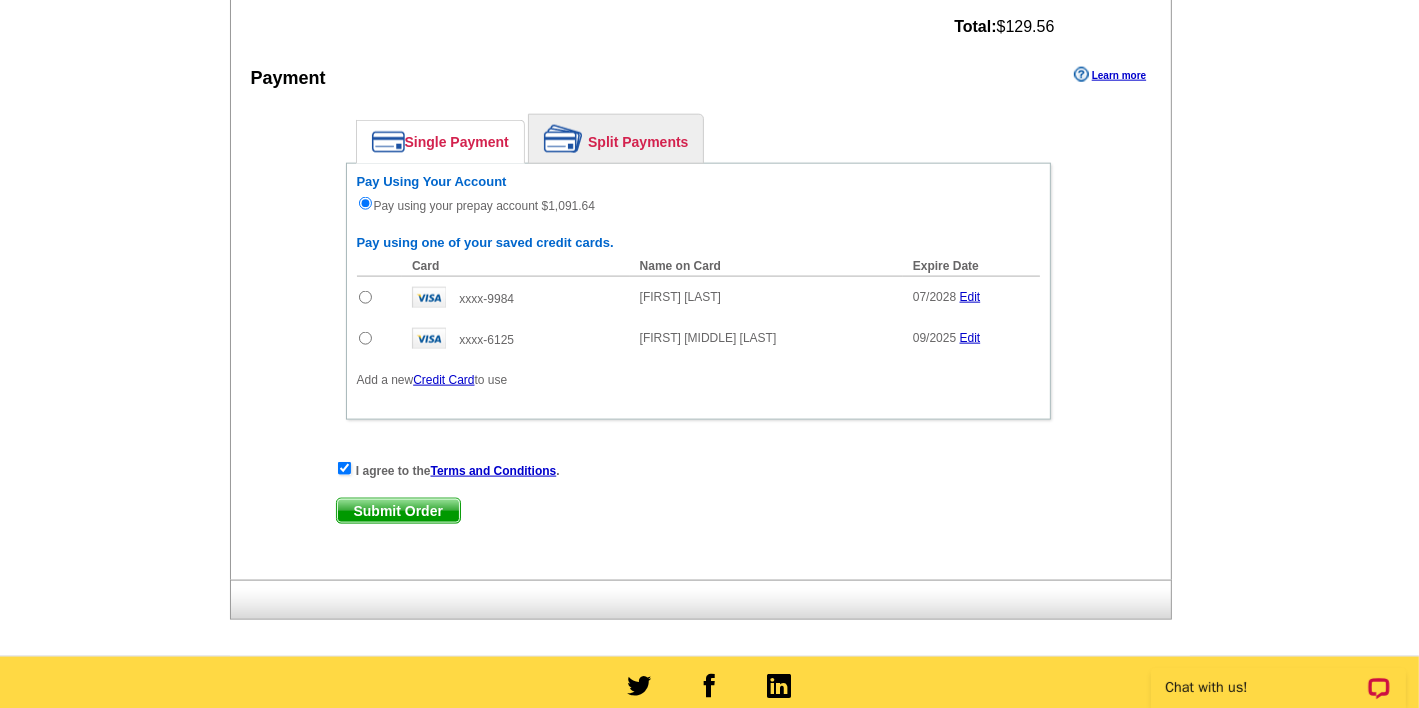 click on "Submit Order" at bounding box center [398, 511] 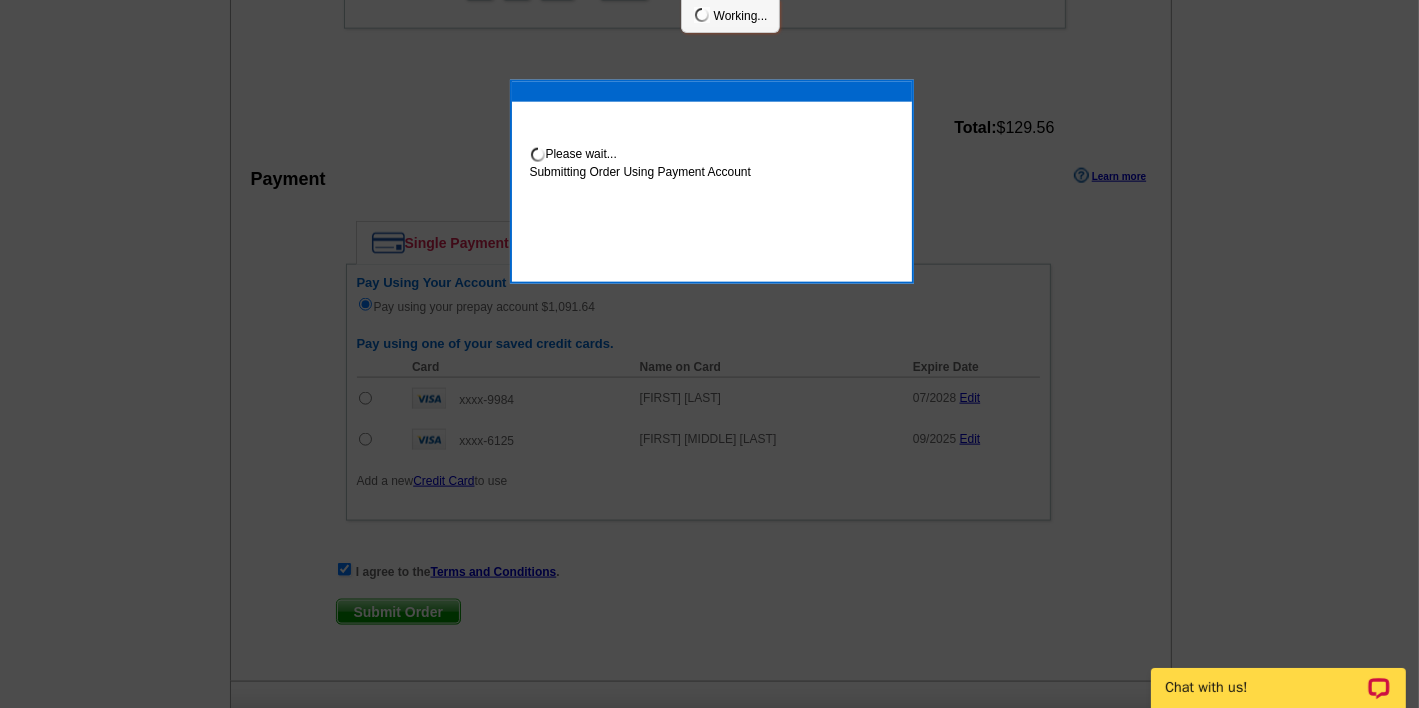 scroll, scrollTop: 2412, scrollLeft: 0, axis: vertical 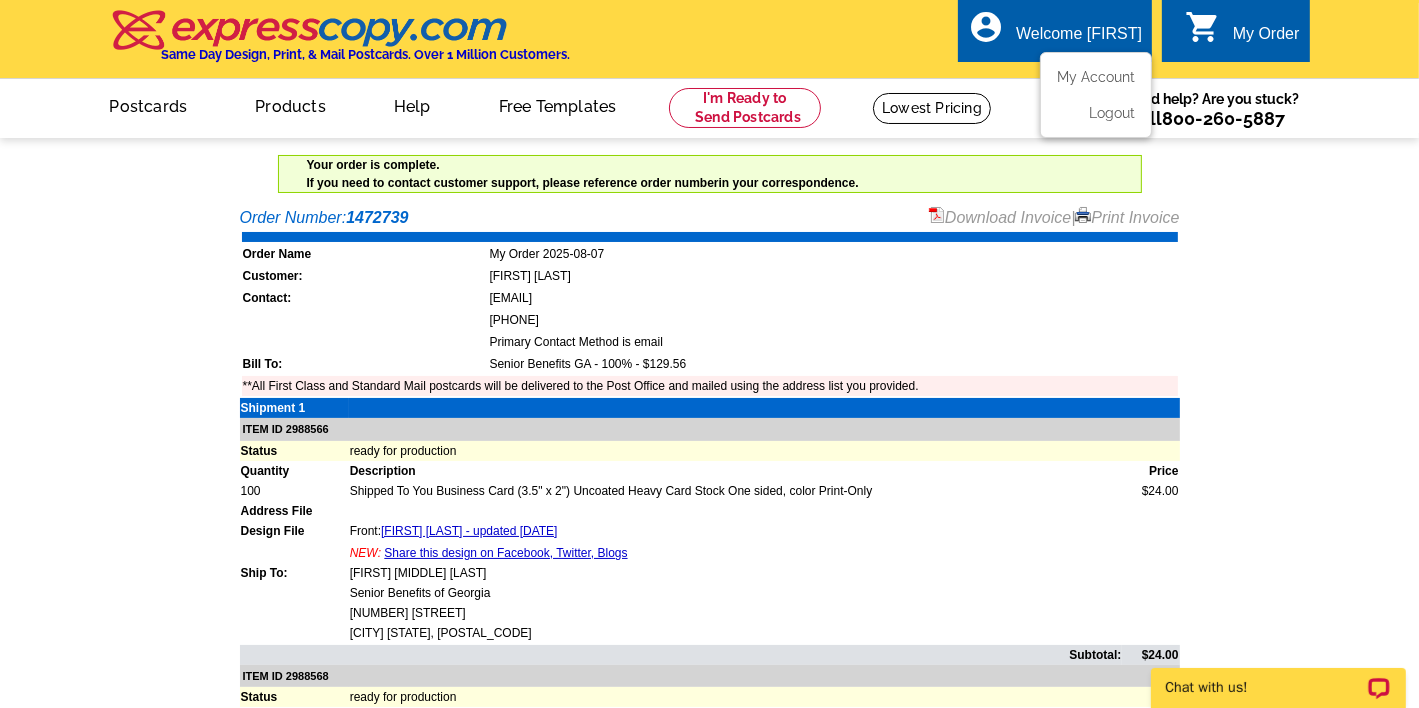 click on "Welcome [FIRST]" at bounding box center [1079, 39] 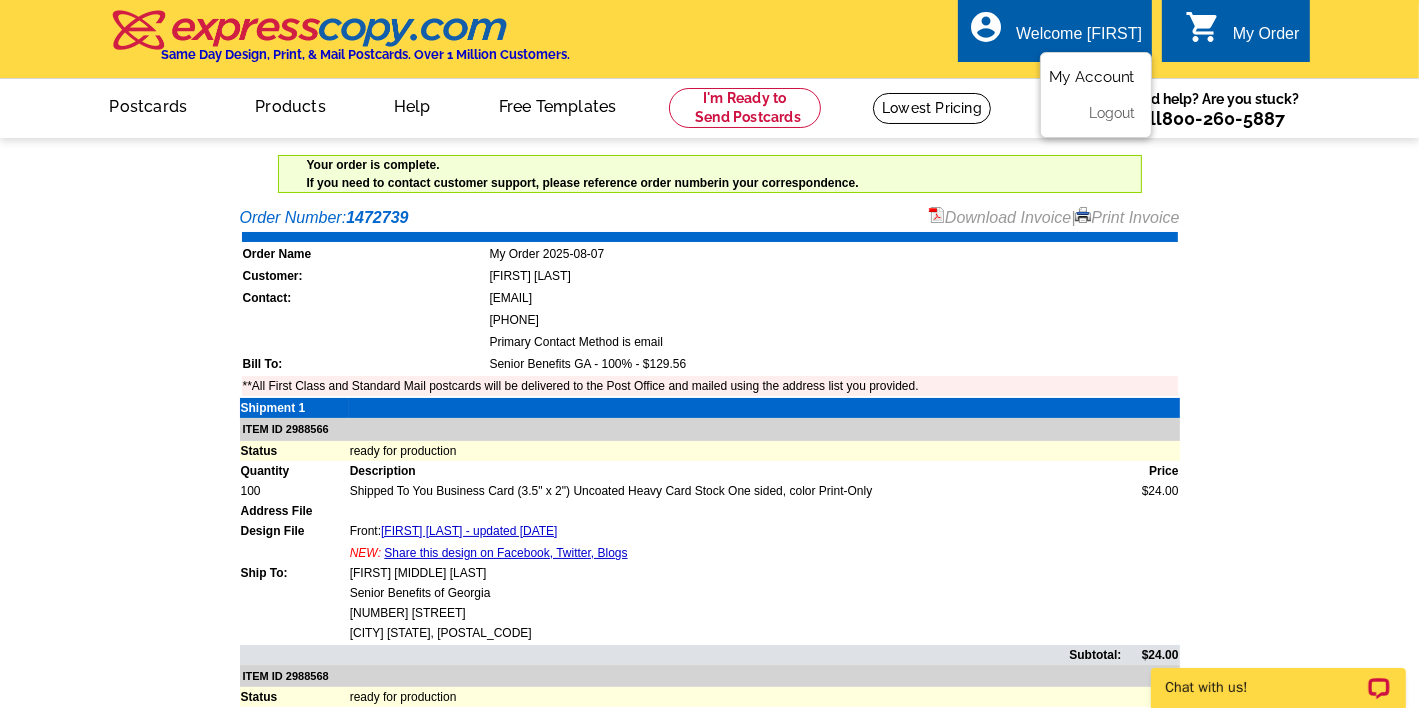 click on "My Account" at bounding box center [1092, 77] 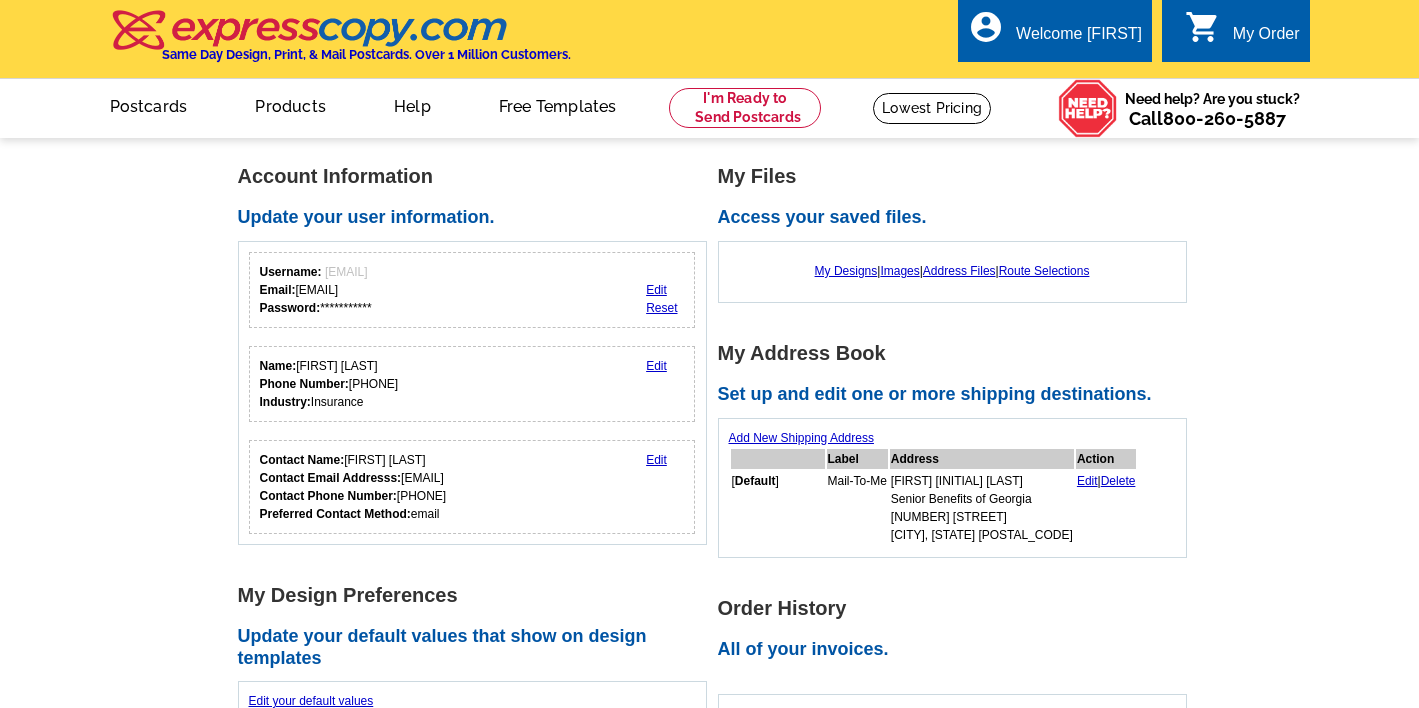 scroll, scrollTop: 0, scrollLeft: 0, axis: both 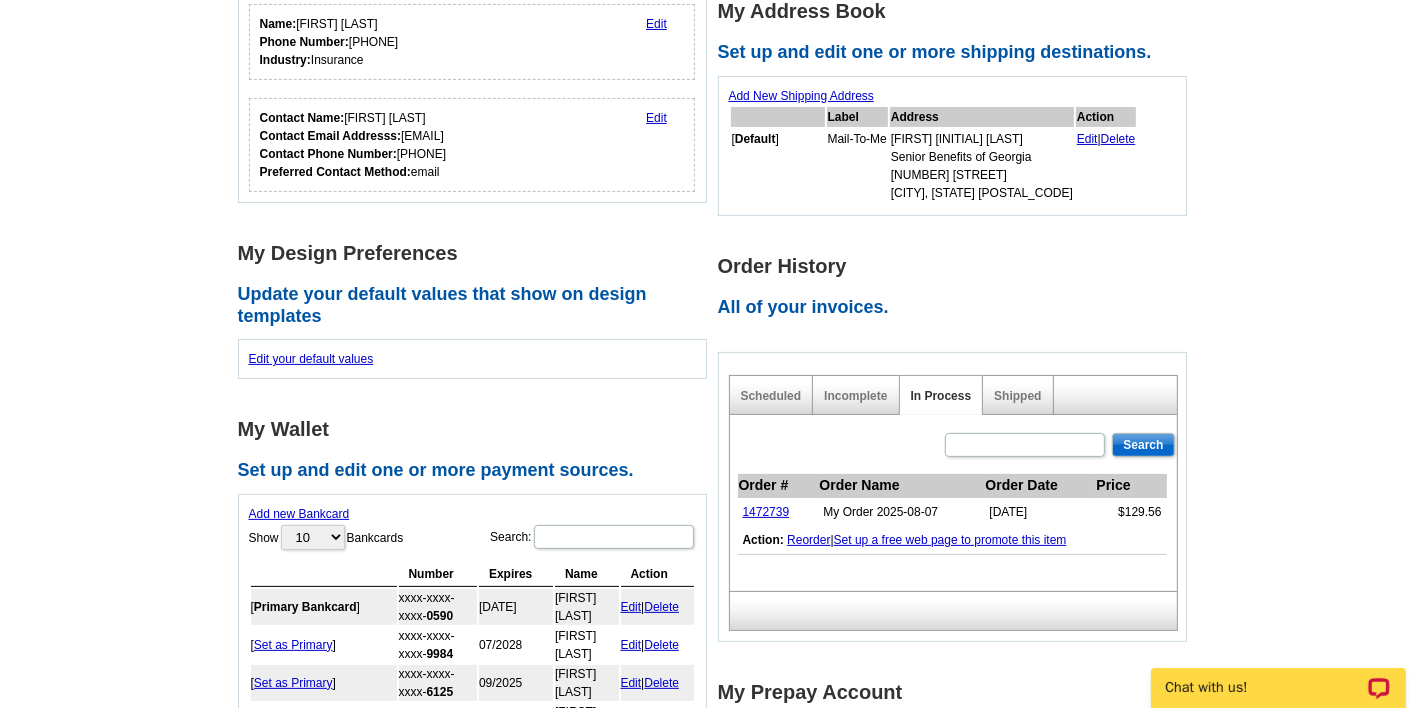 click on "Number Expires Name Action [  Primary Bankcard  ] xxxx-xxxx-xxxx- 0590 [DATE] [FIRST] [LAST]  Edit   |   Delete  [  Set as Primary  ] xxxx-xxxx-xxxx- 9984 [DATE] [FIRST] [LAST]  Edit   |   Delete  [  Set as Primary  ] xxxx-xxxx-xxxx- 6125 [DATE] [FIRST] [LAST]  Edit   |   Delete  [  Set as Primary  ] xxxx-xxxx-xxxx- 0582 [DATE] [FIRST] [LAST]  Edit   |   Delete  [  Set as Primary  ] xxxx-xxxx-xxxx- 5747 [DATE] [FIRST] [LAST]  Edit   |   Delete  [  Set as Primary  ] xxxx-xxxx-xxxx- 1244 [DATE] [FIRST] [LAST]  Edit   |   Delete" at bounding box center (472, 688) 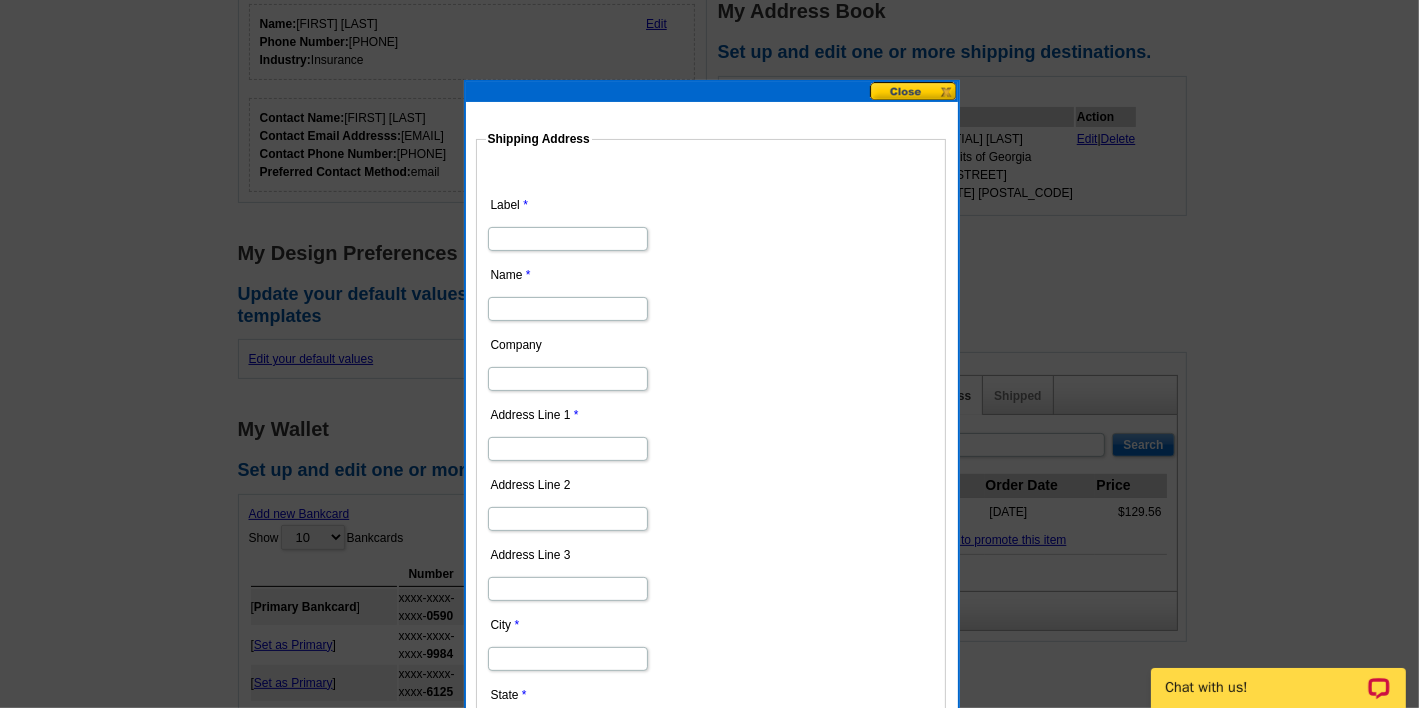 click on "Label" at bounding box center (568, 239) 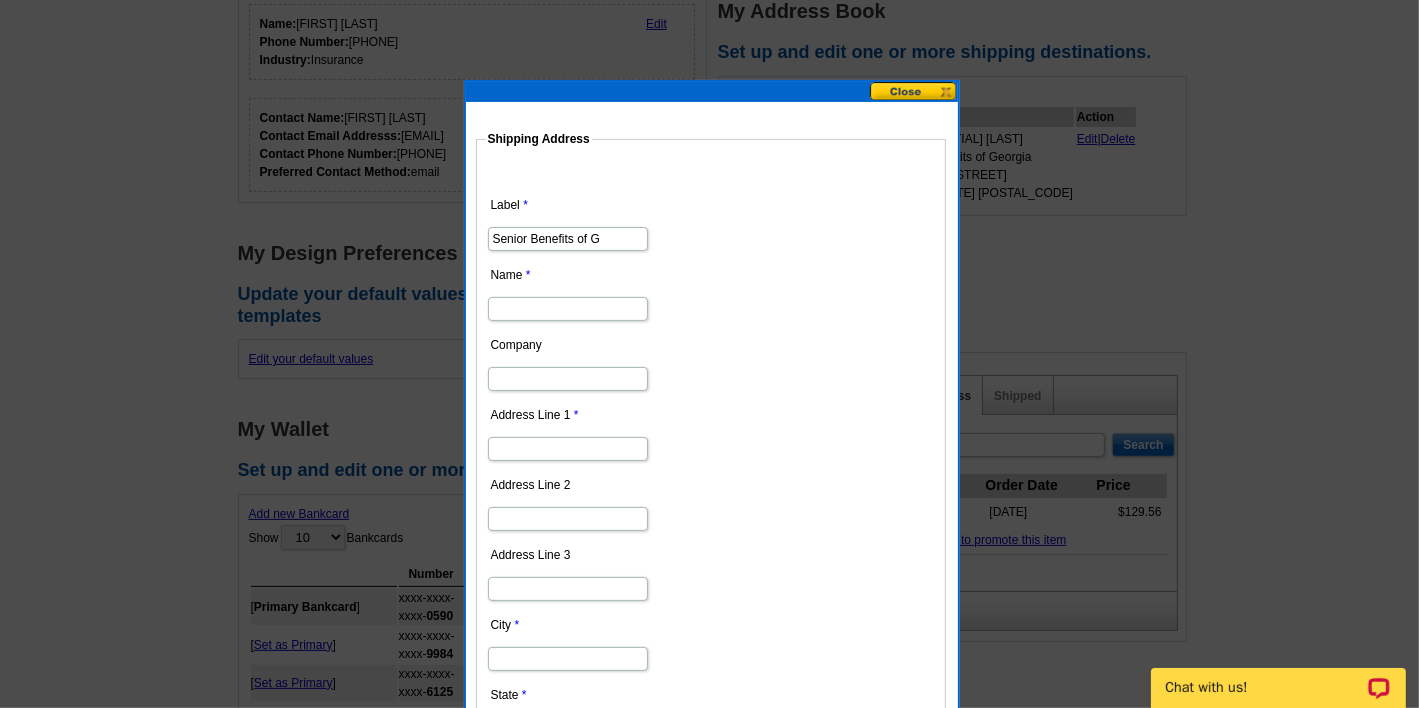 type on "Senior Benefits of GA" 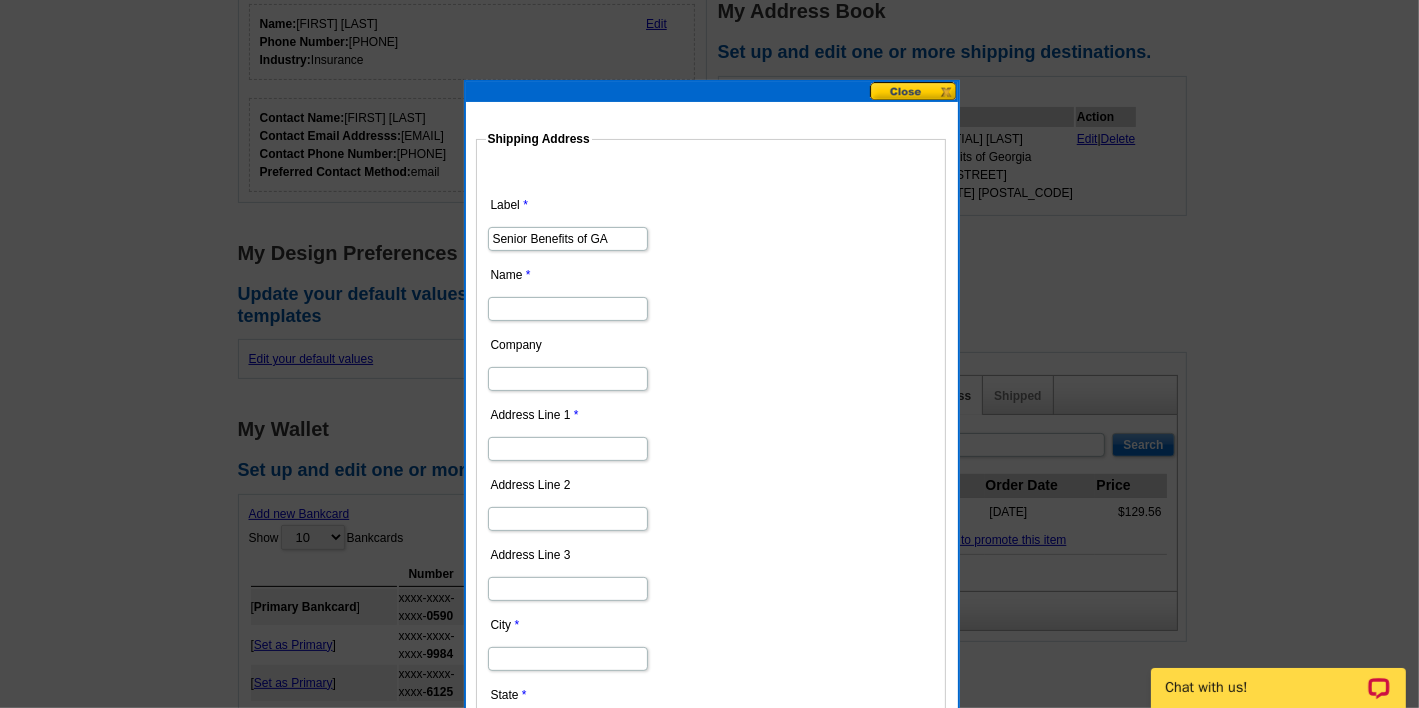 click on "Senior Benefits of GA" at bounding box center [568, 239] 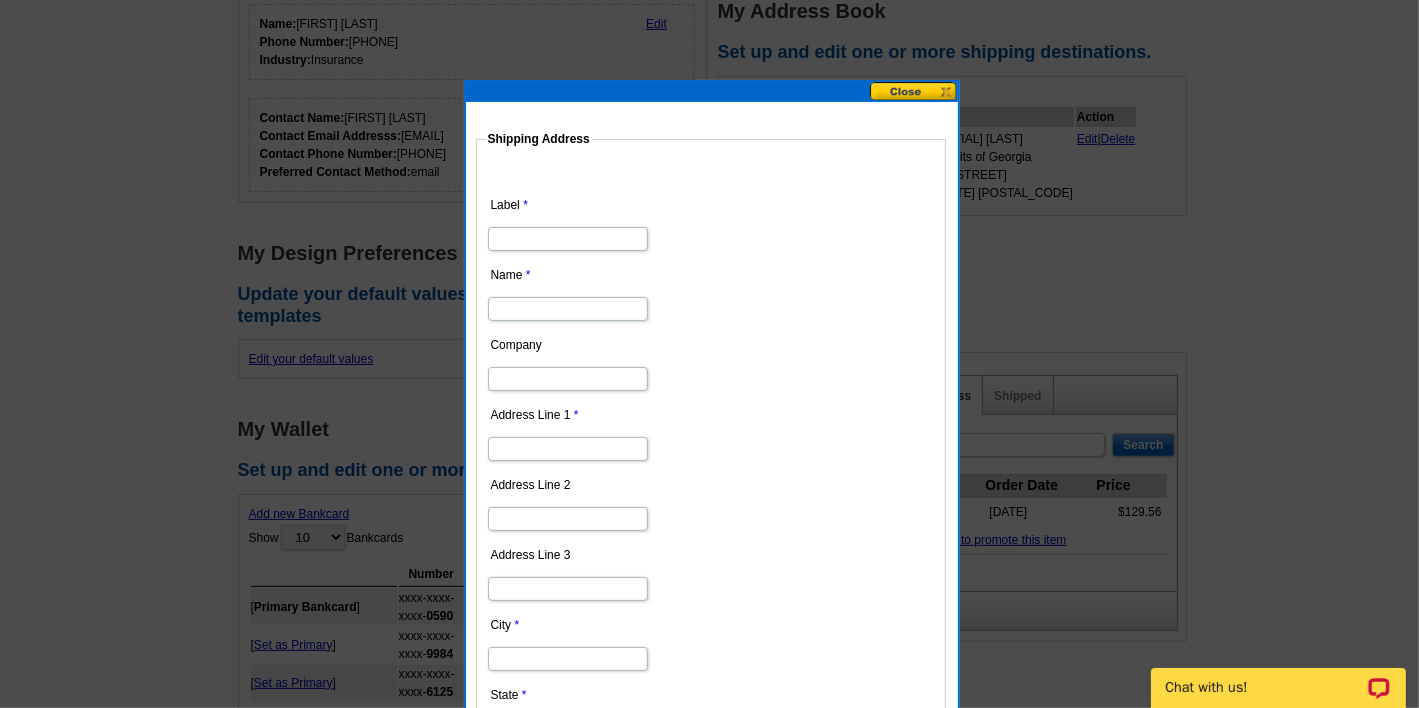 click on "Name" at bounding box center [568, 309] 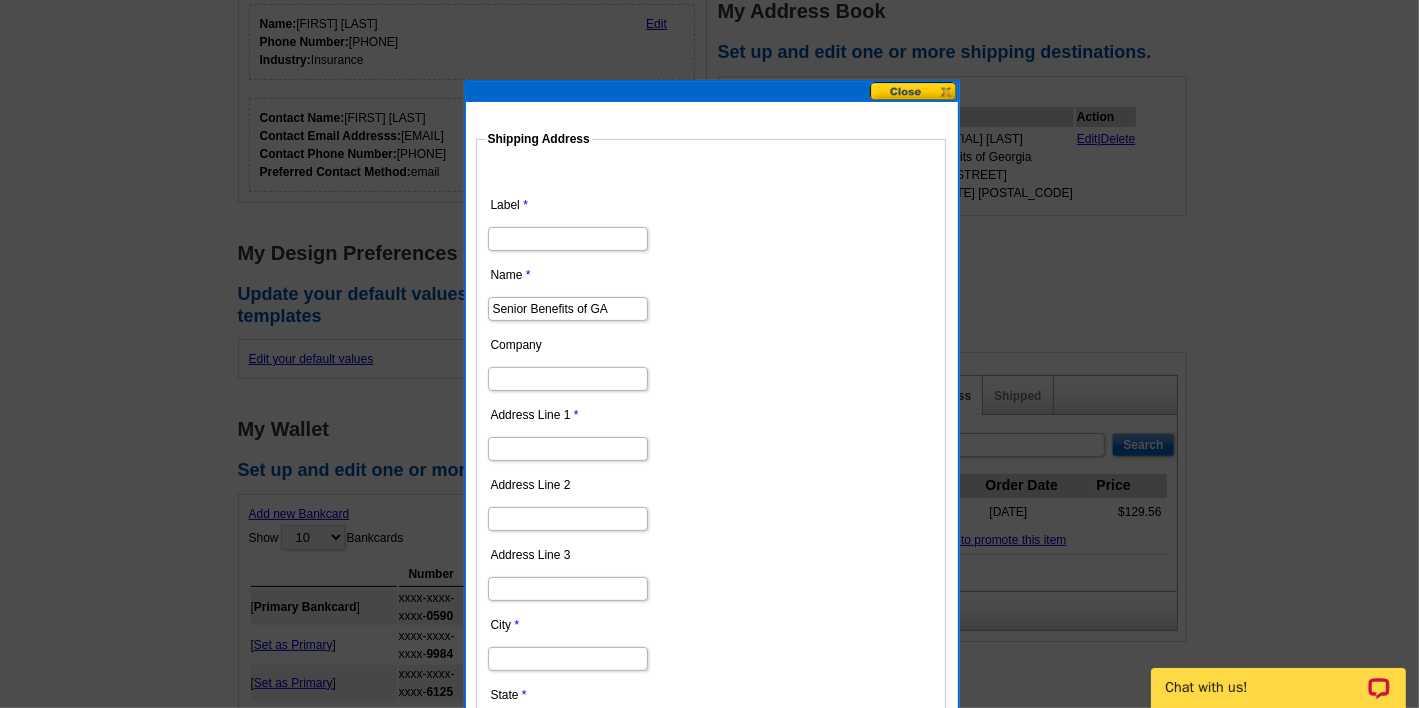 type on "Senior Benefits of GA" 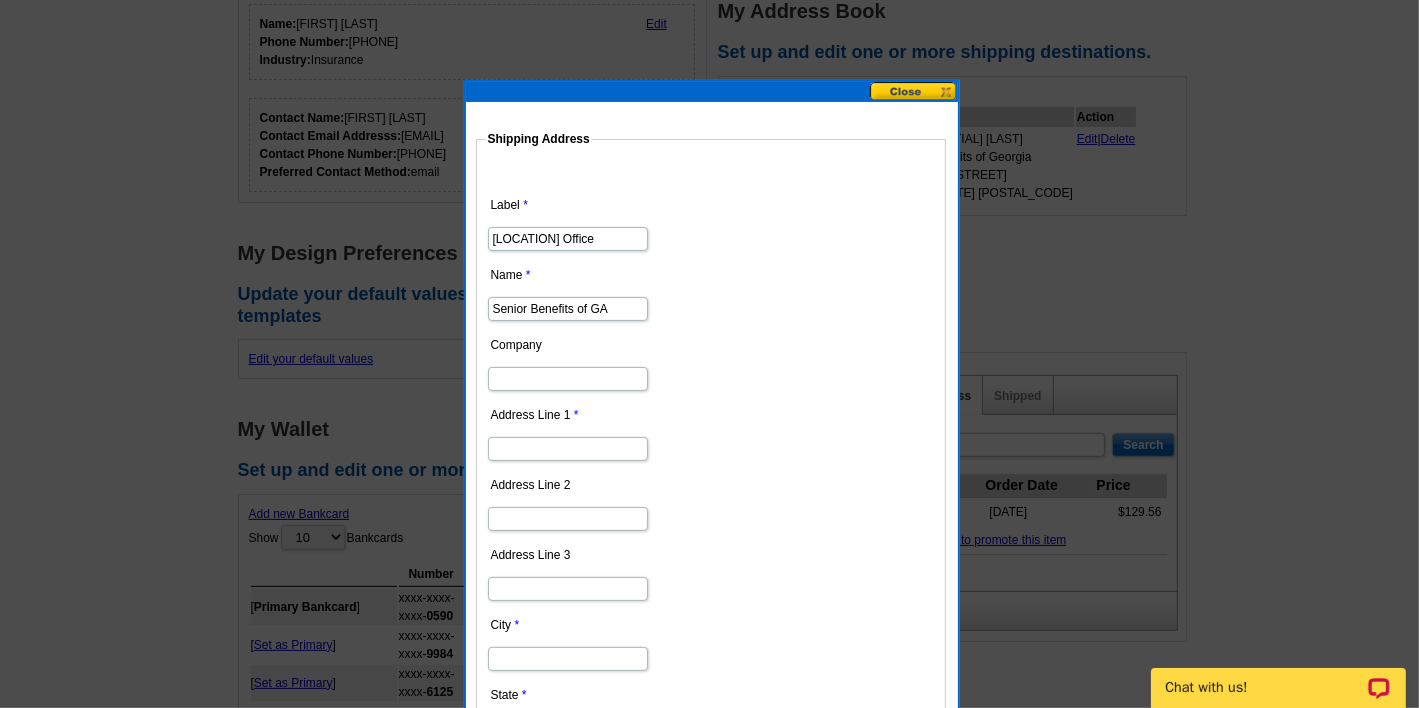 type on "[LOCATION] Office" 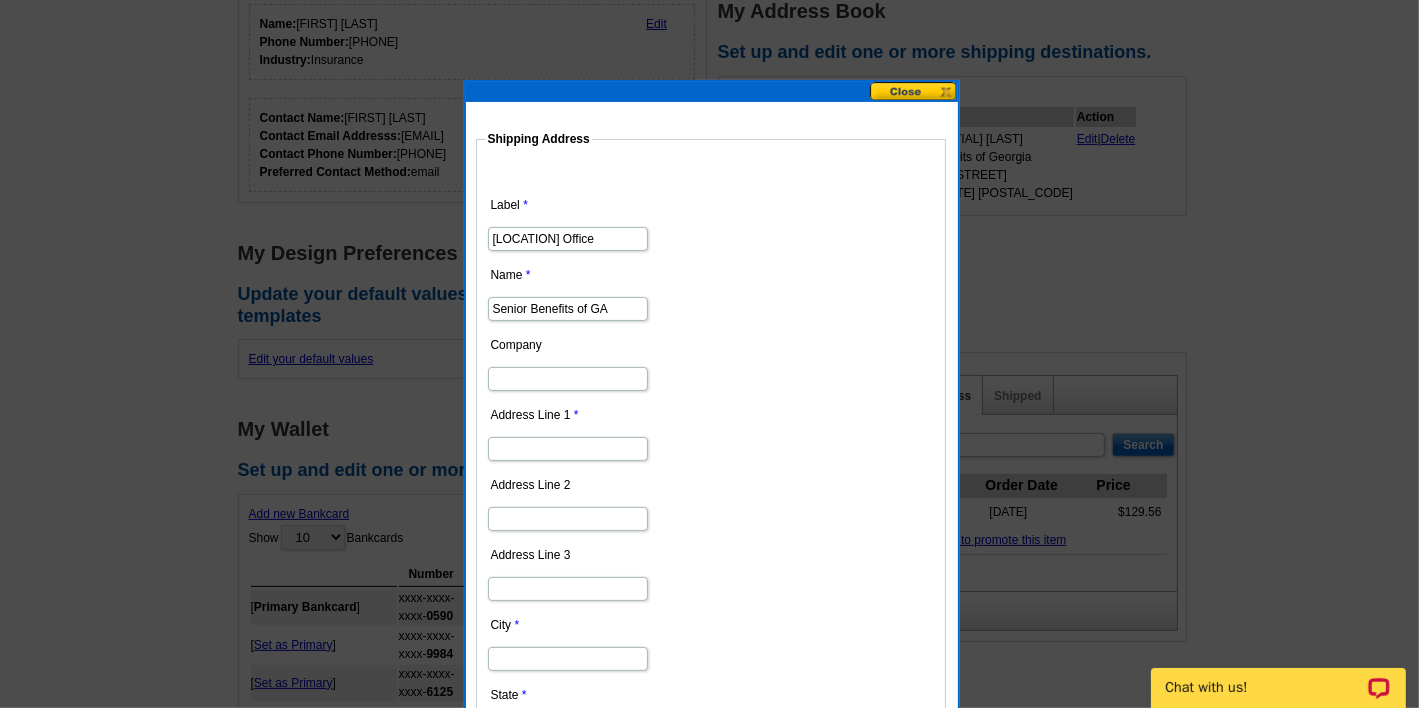 paste on "[NUMBER] [STREET]" 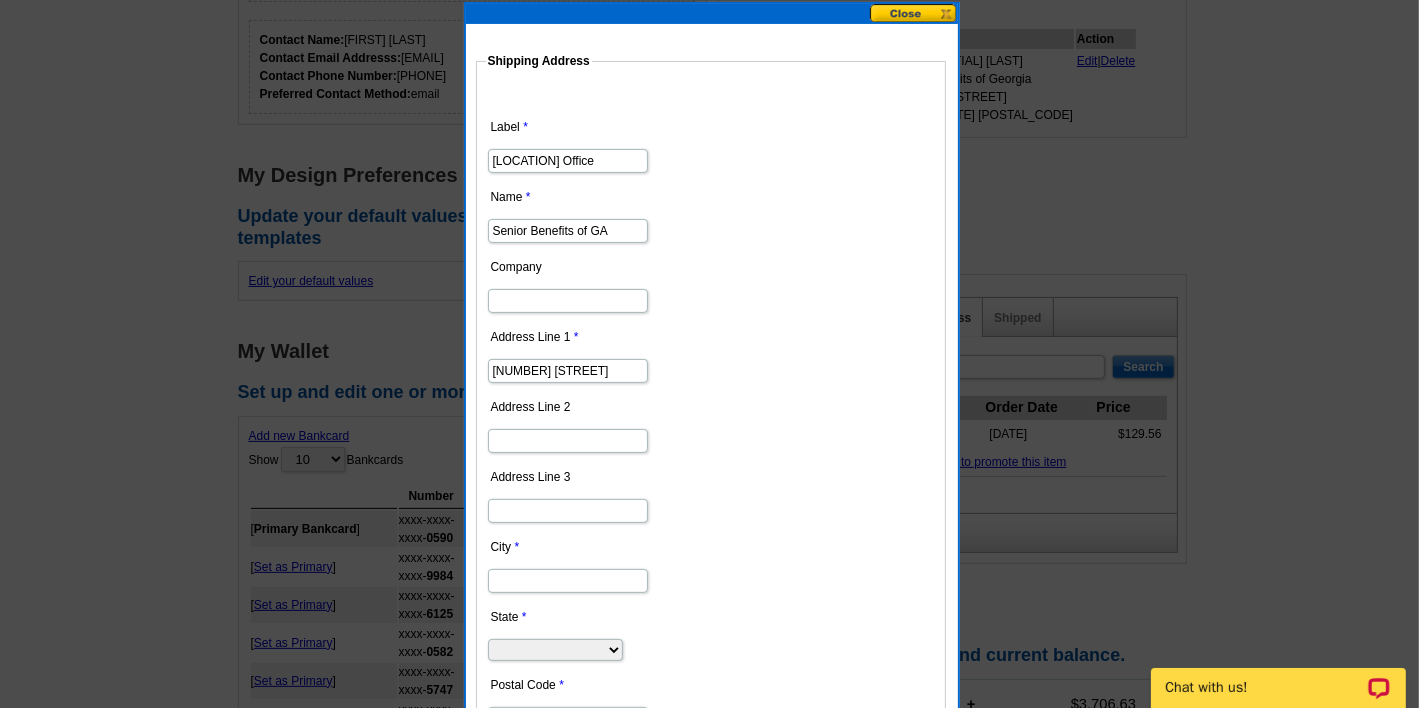 scroll, scrollTop: 435, scrollLeft: 0, axis: vertical 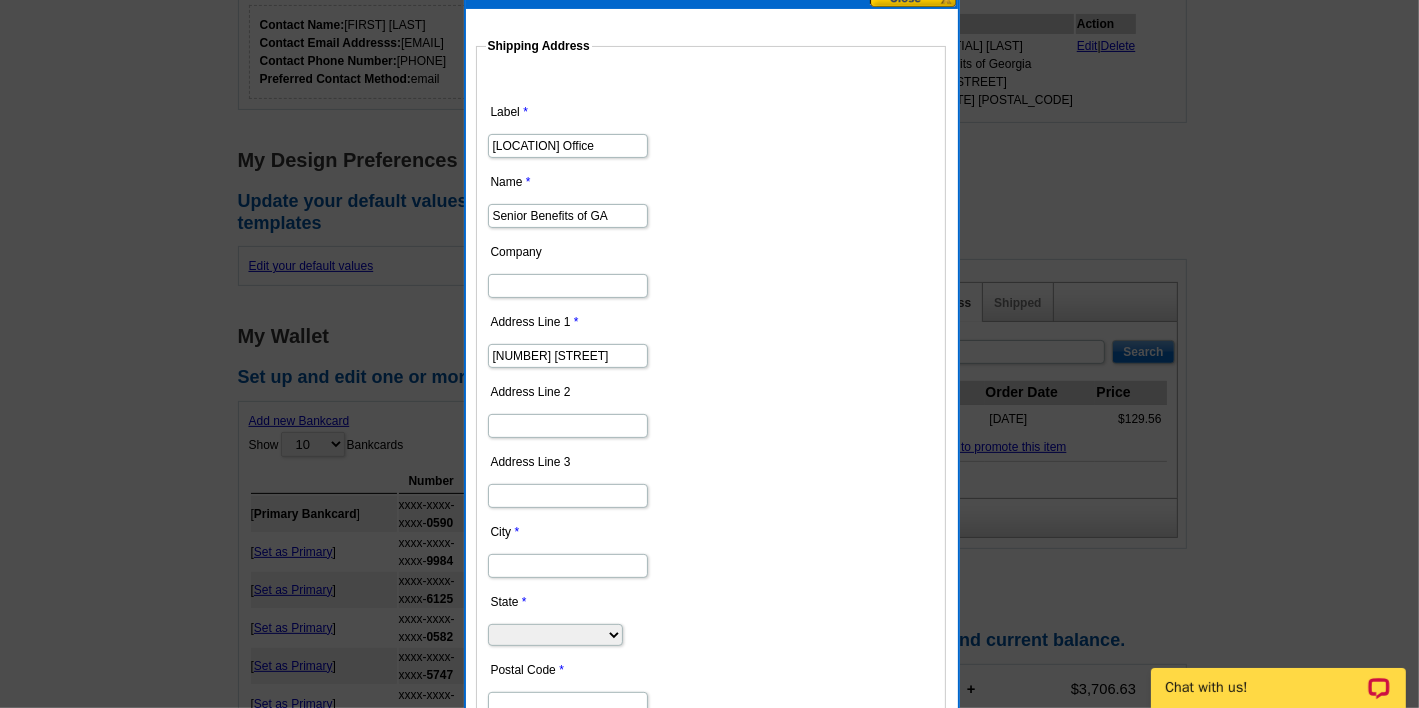 type on "[NUMBER] [STREET]" 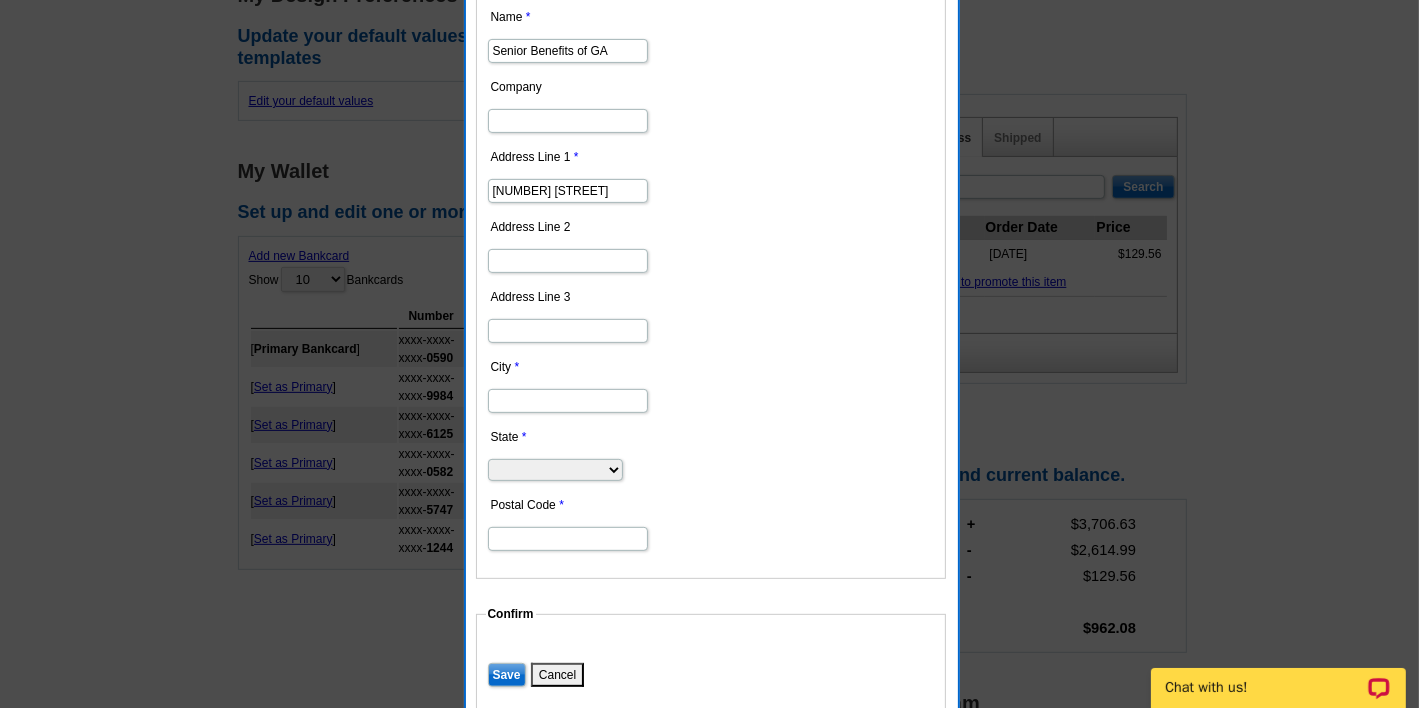 scroll, scrollTop: 610, scrollLeft: 0, axis: vertical 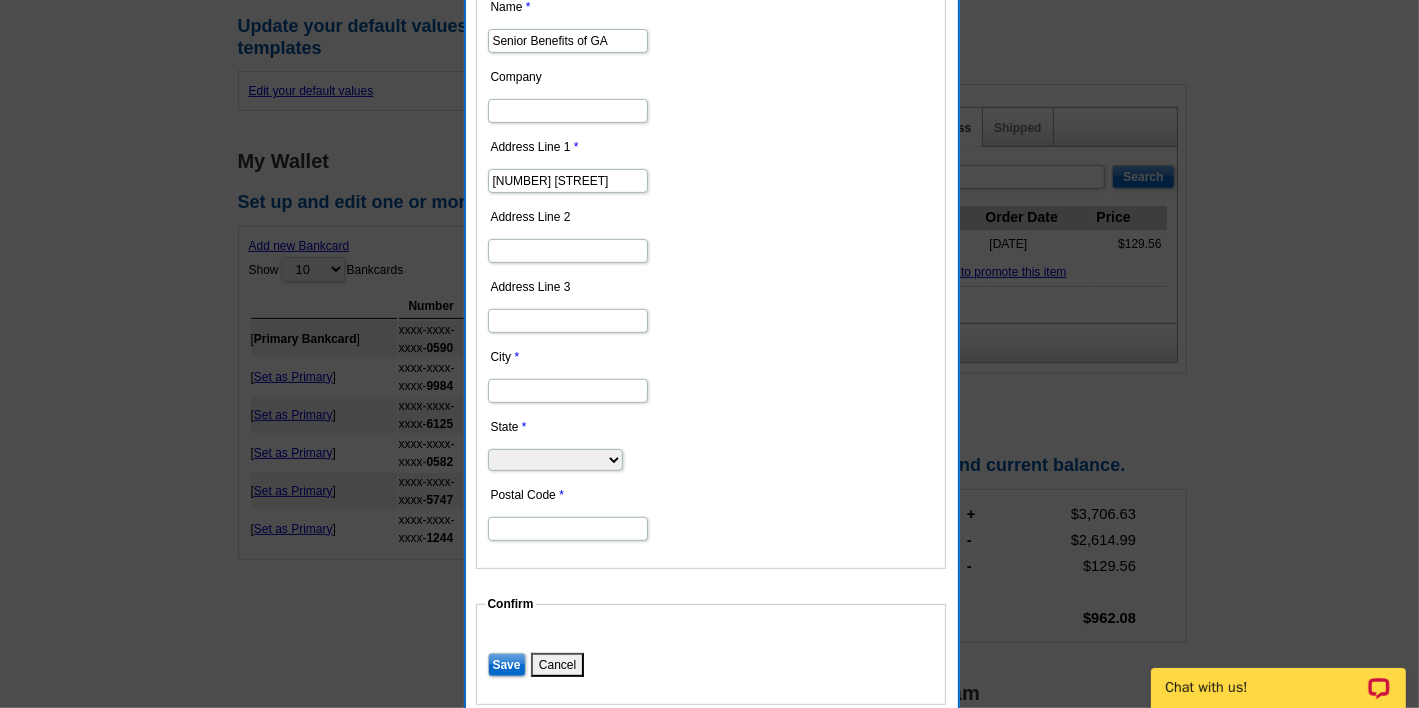 click on "City" at bounding box center (568, 391) 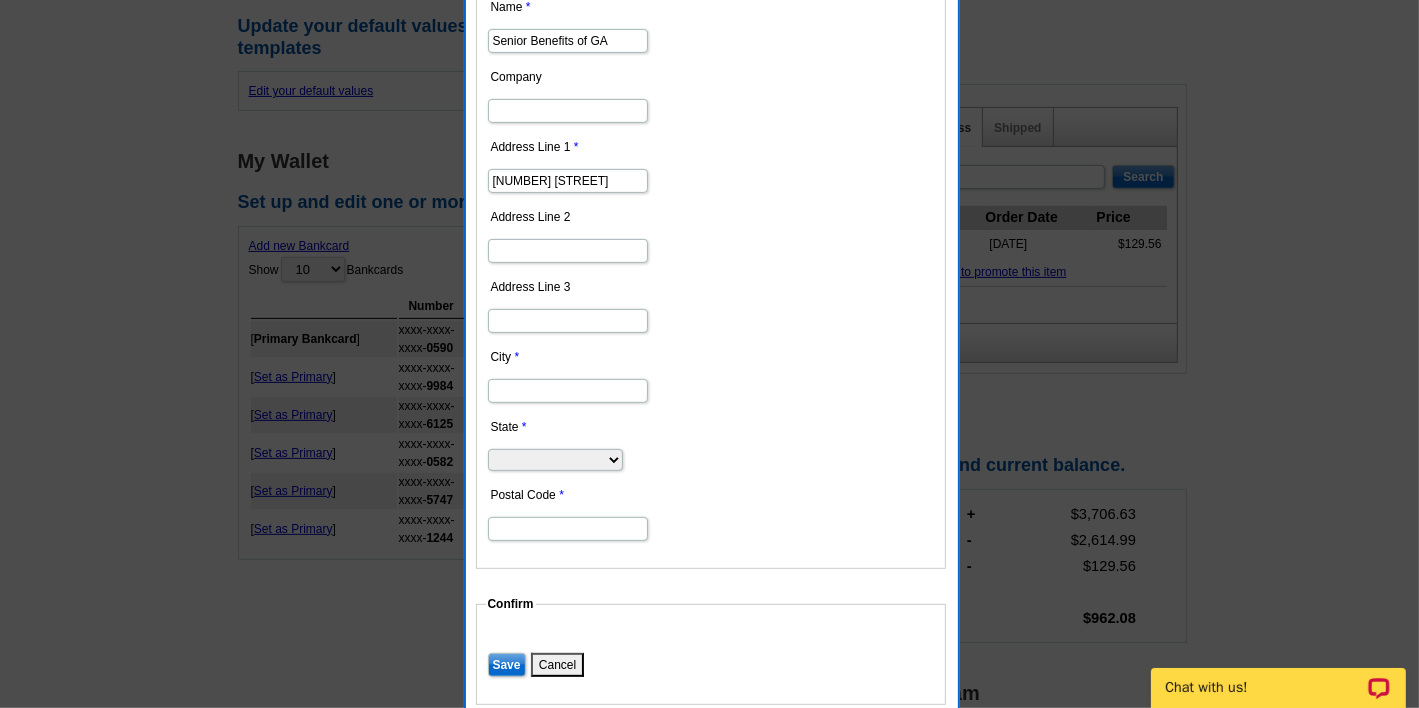 paste on "[CITY], [STATE] [POSTAL_CODE]" 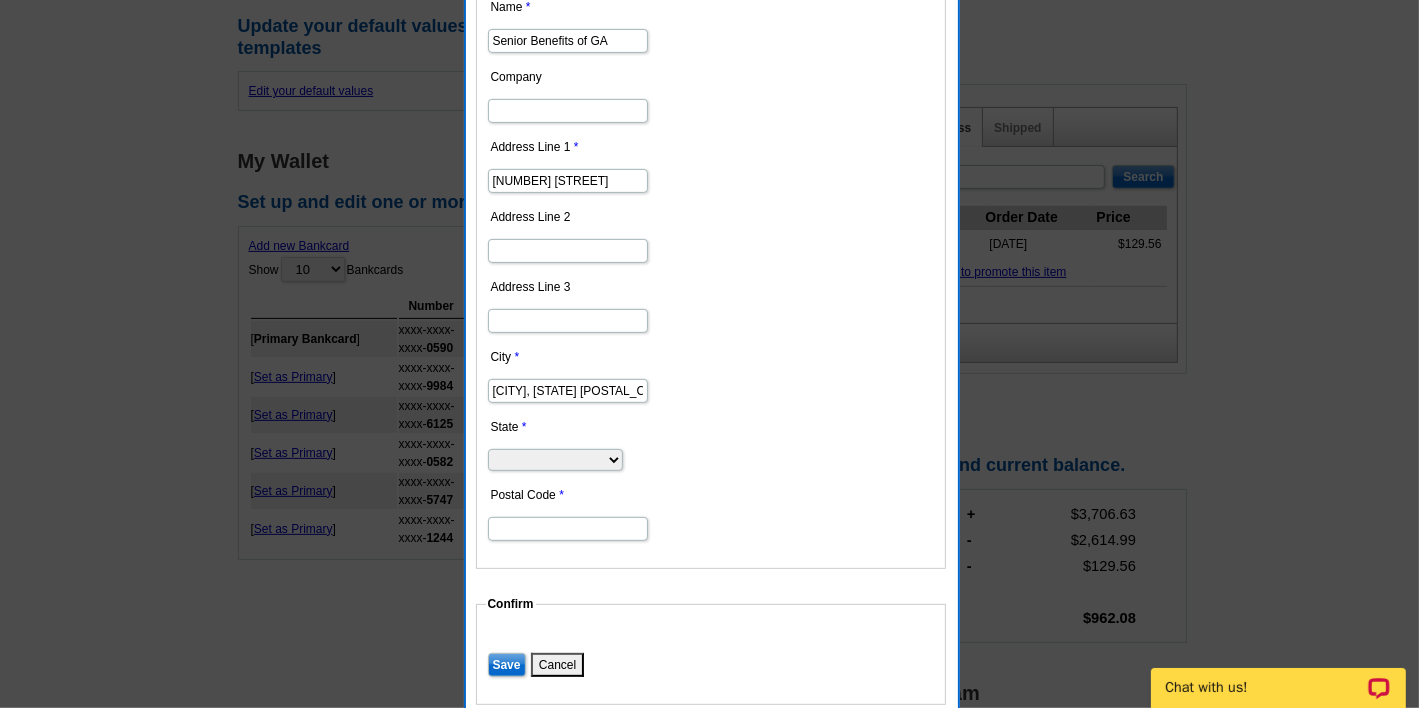 type on "[CITY], [STATE] [POSTAL_CODE]" 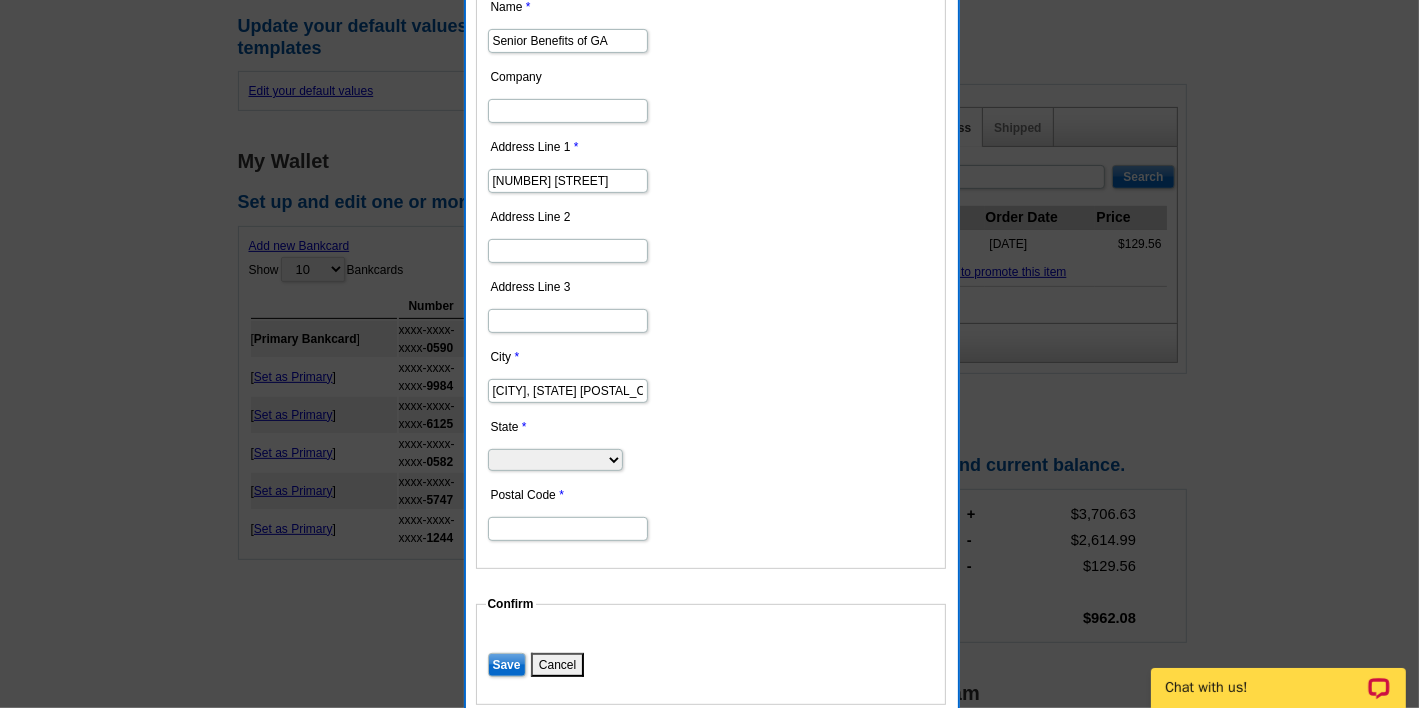 select on "GA" 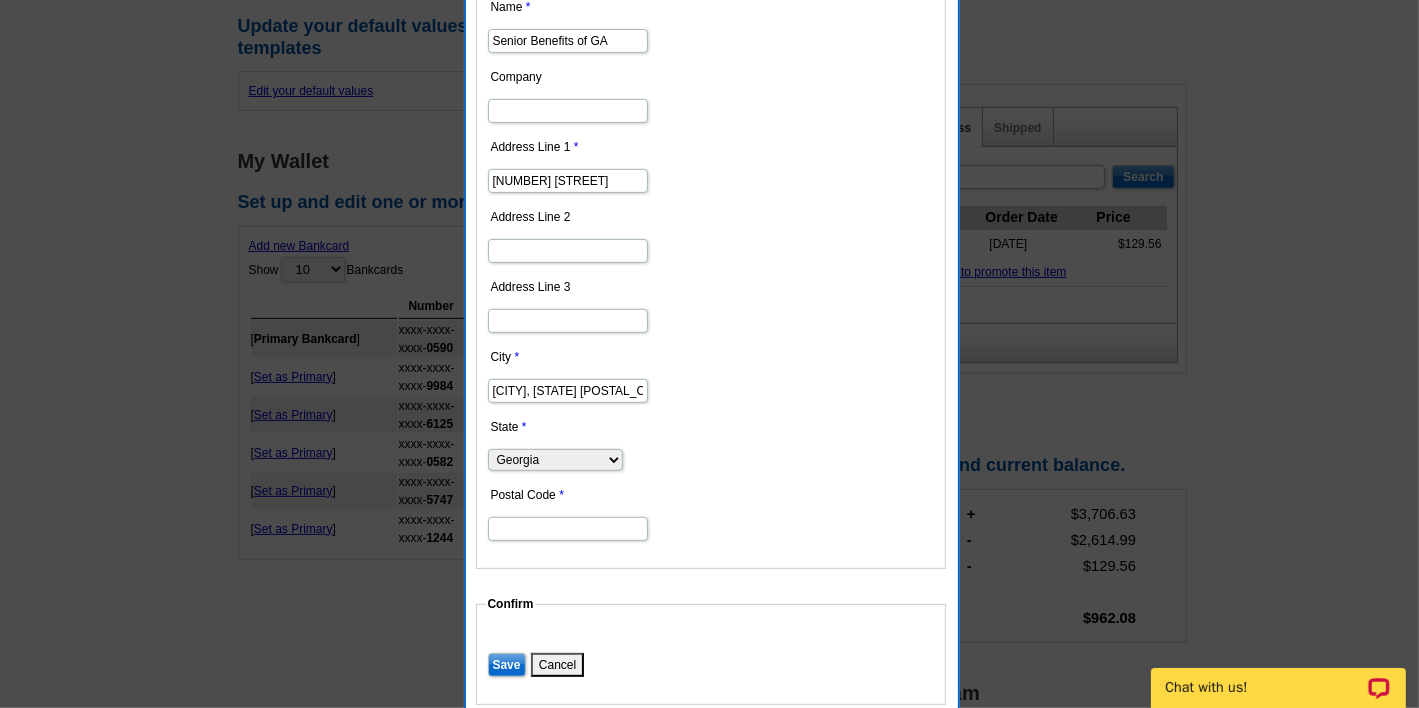 click on "Alabama
Alaska
Arizona
Arkansas
California
Colorado
Connecticut
District of Columbia
Delaware
Florida
Georgia
Hawaii
Idaho
Illinois
Indiana
Iowa
Kansas
Kentucky
Louisiana
Maine
Maryland
Massachusetts
Michigan
Minnesota
Mississippi
Missouri
Montana
Nebraska
Nevada
New Hampshire
New Jersey
New Mexico
New York
North Carolina
North Dakota
Ohio
Oklahoma
Oregon
Pennsylvania
Rhode Island
South Carolina
South Dakota
Tennessee
Texas
Utah
Vermont
Virginia
Washington
West Virginia
Wisconsin
Wyoming" at bounding box center [555, 460] 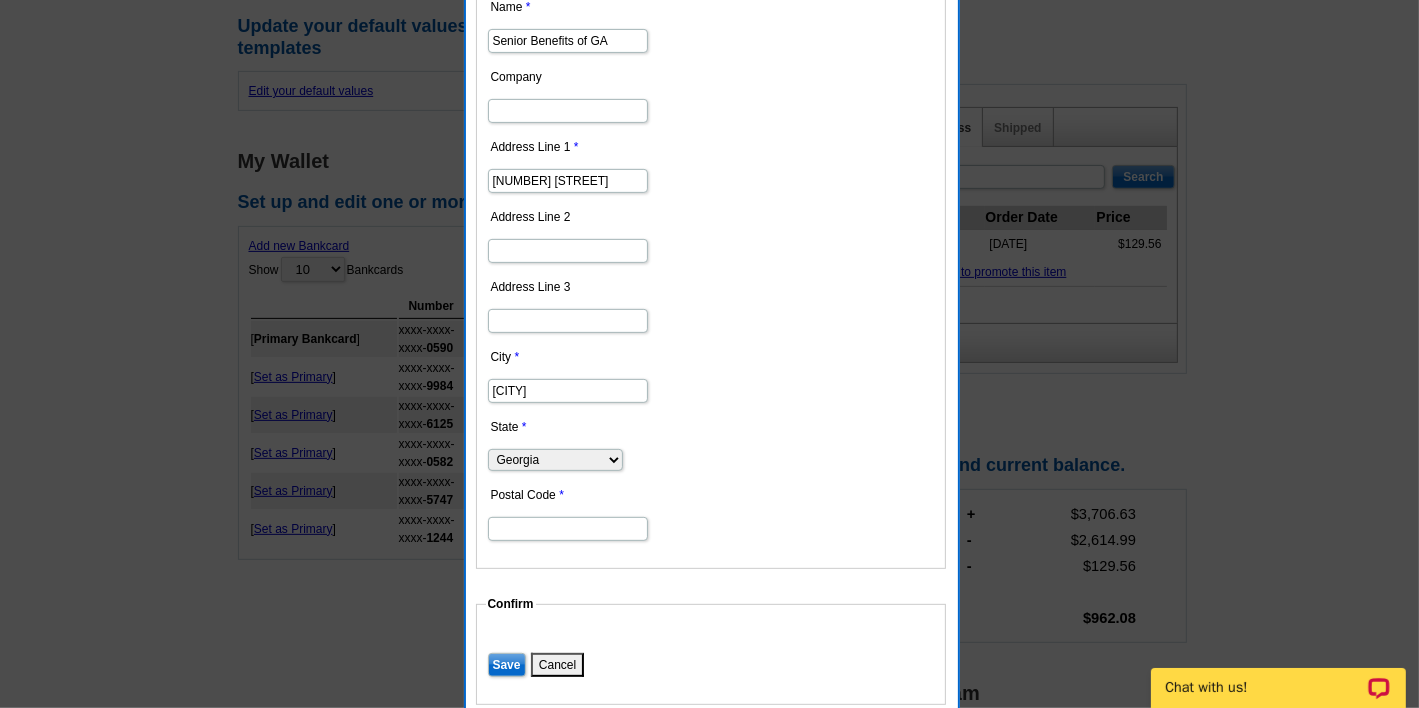type on "[CITY]" 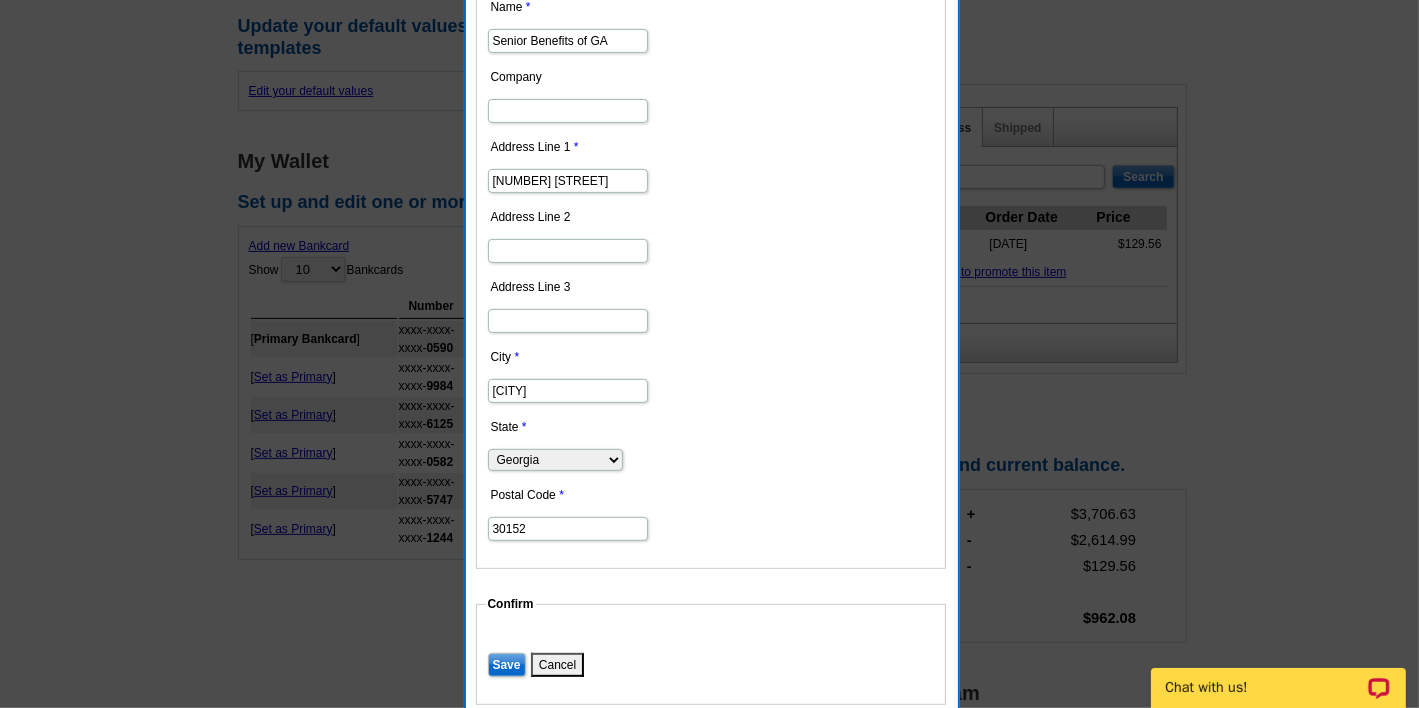 type on "30152" 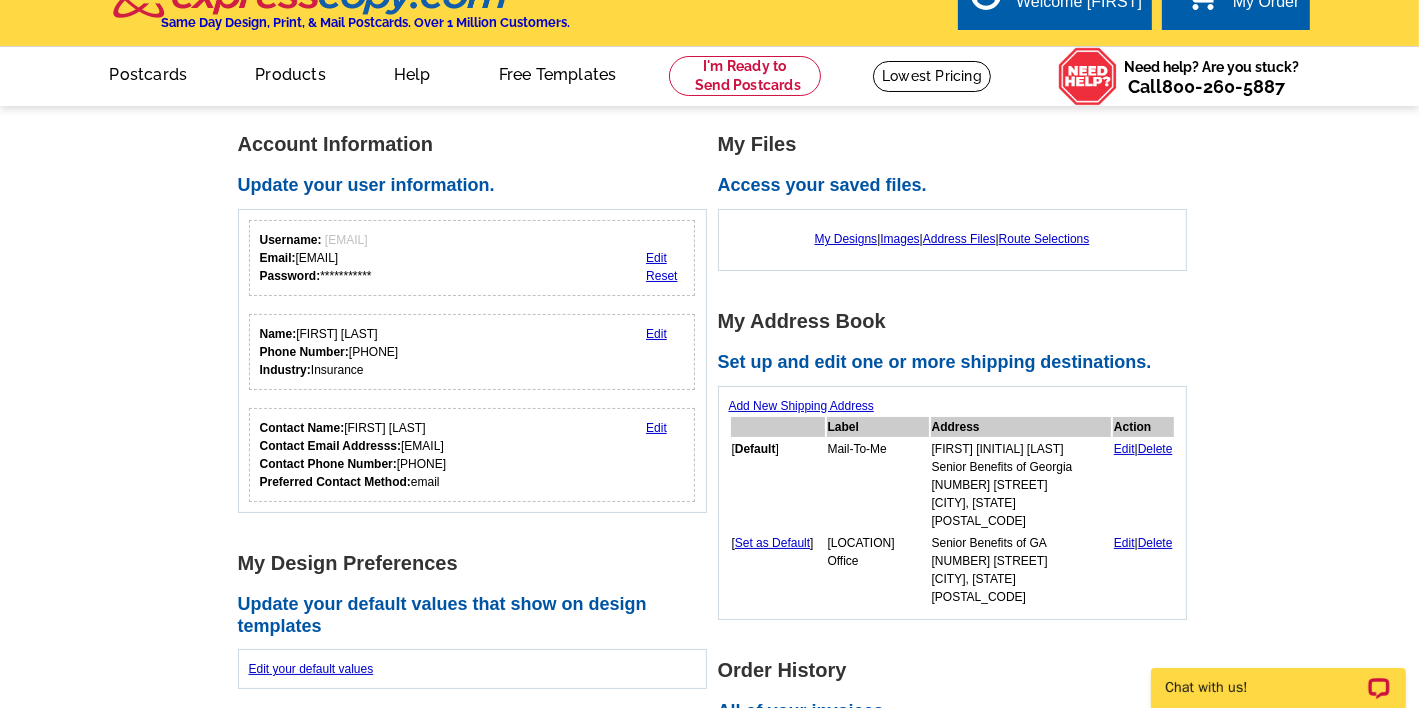 scroll, scrollTop: 0, scrollLeft: 0, axis: both 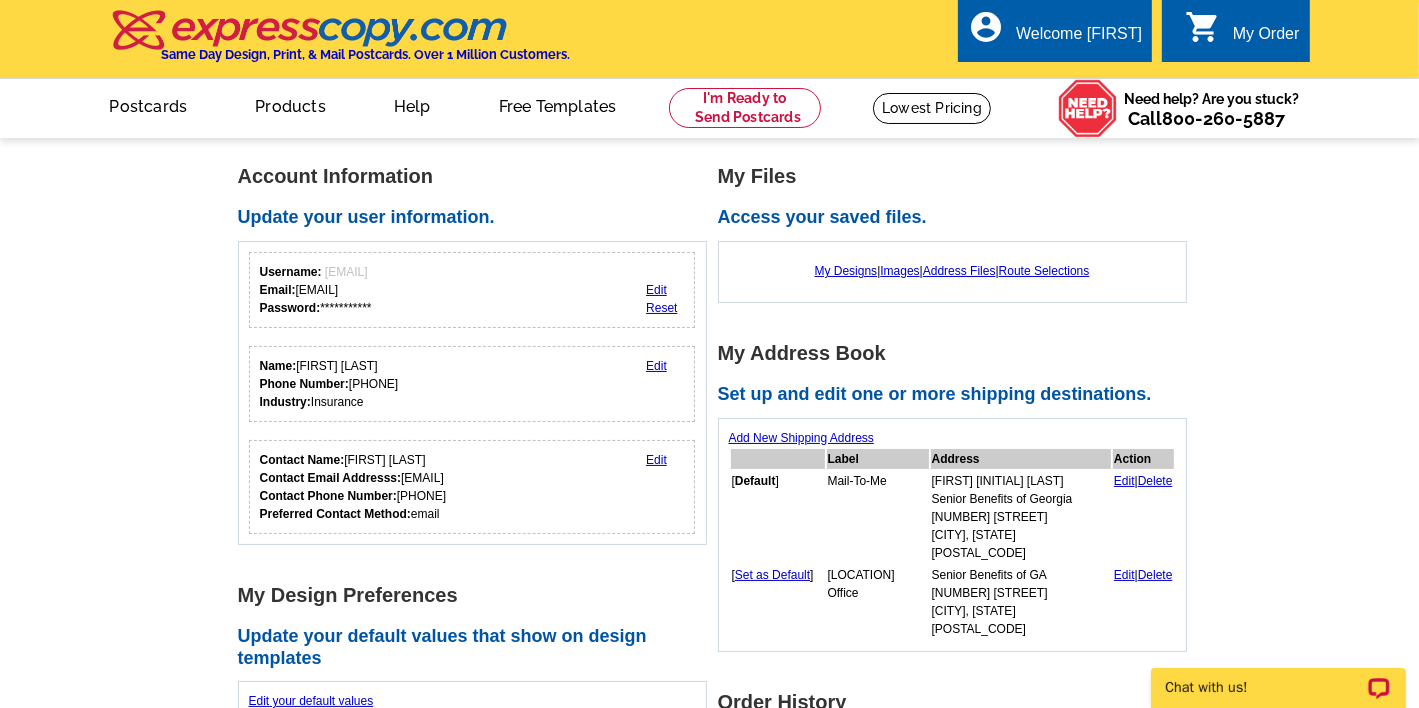 click on "Set as Default" at bounding box center (772, 575) 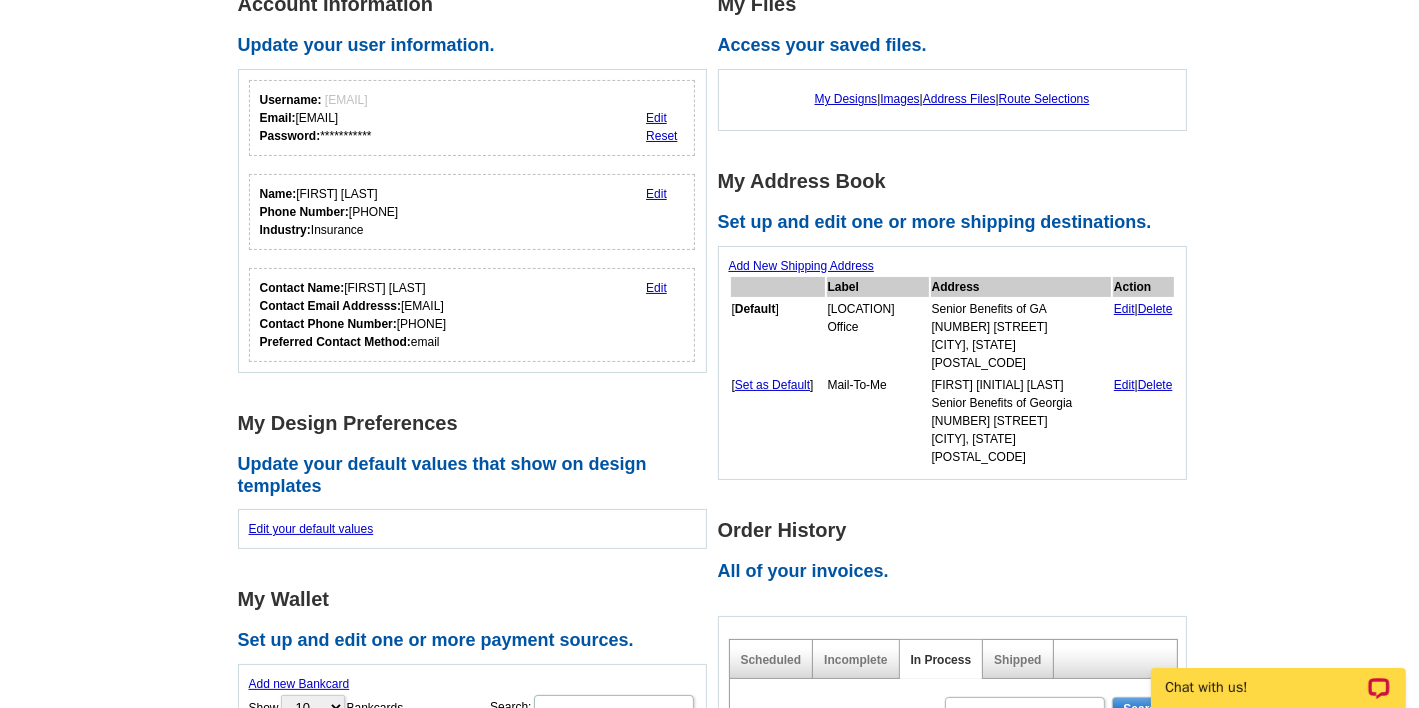 scroll, scrollTop: 171, scrollLeft: 0, axis: vertical 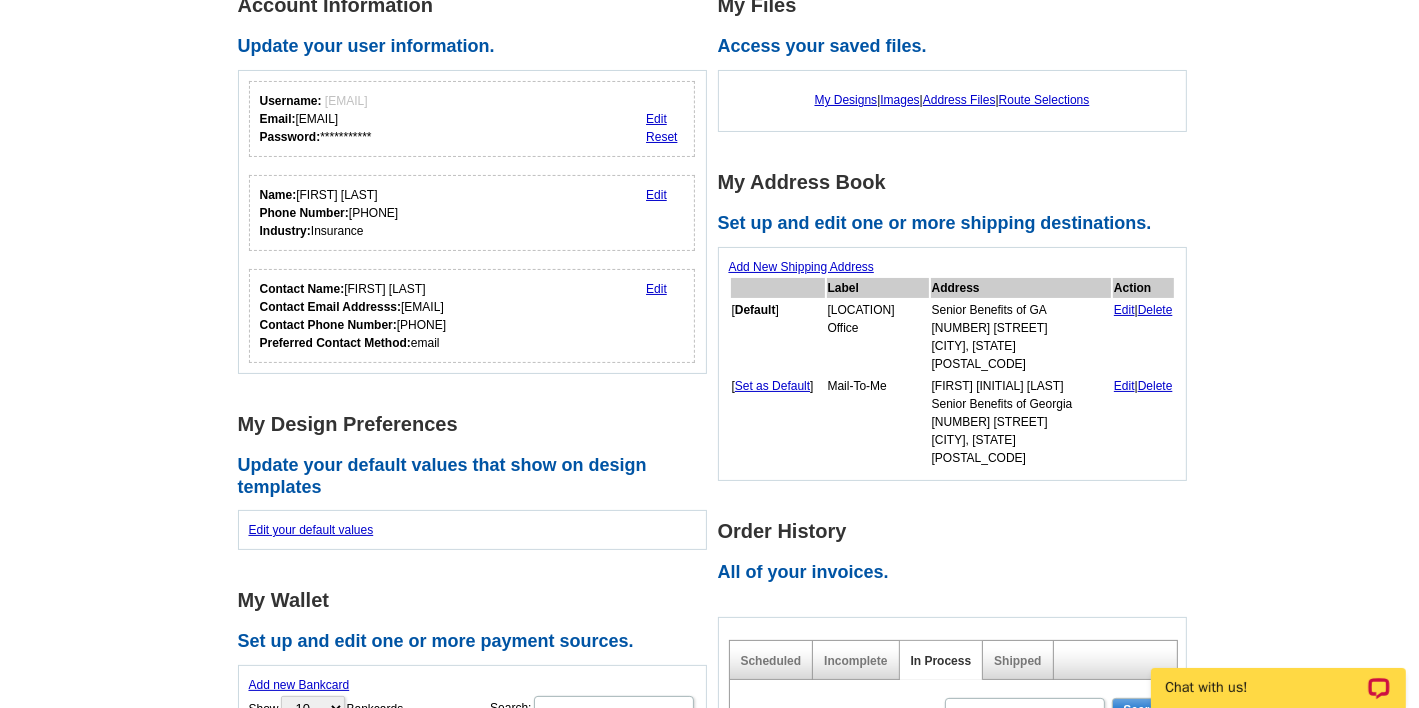 click on "Edit" at bounding box center (656, 289) 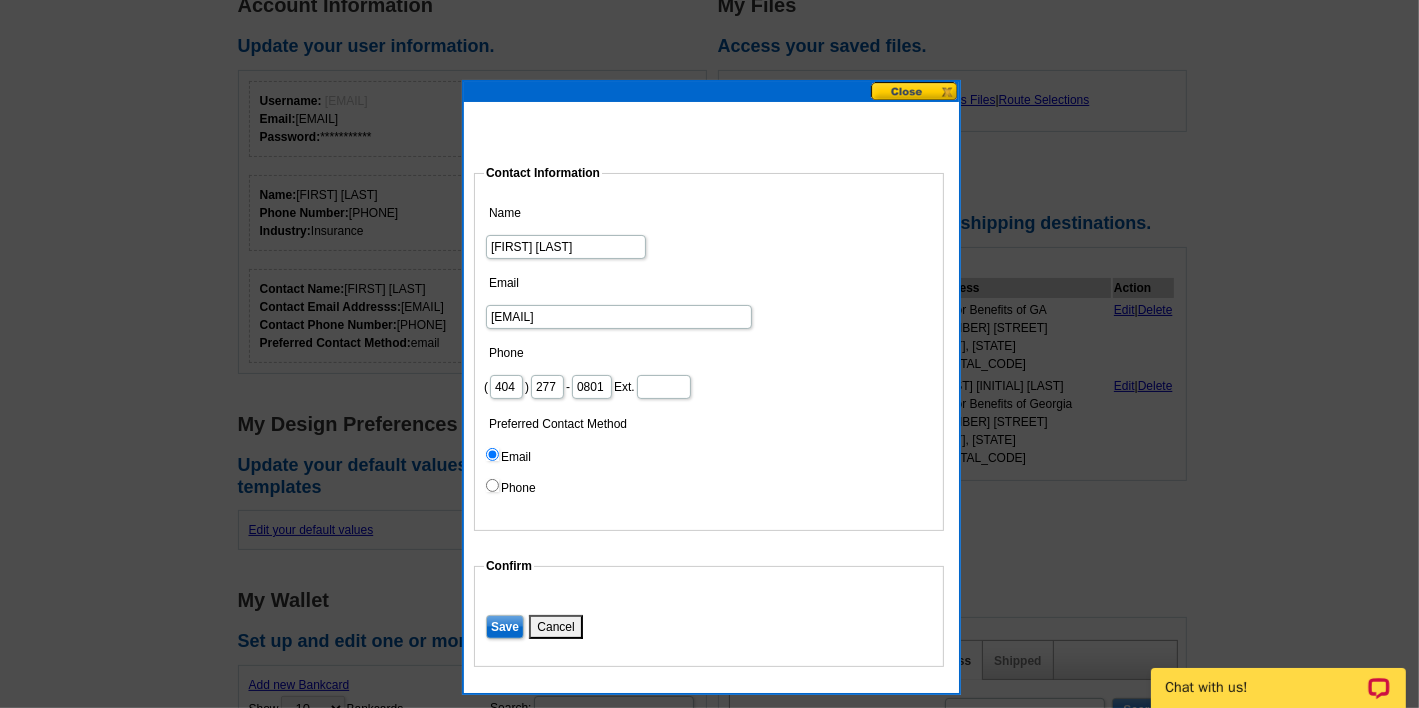 click on "Save" at bounding box center (505, 627) 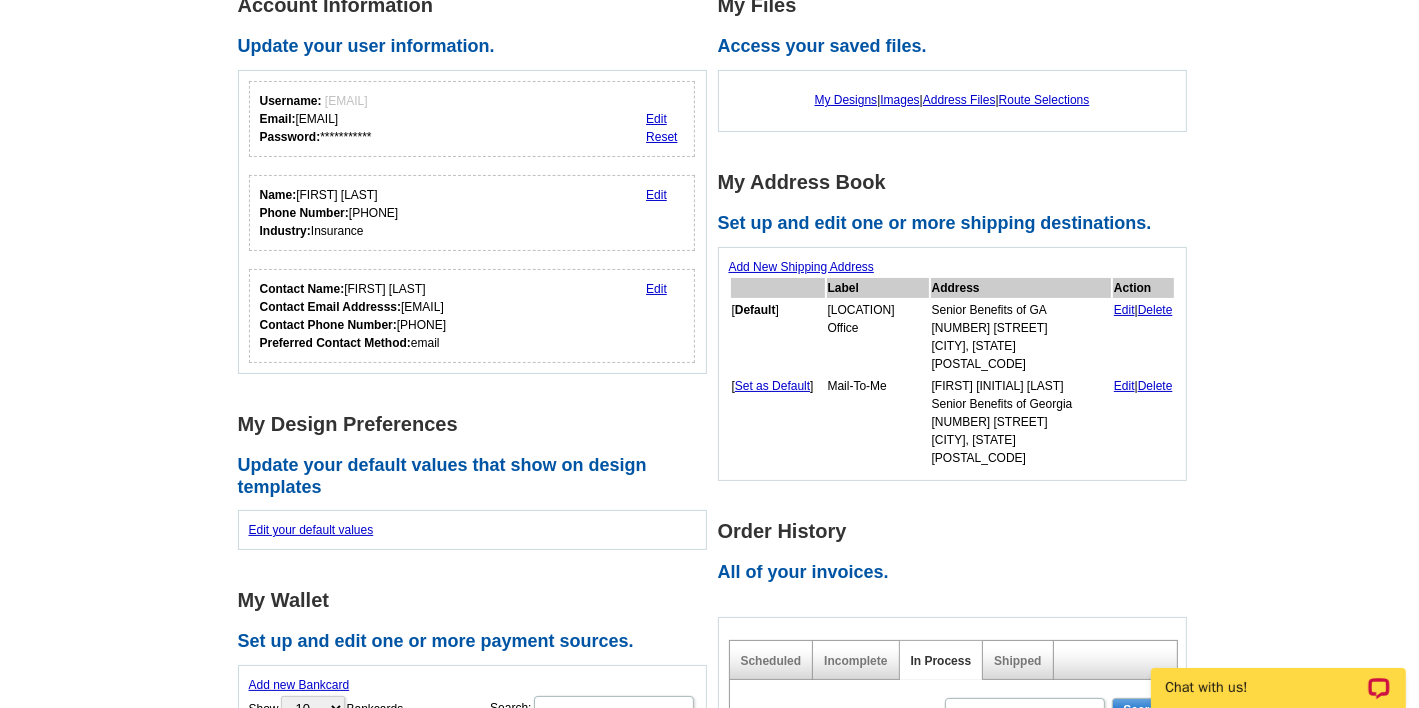 click on "**********" at bounding box center [709, 998] 